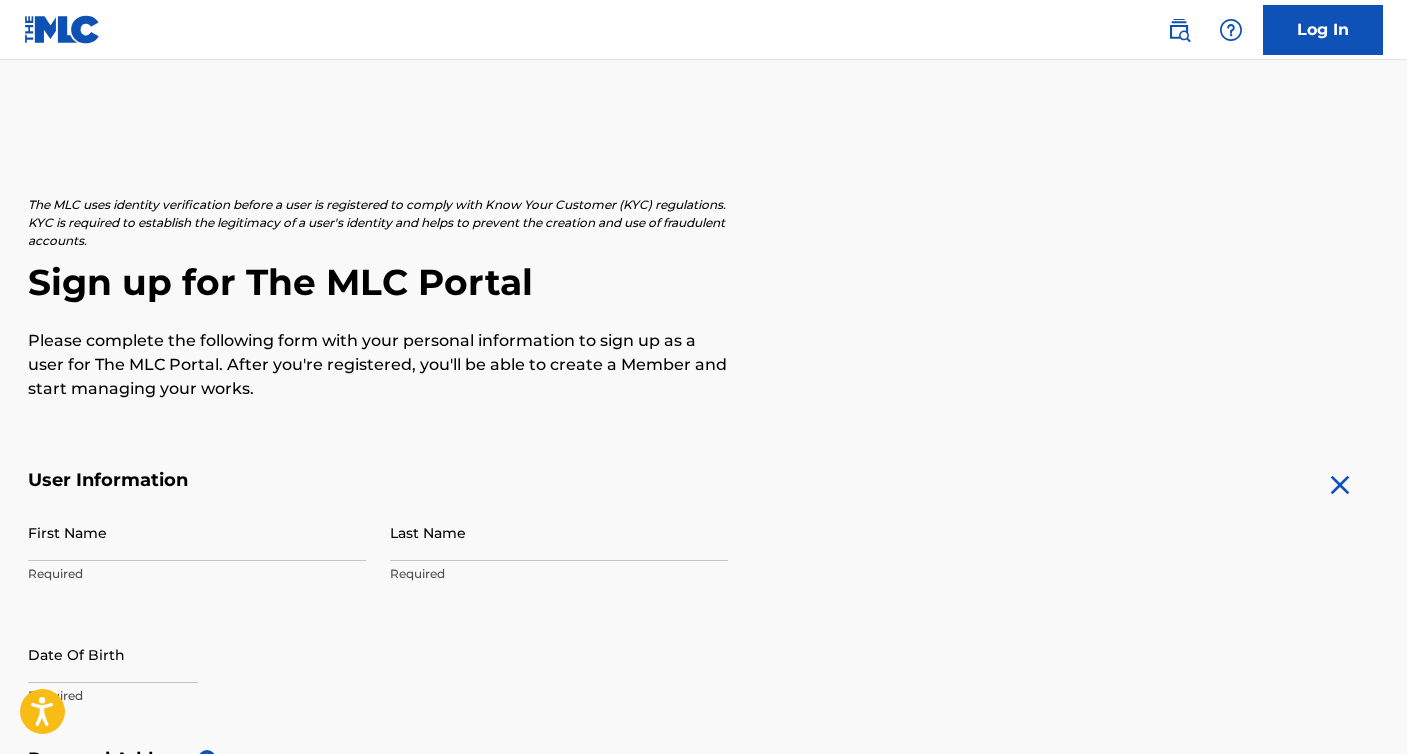 scroll, scrollTop: 0, scrollLeft: 0, axis: both 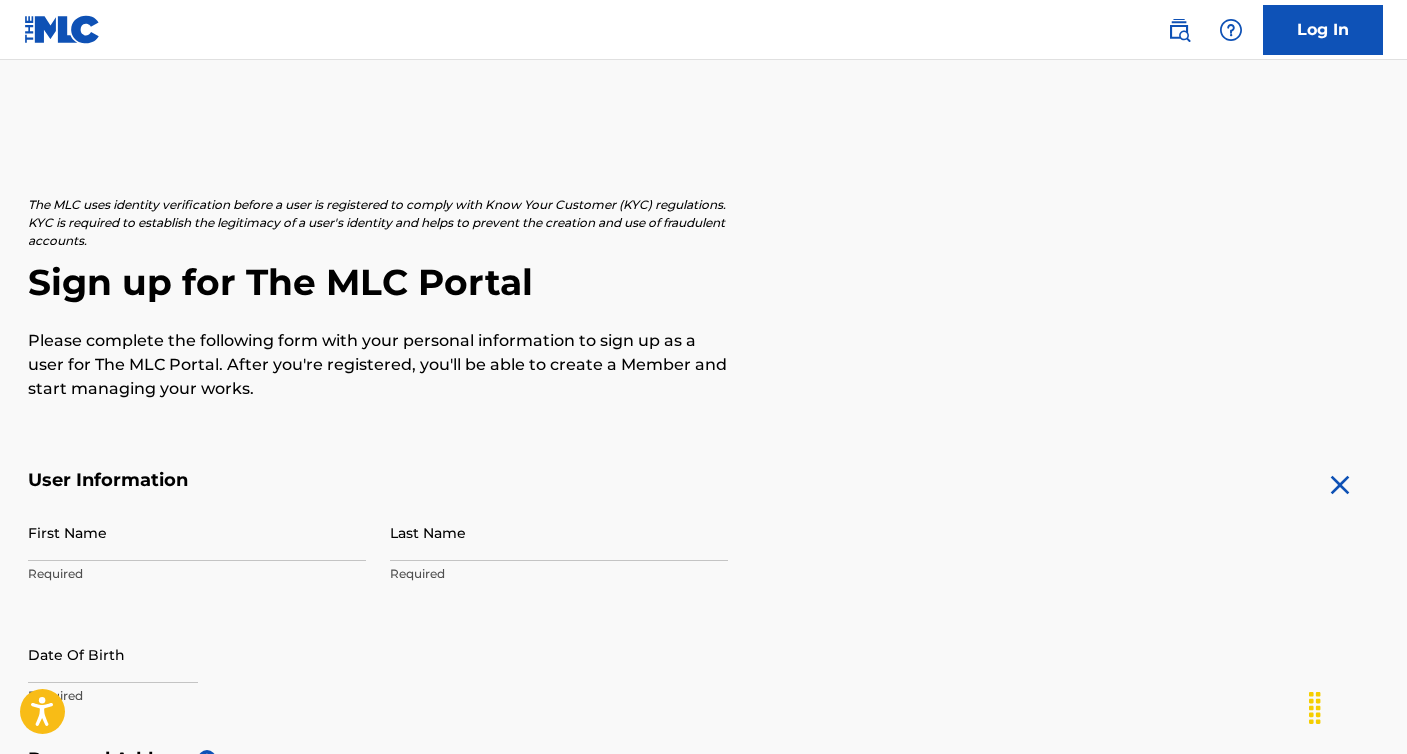 click on "First Name" at bounding box center (197, 532) 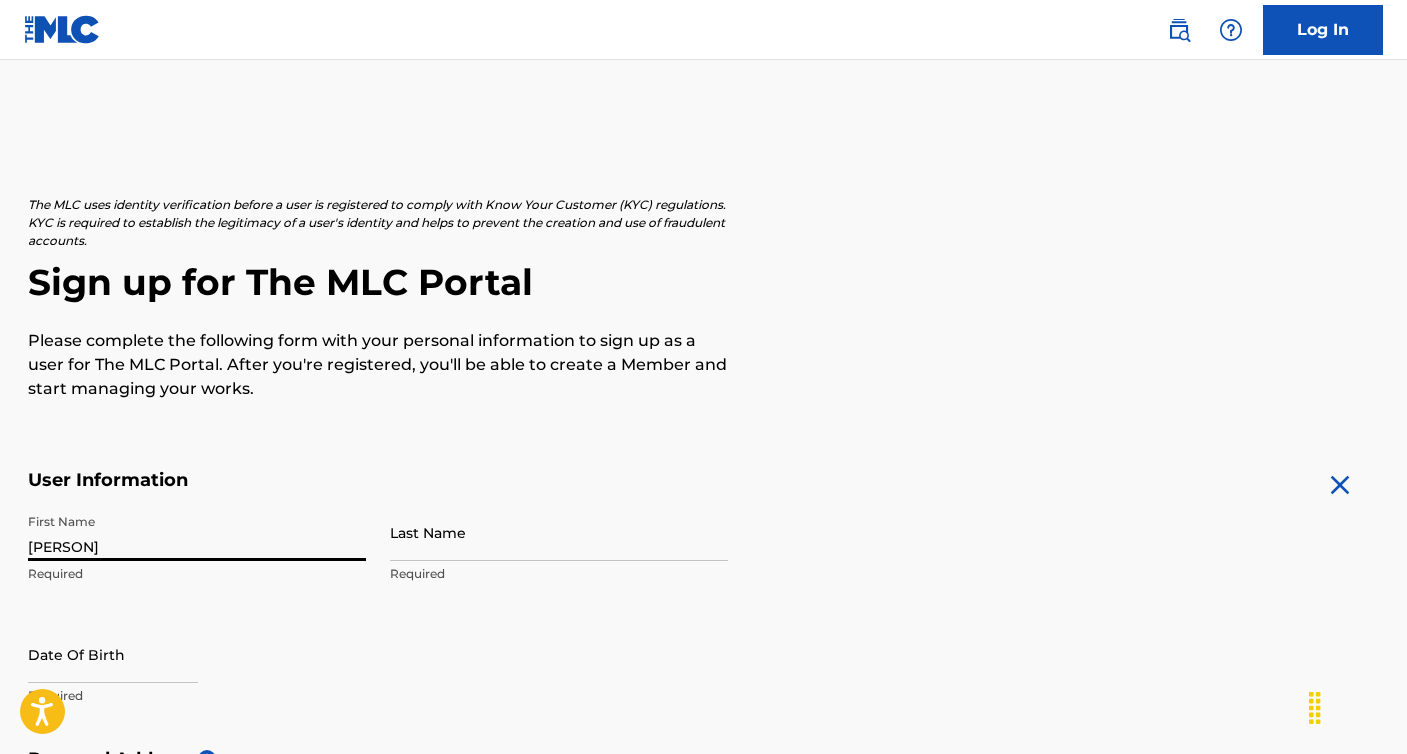 type on "[PERSON]" 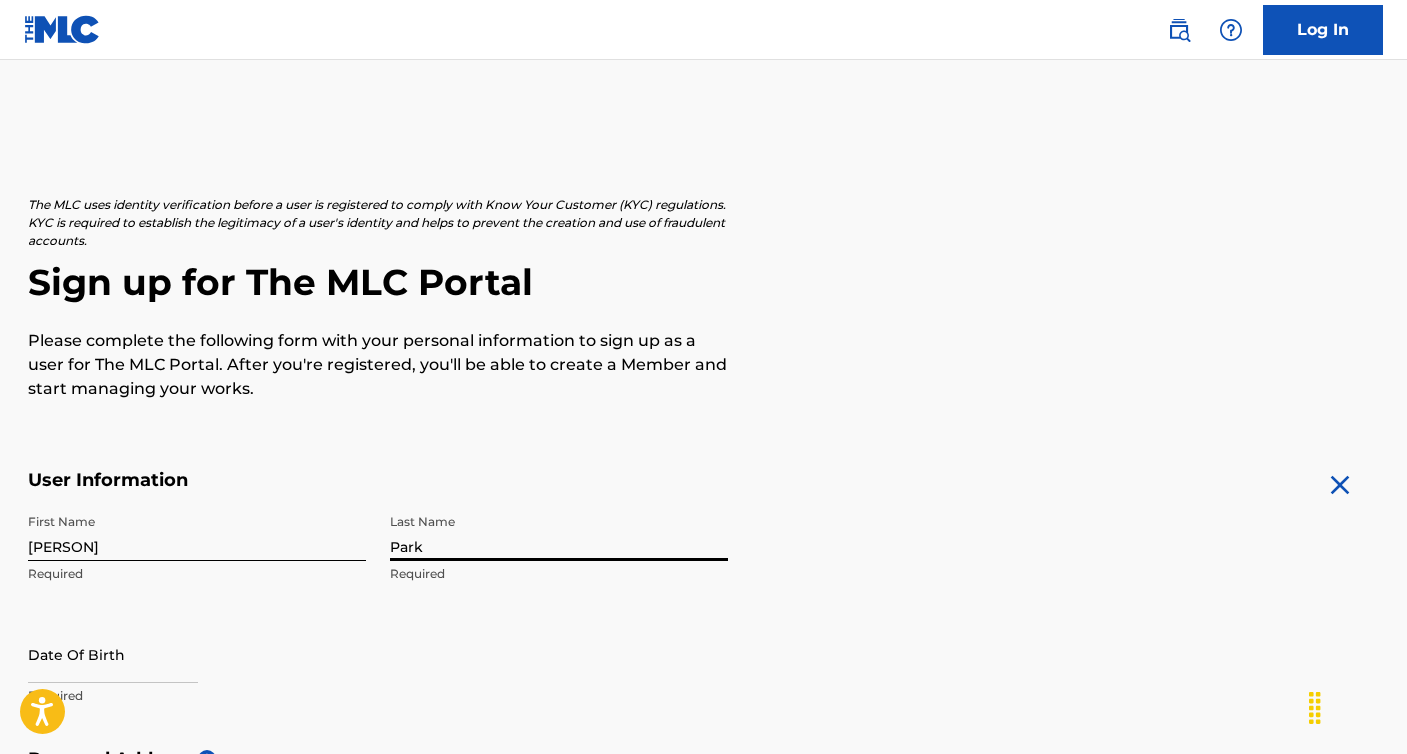 type on "Park" 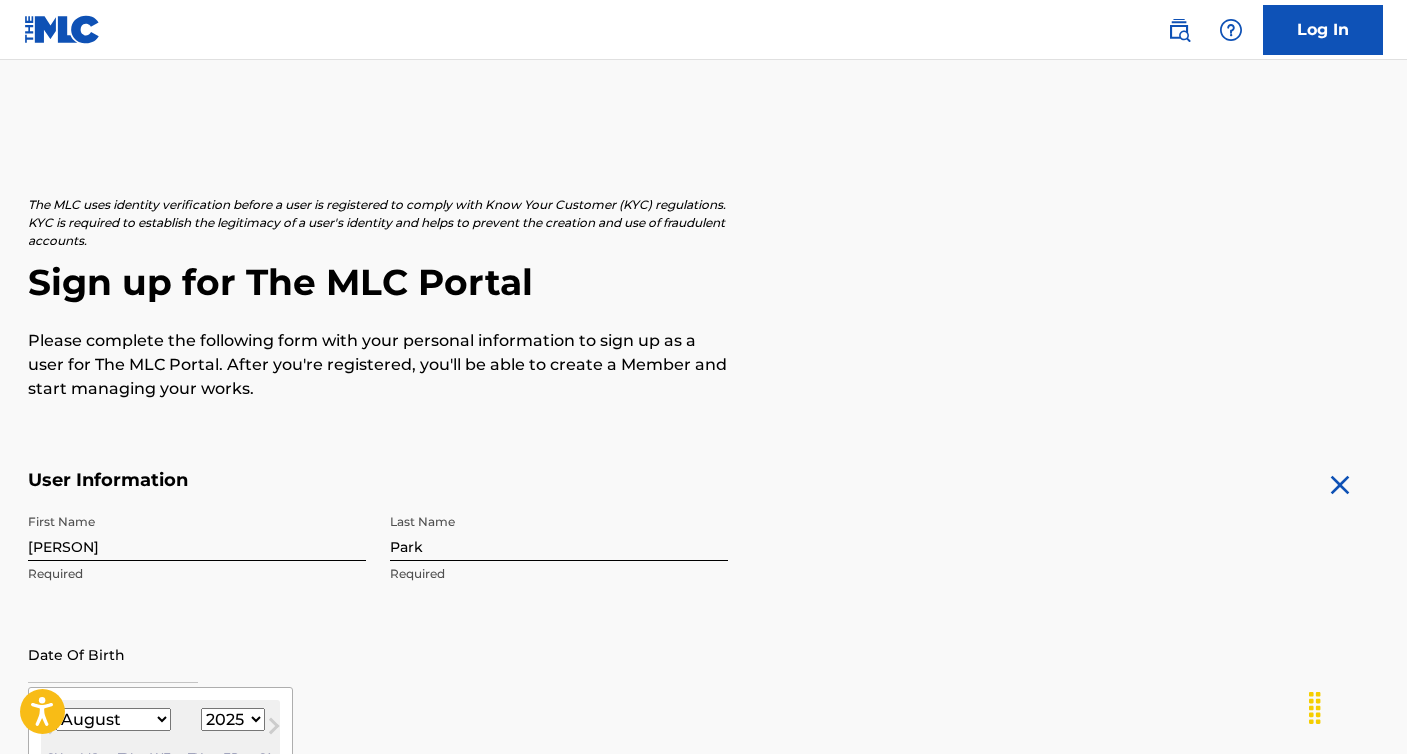 click at bounding box center (113, 654) 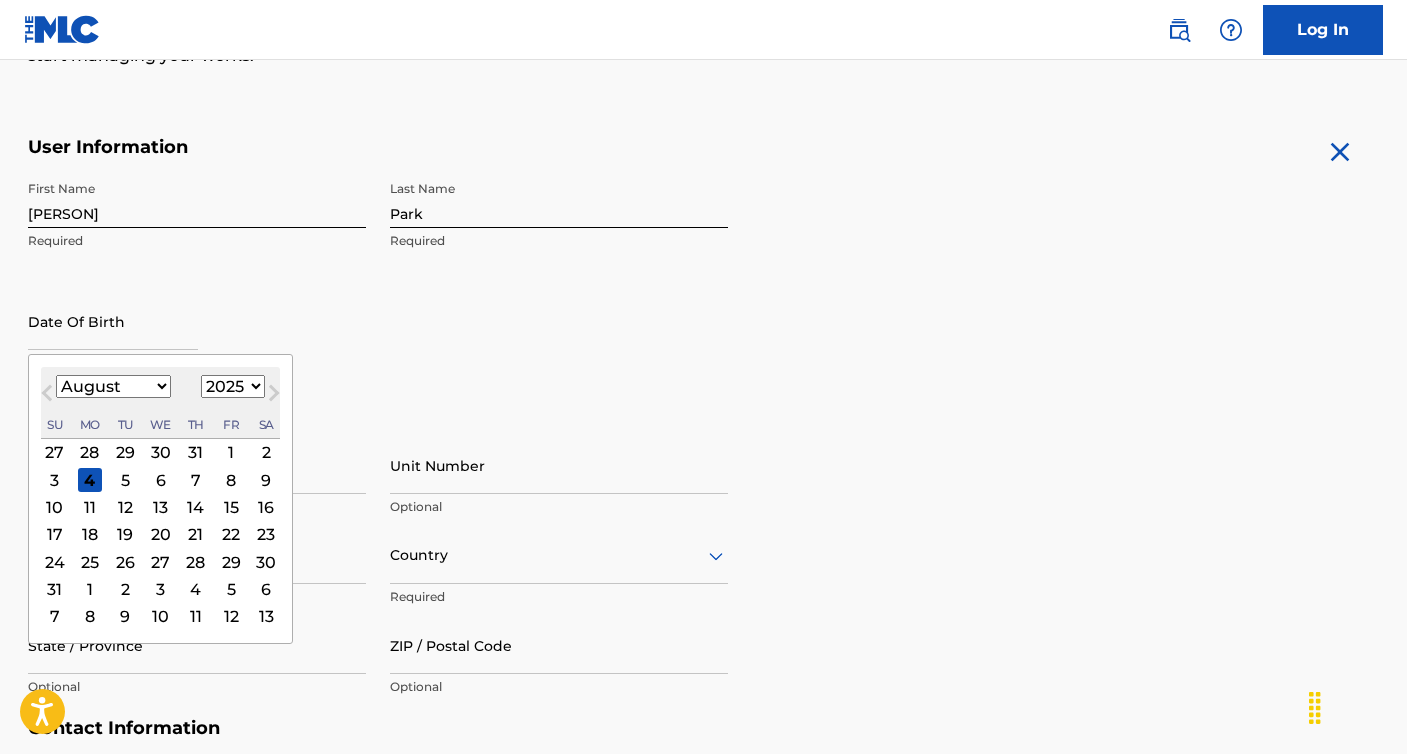 click on "January February March April May June July August September October November December" at bounding box center [113, 386] 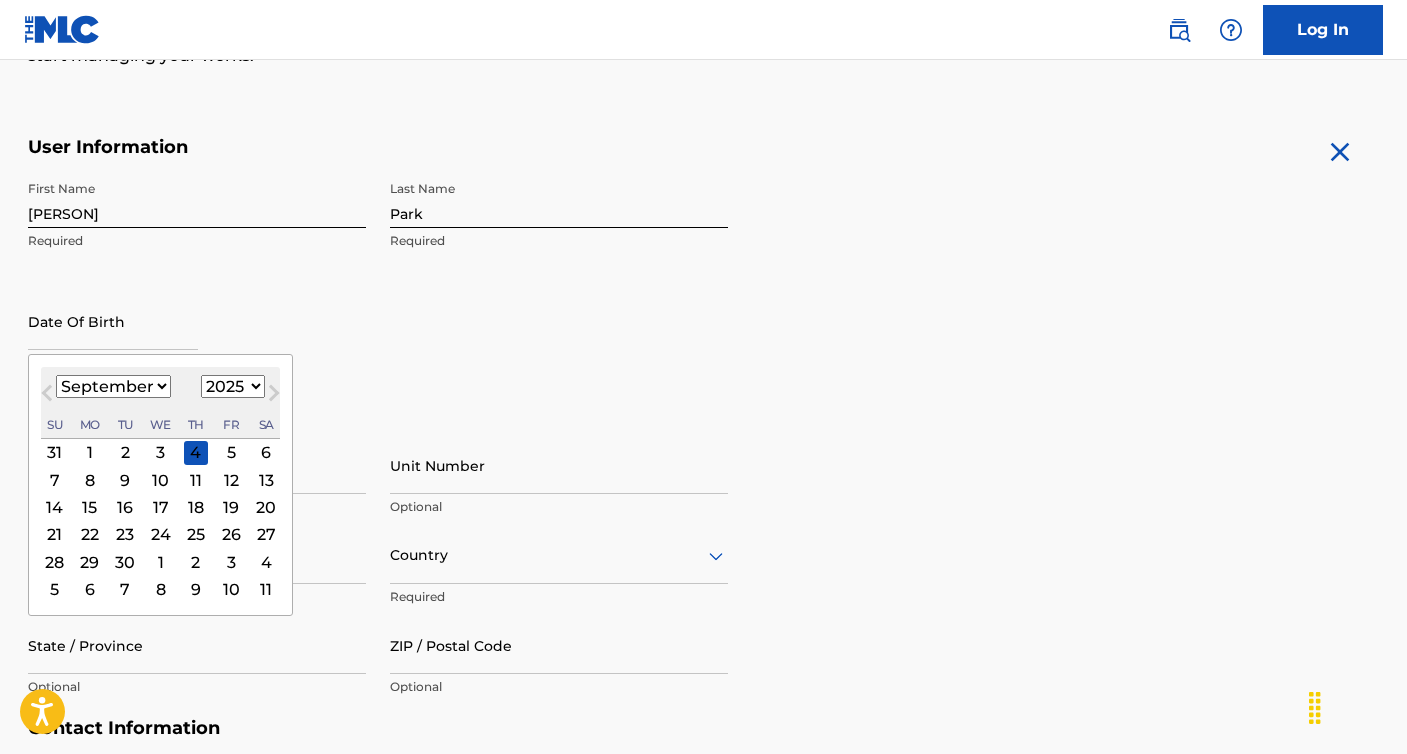 click on "1899 1900 1901 1902 1903 1904 1905 1906 1907 1908 1909 1910 1911 1912 1913 1914 1915 1916 1917 1918 1919 1920 1921 1922 1923 1924 1925 1926 1927 1928 1929 1930 1931 1932 1933 1934 1935 1936 1937 1938 1939 1940 1941 1942 1943 1944 1945 1946 1947 1948 1949 1950 1951 1952 1953 1954 1955 1956 1957 1958 1959 1960 1961 1962 1963 1964 1965 1966 1967 1968 1969 1970 1971 1972 1973 1974 1975 1976 1977 1978 1979 1980 1981 1982 1983 1984 1985 1986 1987 1988 1989 1990 1991 1992 1993 1994 1995 1996 1997 1998 1999 2000 2001 2002 2003 2004 2005 2006 2007 2008 2009 2010 2011 2012 2013 2014 2015 2016 2017 2018 2019 2020 2021 2022 2023 2024 2025 2026 2027 2028 2029 2030 2031 2032 2033 2034 2035 2036 2037 2038 2039 2040 2041 2042 2043 2044 2045 2046 2047 2048 2049 2050 2051 2052 2053 2054 2055 2056 2057 2058 2059 2060 2061 2062 2063 2064 2065 2066 2067 2068 2069 2070 2071 2072 2073 2074 2075 2076 2077 2078 2079 2080 2081 2082 2083 2084 2085 2086 2087 2088 2089 2090 2091 2092 2093 2094 2095 2096 2097 2098 2099 2100" at bounding box center (233, 386) 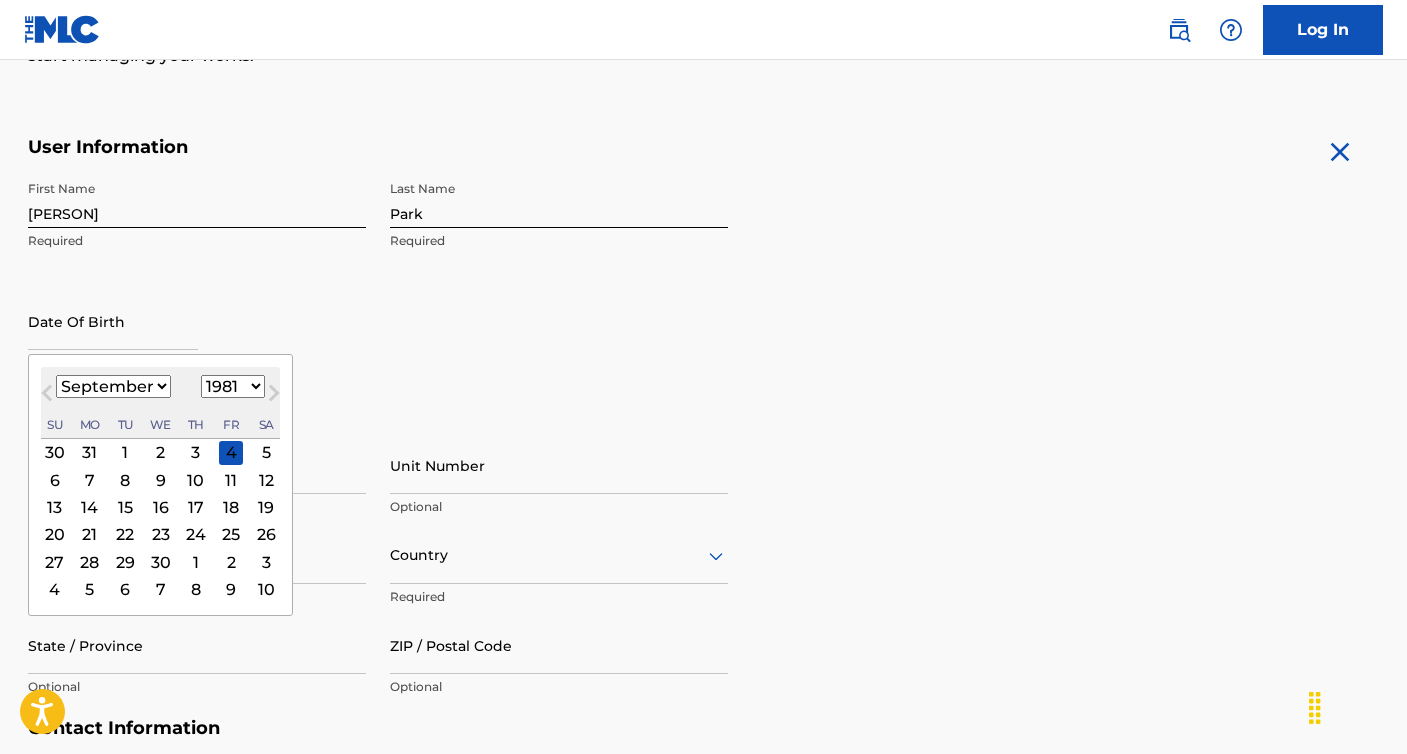 click on "28" at bounding box center (89, 562) 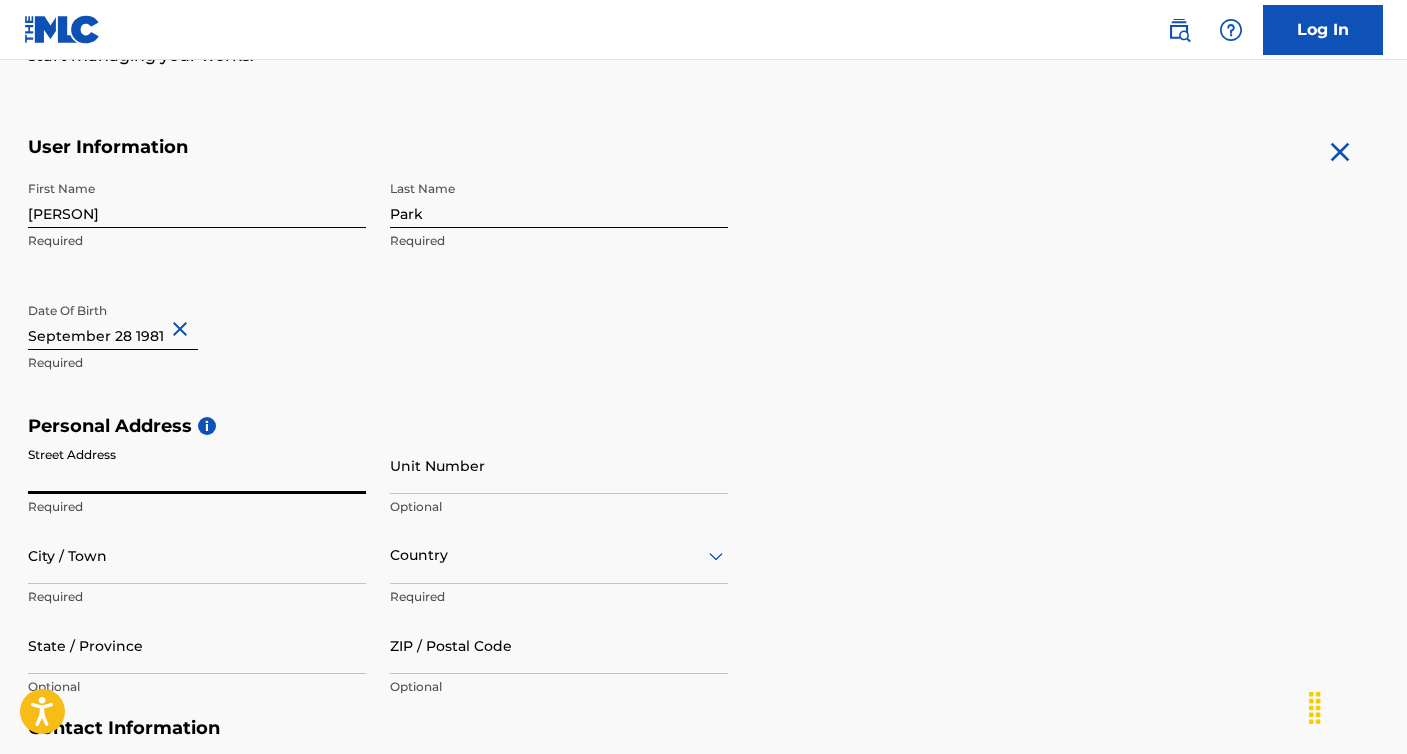 click on "Street Address" at bounding box center [197, 465] 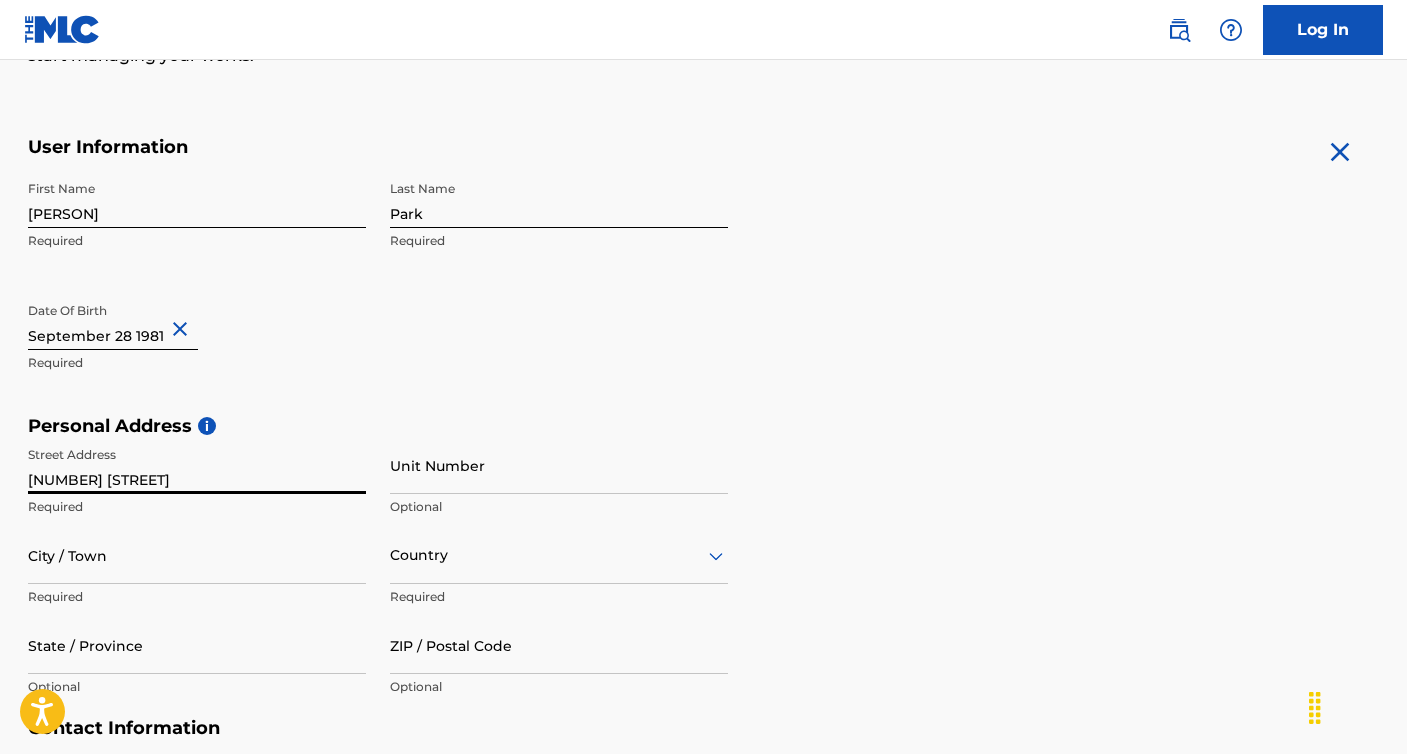 type on "[NUMBER] [STREET]" 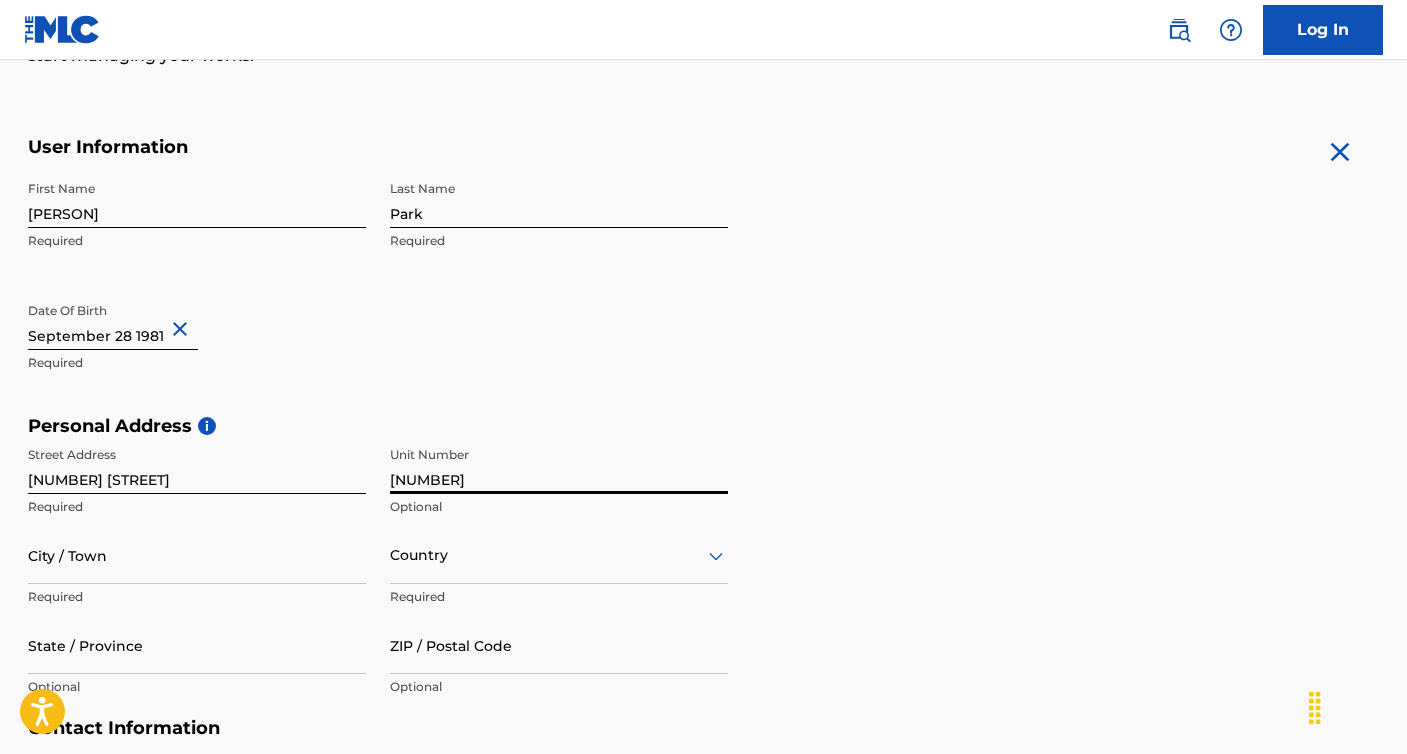 type on "[NUMBER]" 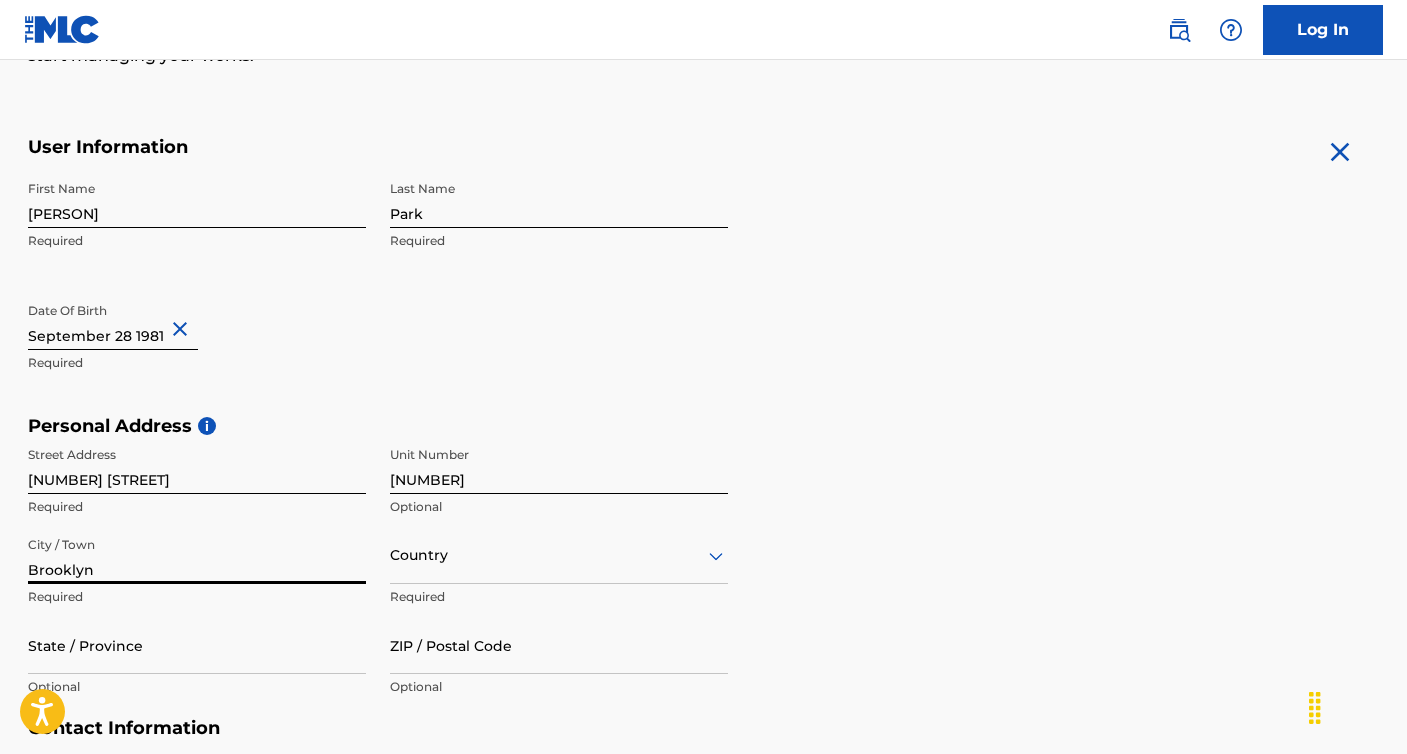 type on "Brooklyn" 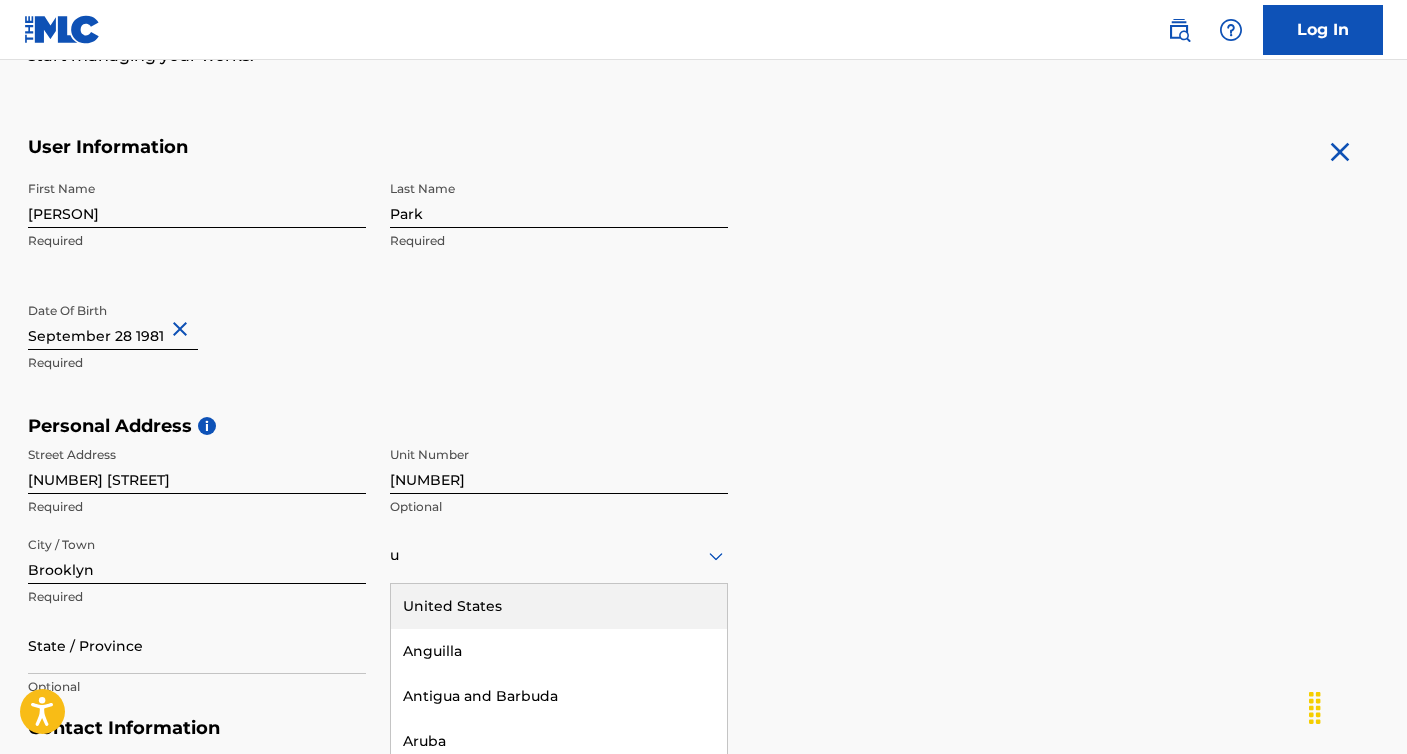 scroll, scrollTop: 464, scrollLeft: 0, axis: vertical 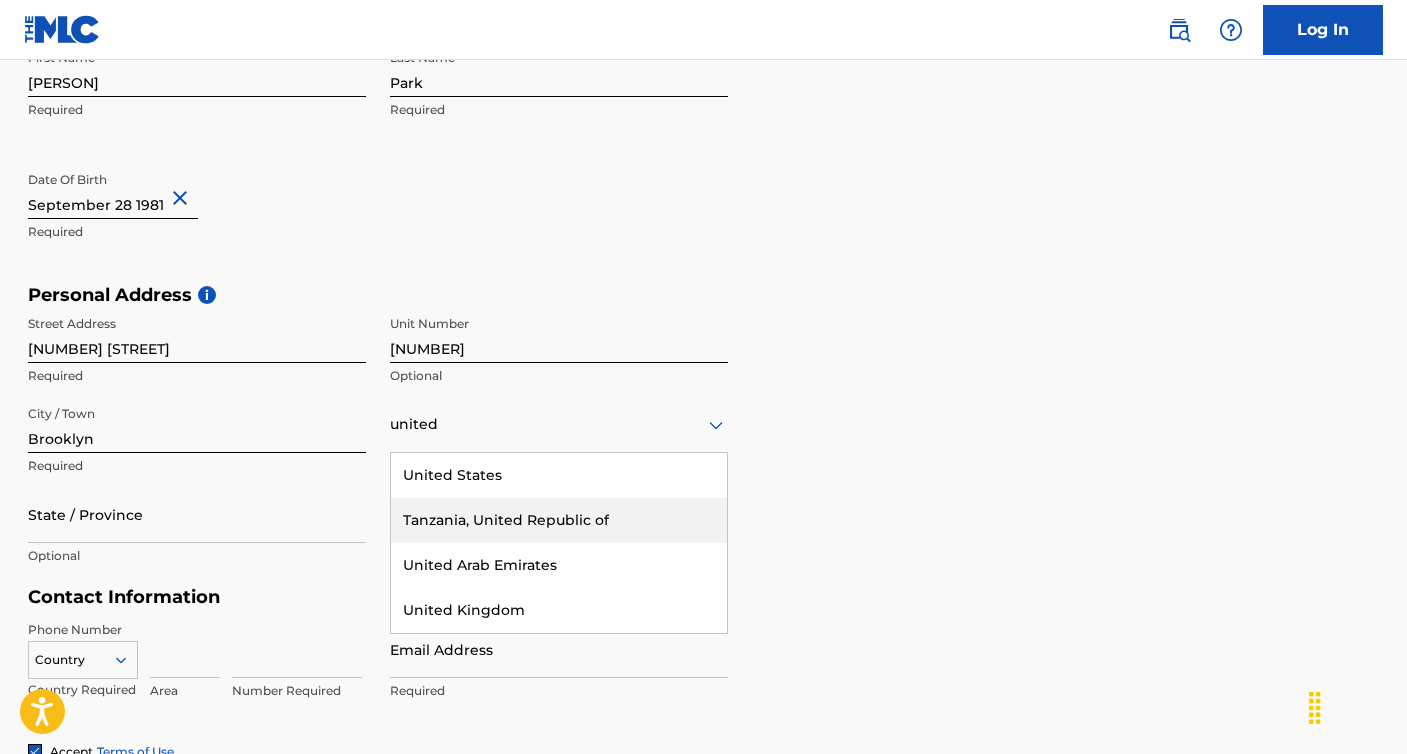 type on "united" 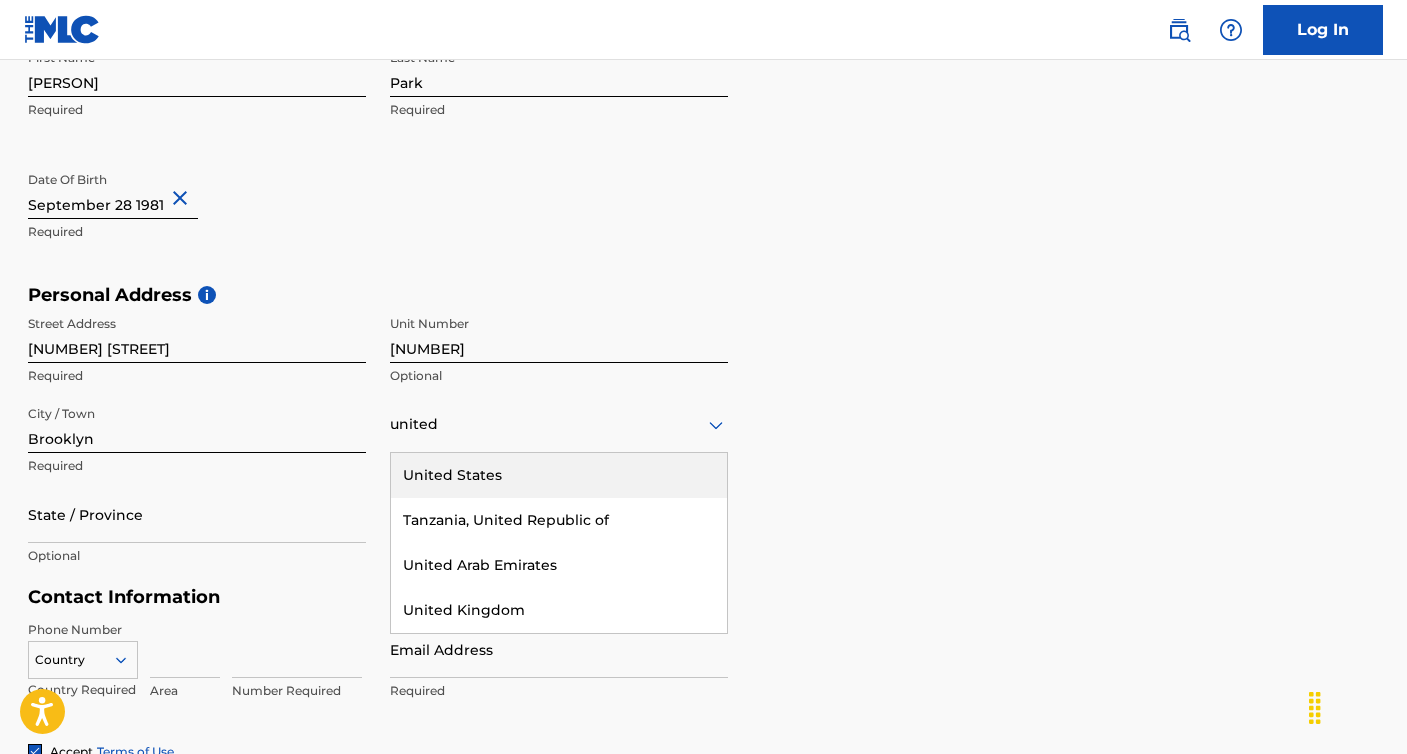 click on "United States" at bounding box center [559, 475] 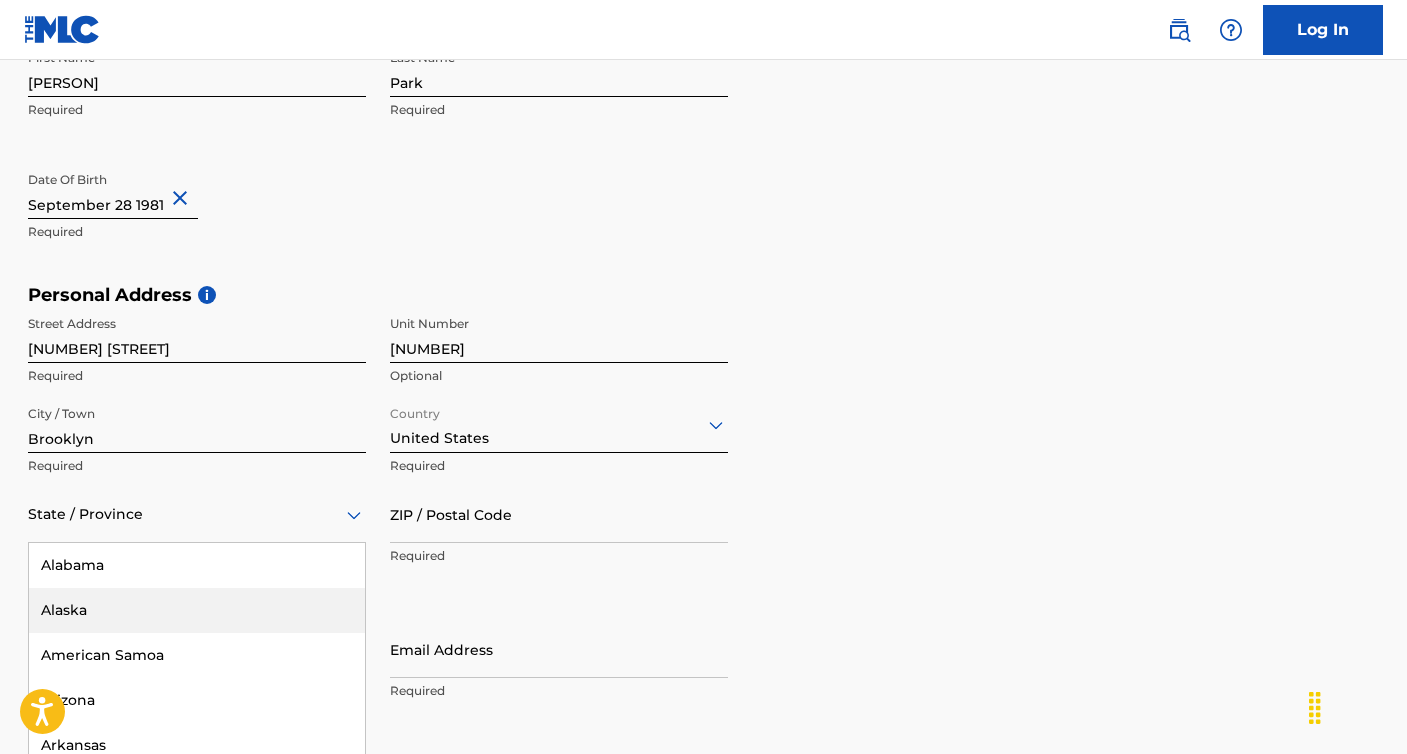 scroll, scrollTop: 554, scrollLeft: 0, axis: vertical 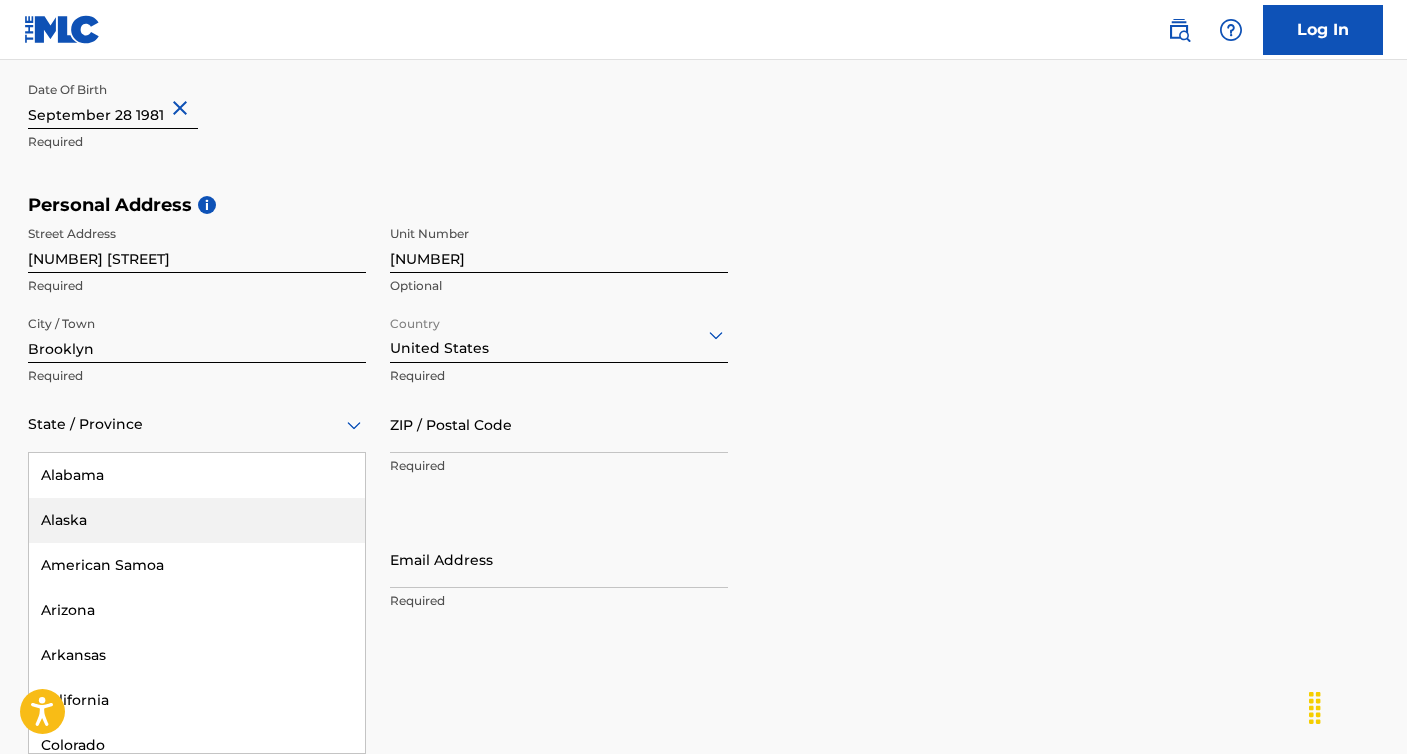 click on "[STATE], 2 of 57. 57 results available. Use Up and Down to choose options, press Enter to select the currently focused option, press Escape to exit the menu, press Tab to select the option and exit the menu. State / Province Alabama Alaska American Samoa Arizona Arkansas California Colorado Connecticut Delaware District of Columbia Florida Georgia Guam Hawaii Idaho Illinois Indiana Iowa Kansas Kentucky Louisiana Maine Maryland Massachusetts Michigan Minnesota Mississippi Missouri Montana Nebraska Nevada New Hampshire New Jersey New Mexico New York North Carolina North Dakota Northern Mariana Islands Ohio Oklahoma Oregon Pennsylvania Puerto Rico Puerto Rico Rhode Island South Carolina South Dakota Tennessee Texas Utah Vermont Virgin Islands, U.S. Virginia Washington West Virginia Wisconsin Wyoming" at bounding box center (197, 424) 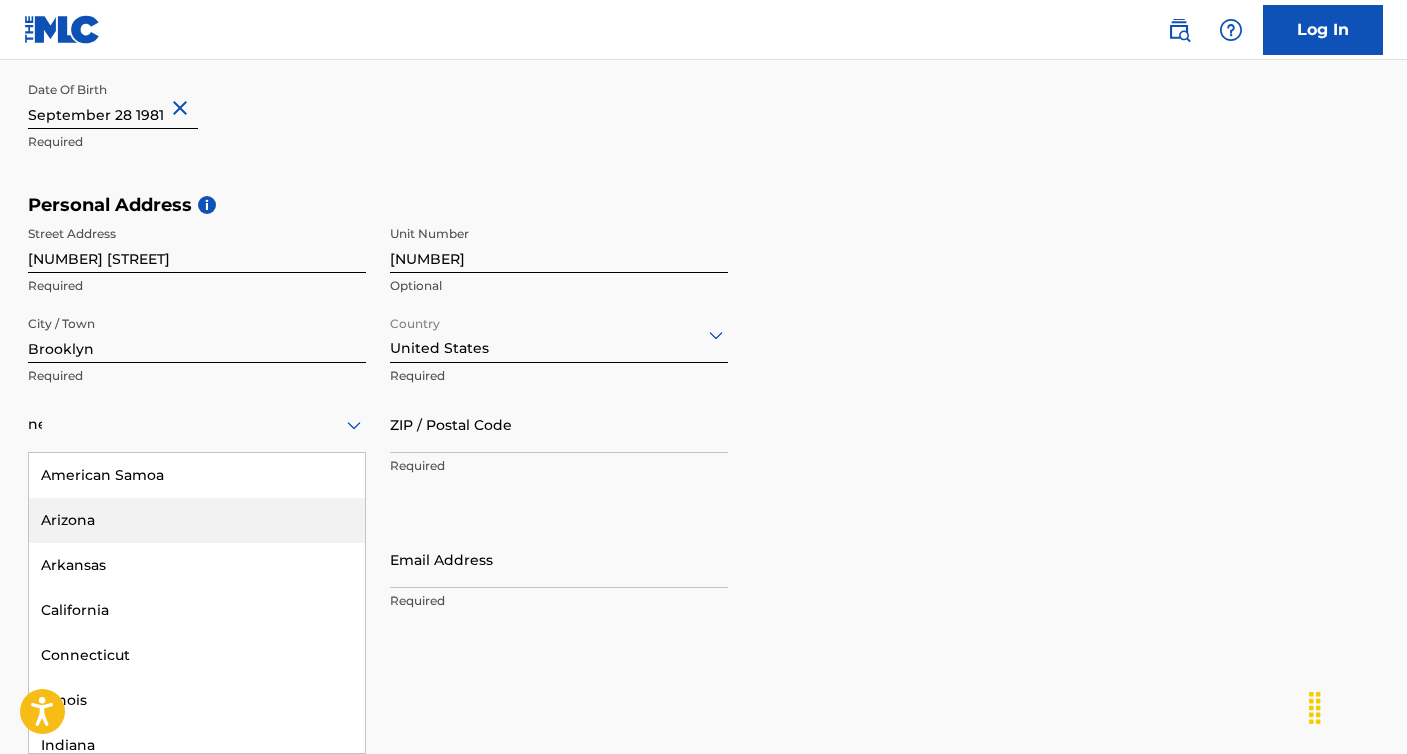 type on "new" 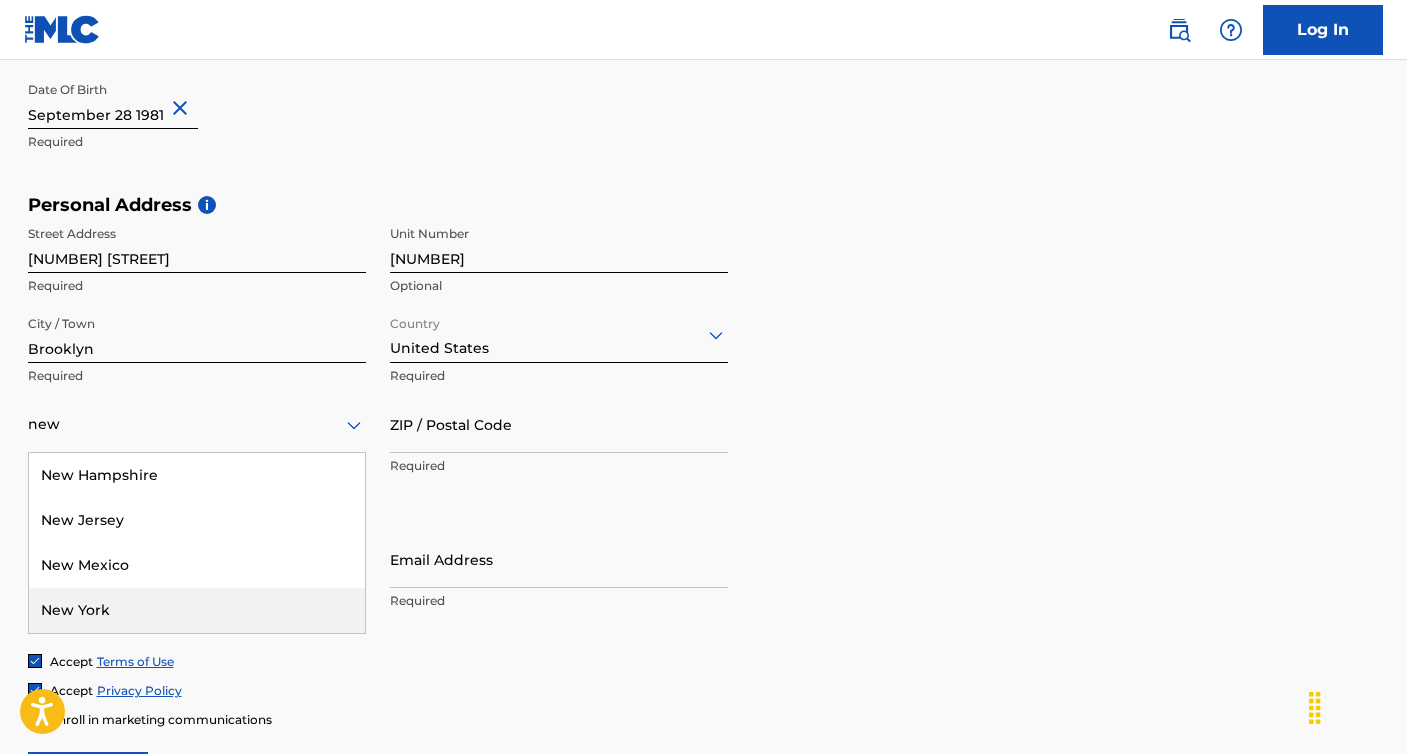 click on "New York" at bounding box center [197, 610] 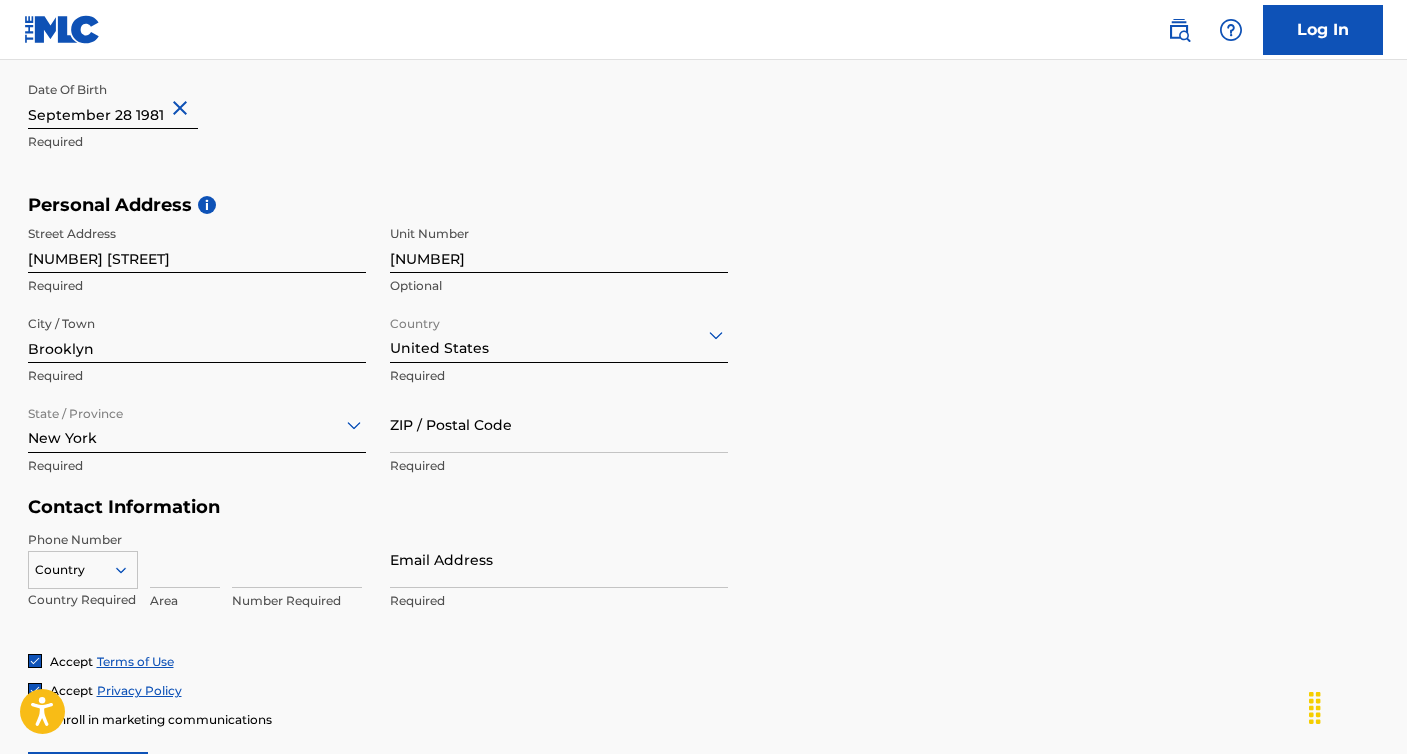 click on "ZIP / Postal Code" at bounding box center [559, 424] 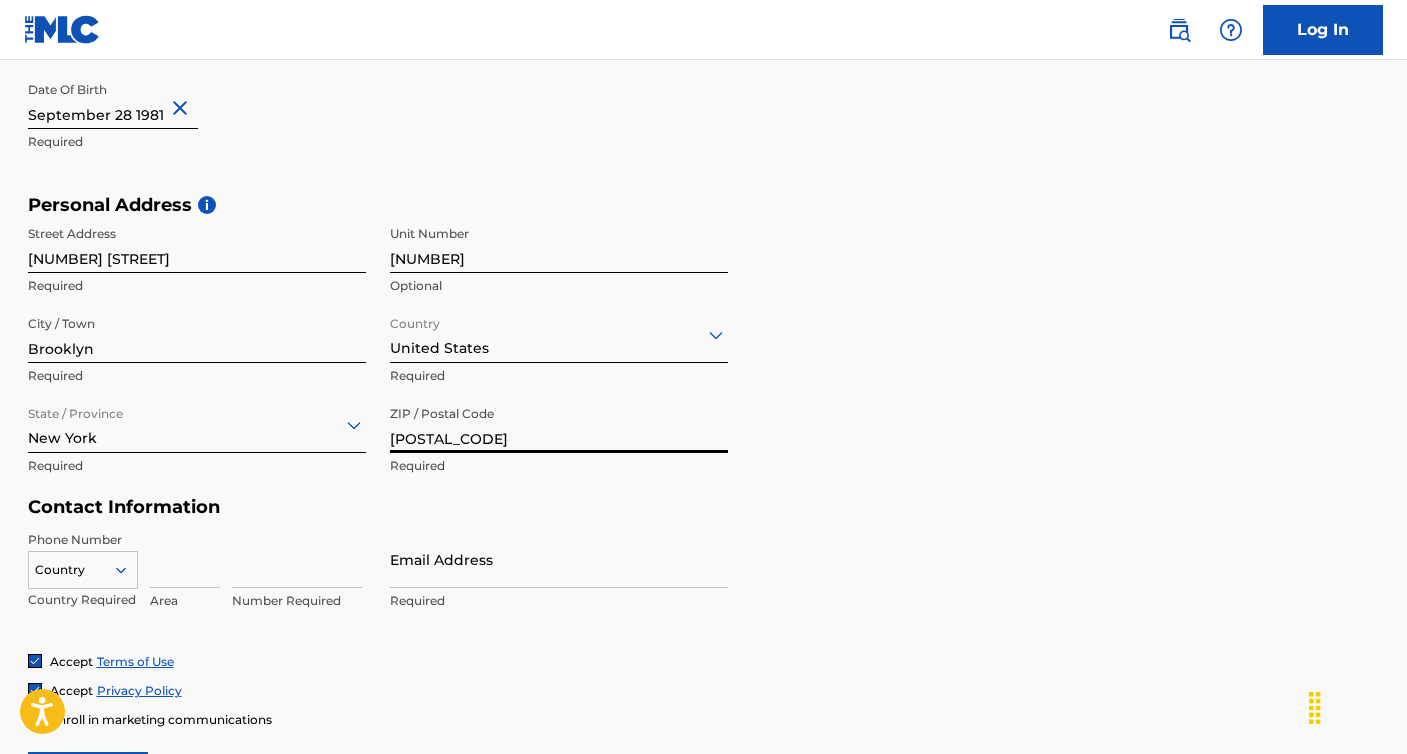 type on "[POSTAL_CODE]" 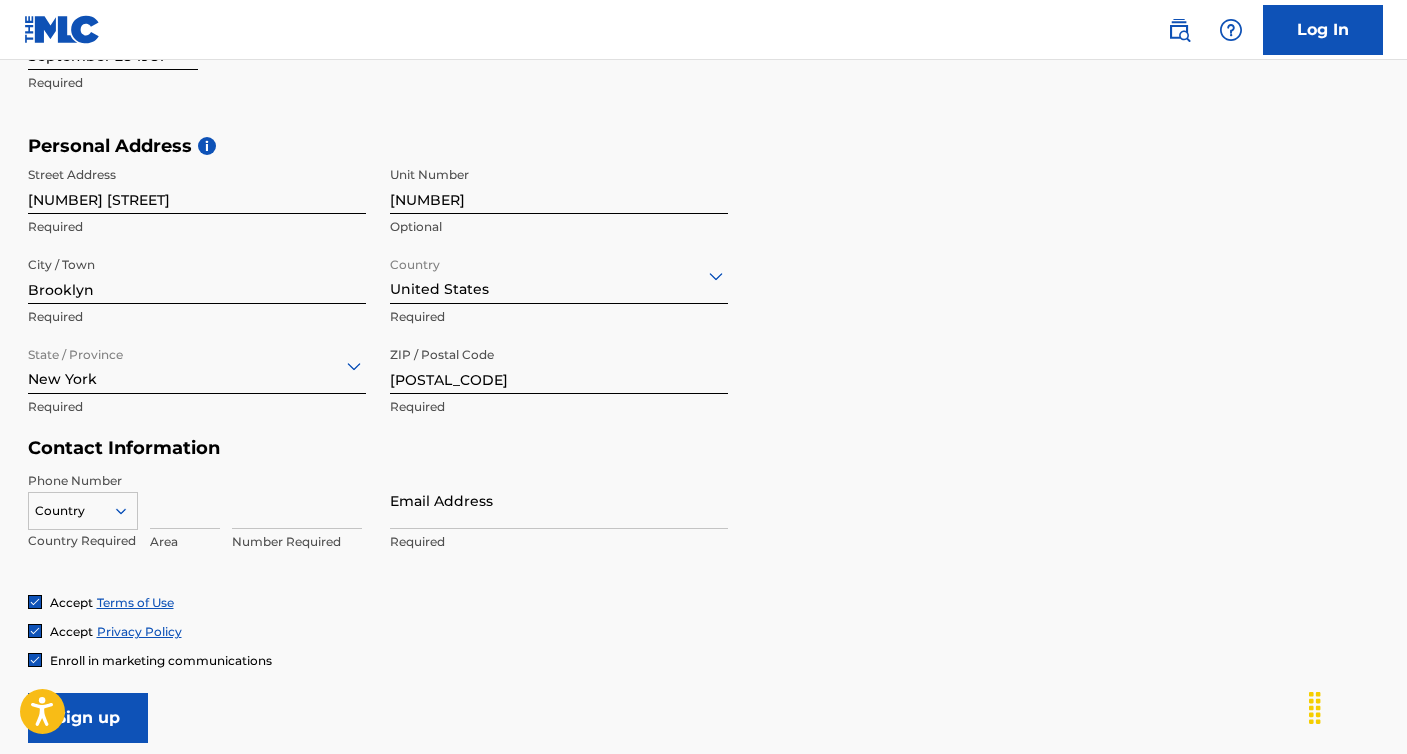 scroll, scrollTop: 747, scrollLeft: 0, axis: vertical 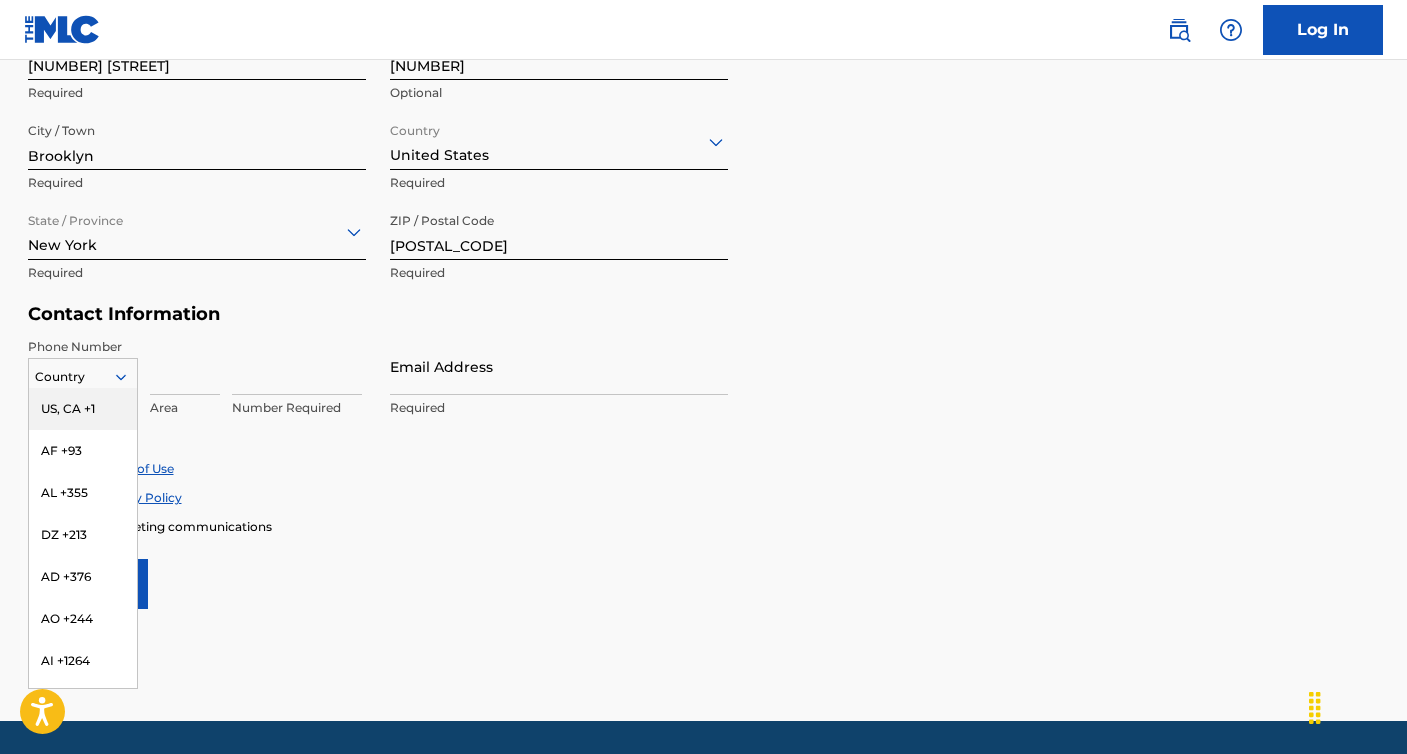 click 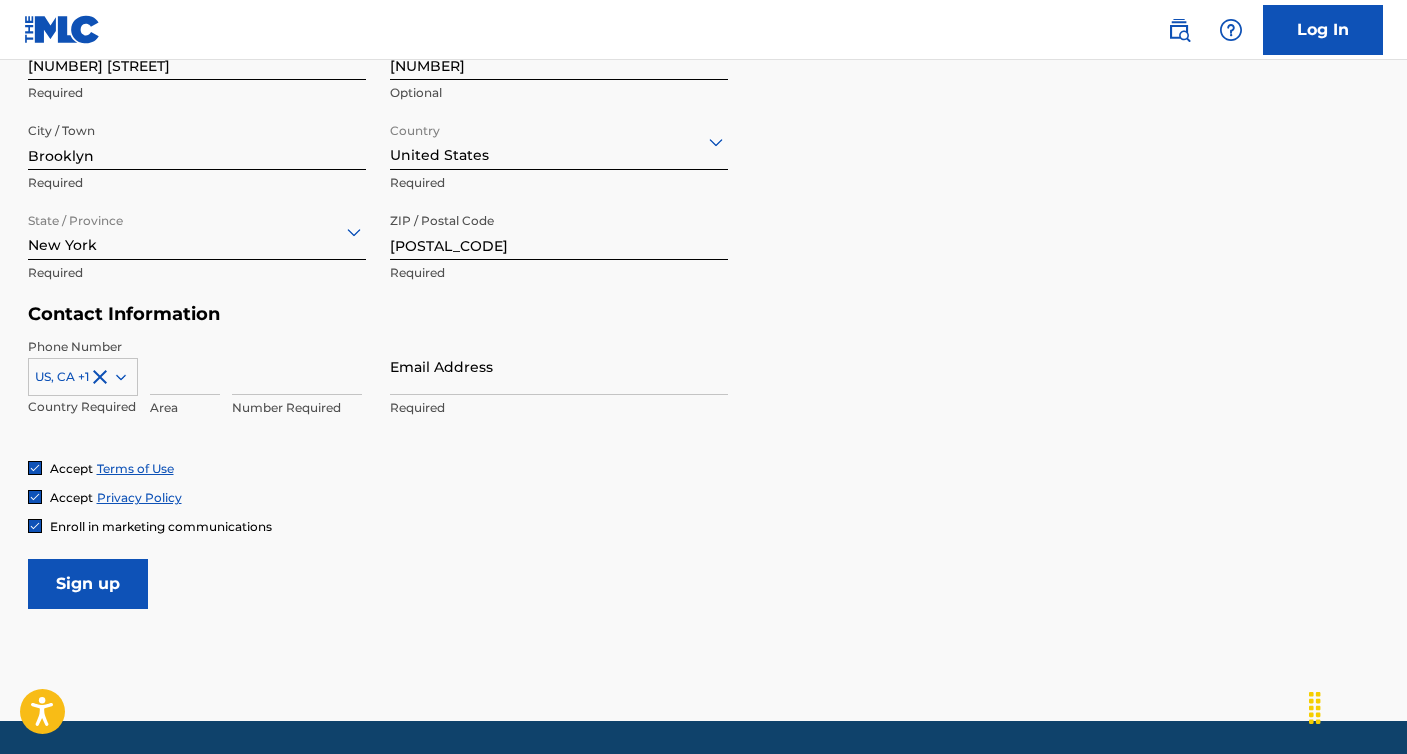 click at bounding box center [185, 366] 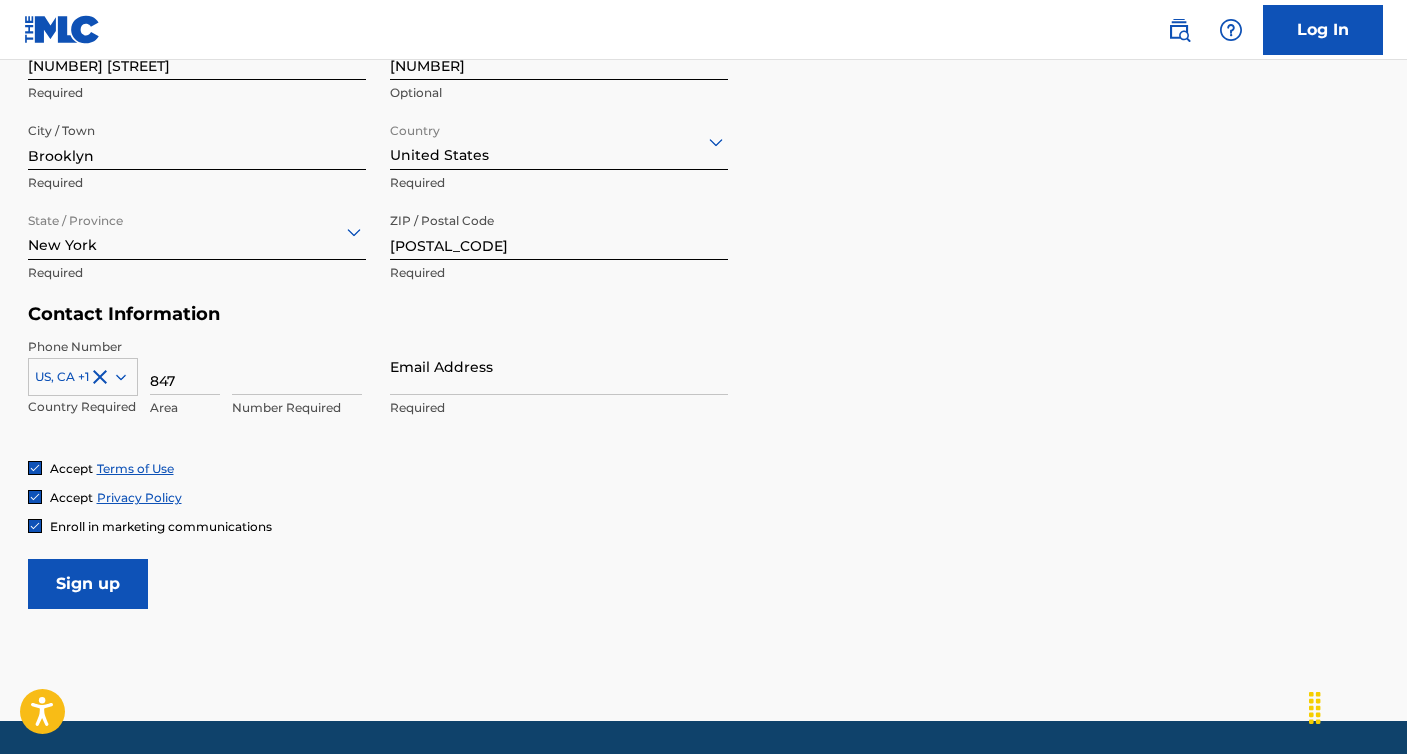 type on "847" 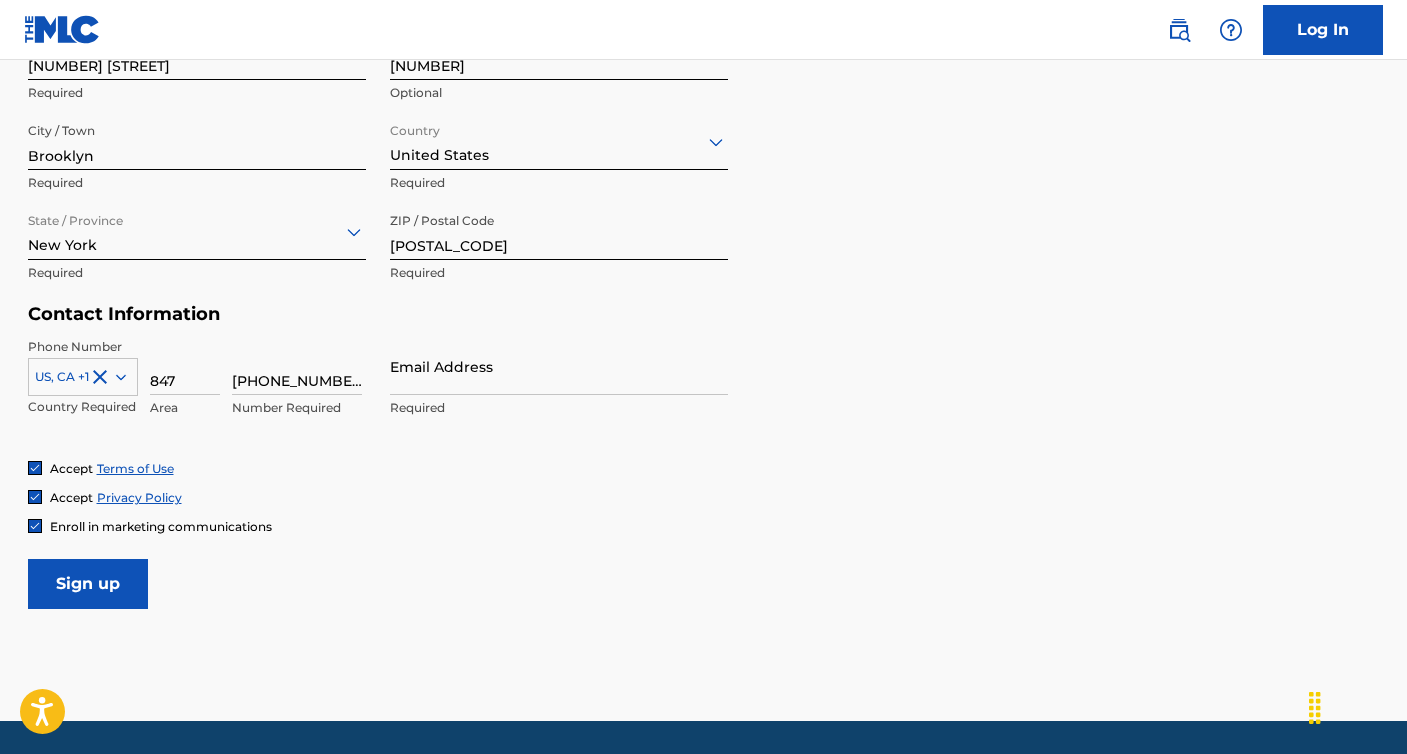 type on "[PHONE_NUMBER]" 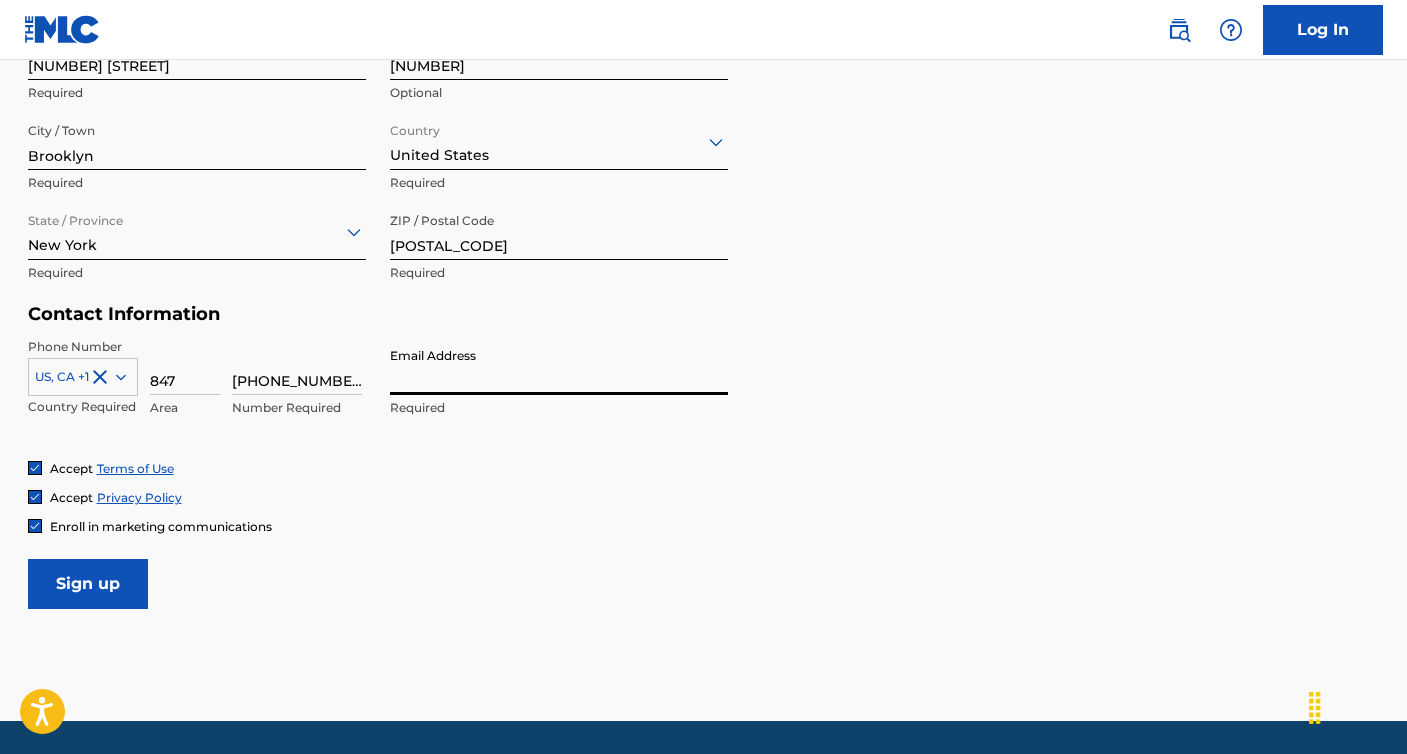 click on "Email Address" at bounding box center [559, 366] 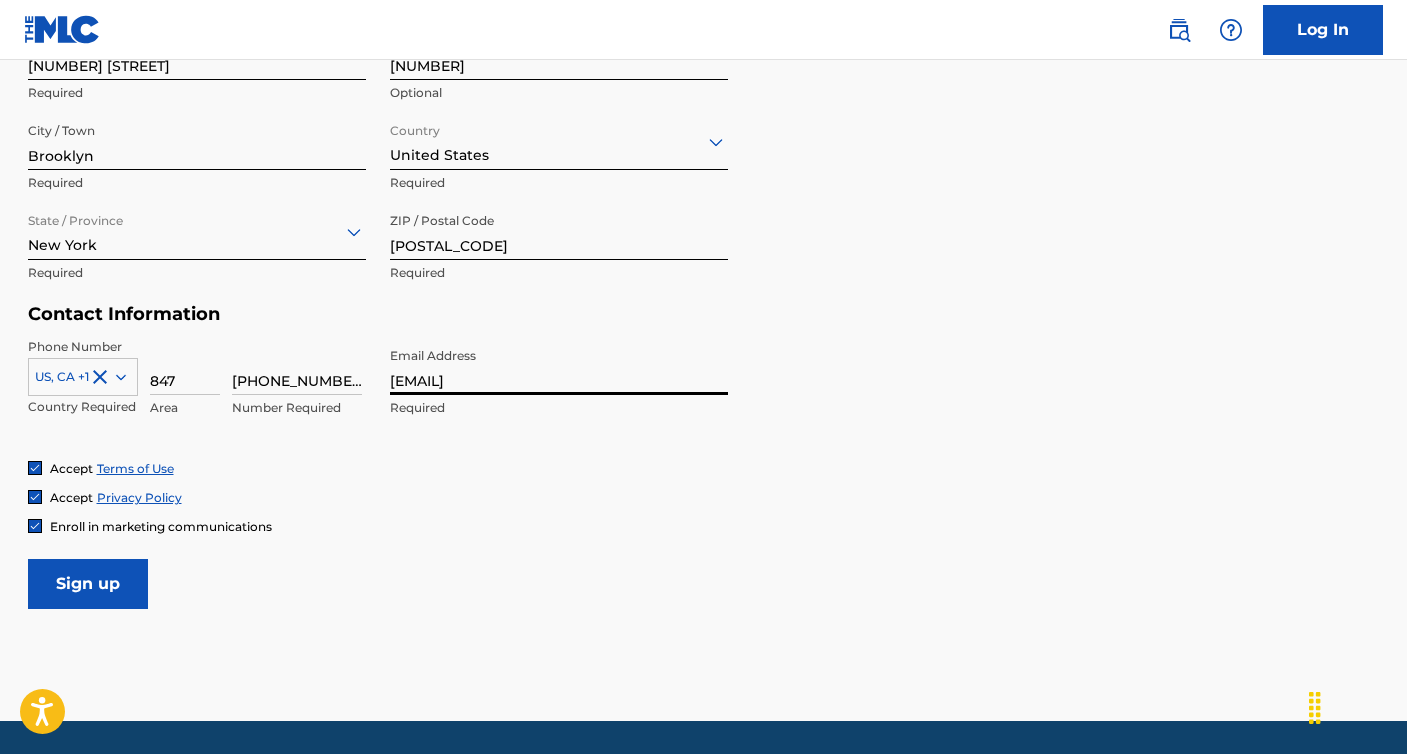 type on "[EMAIL]" 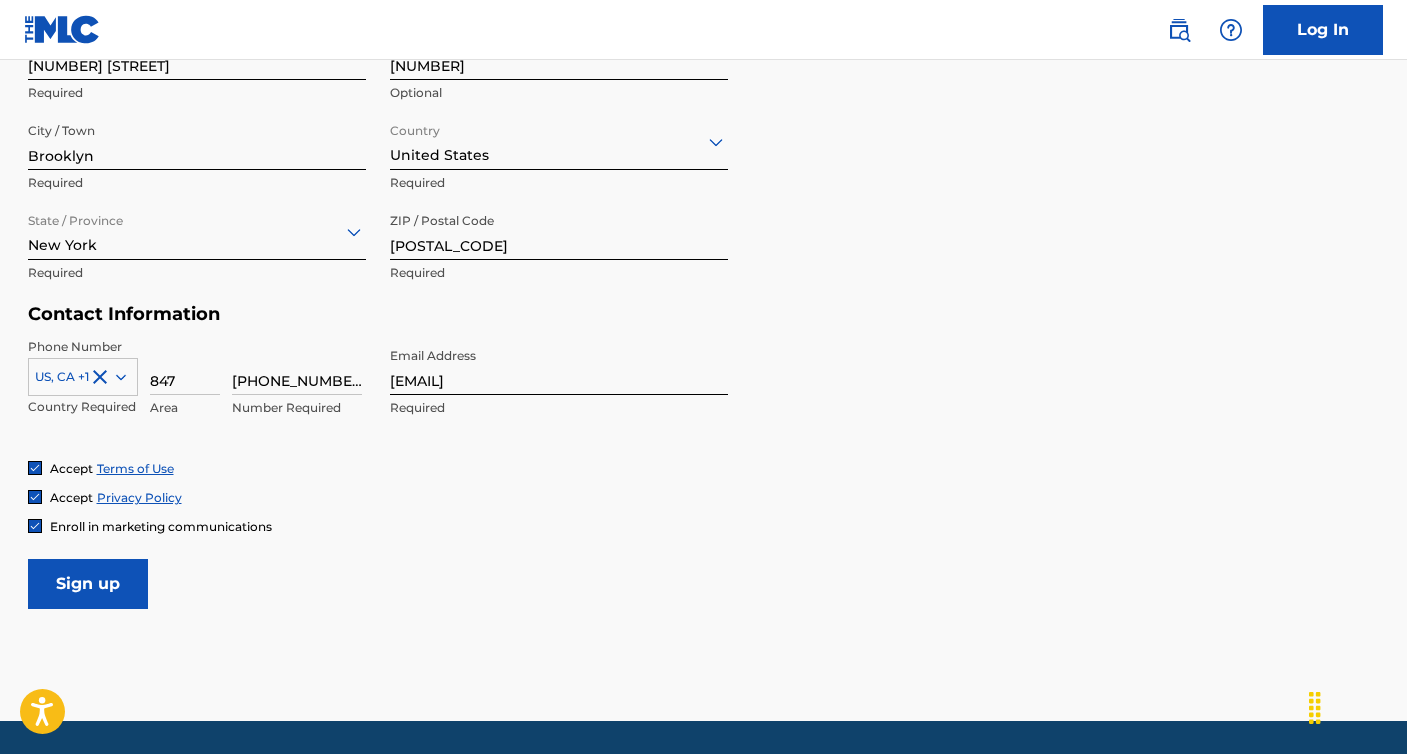 click on "Accept Terms of Use Accept Privacy Policy Enroll in marketing communications" at bounding box center (704, 497) 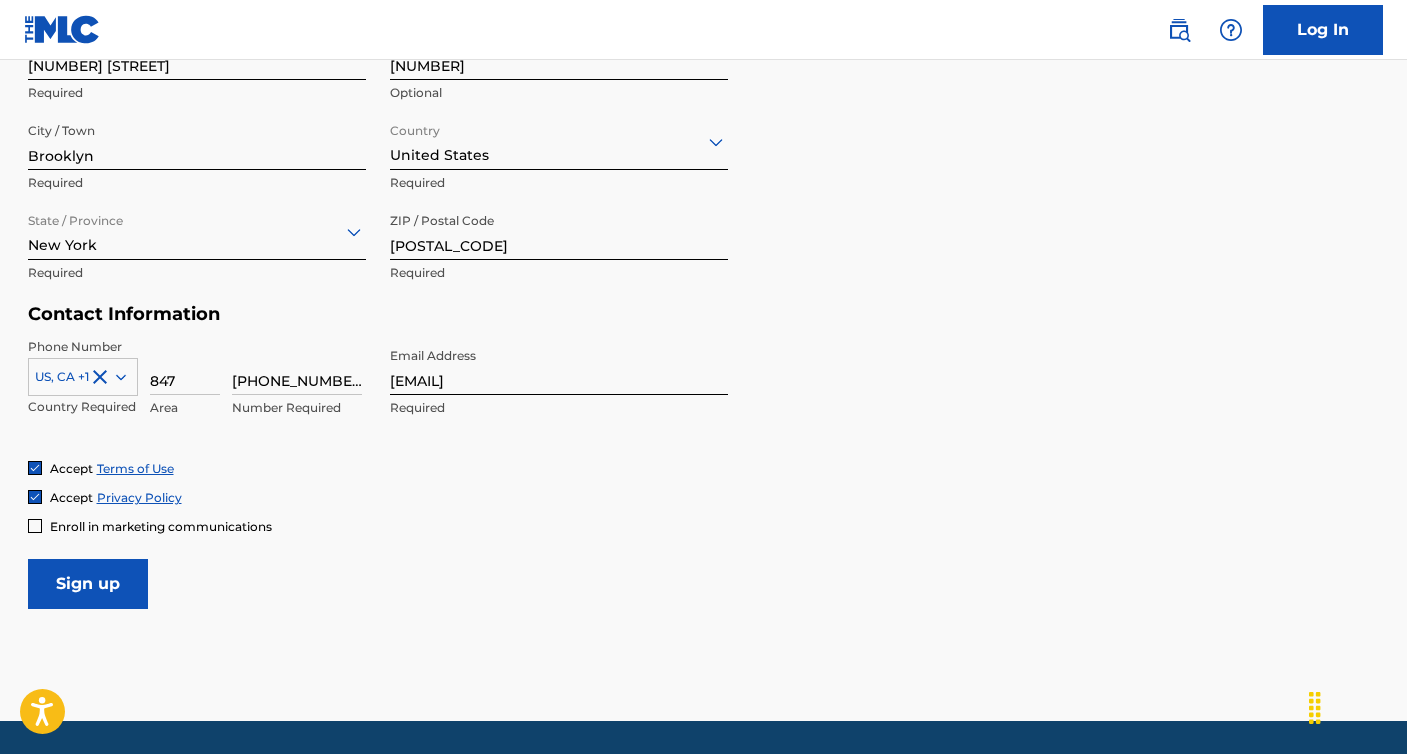click on "Sign up" at bounding box center [88, 584] 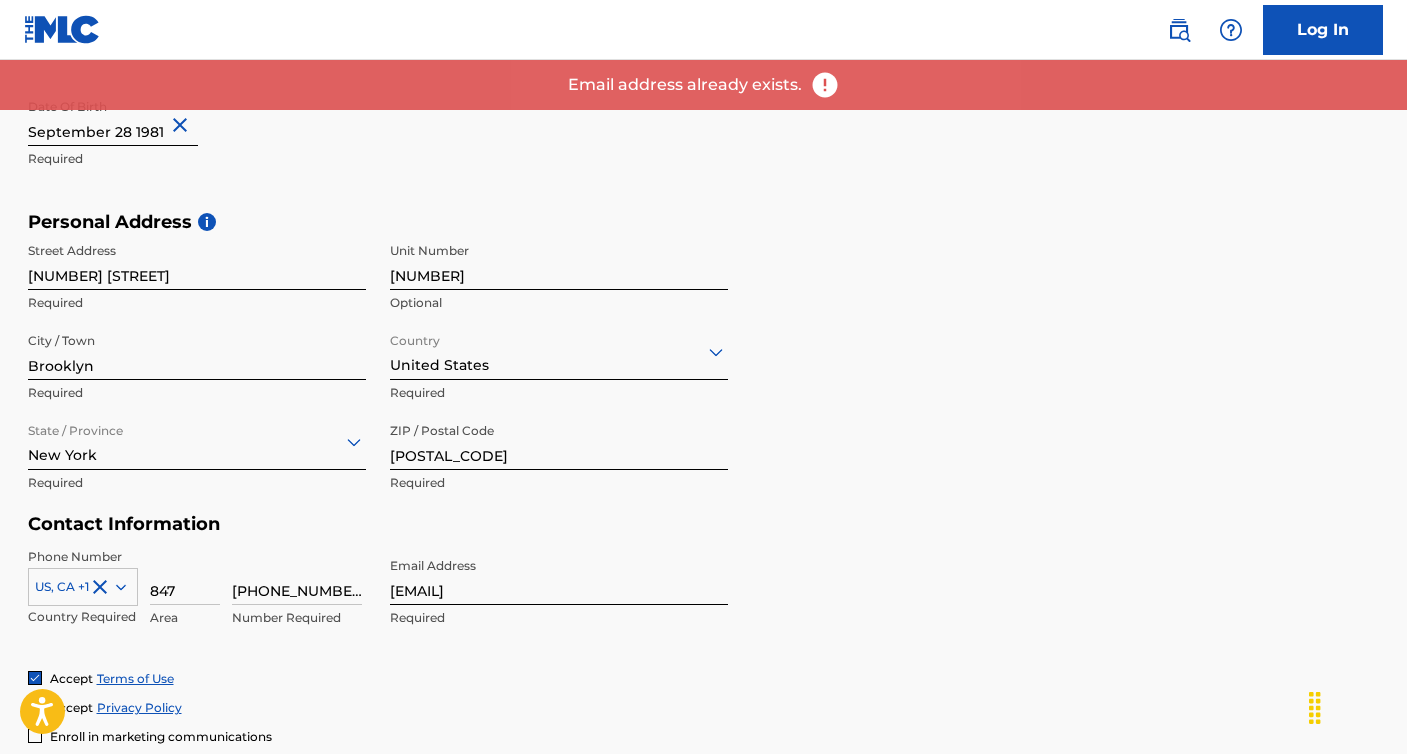 scroll, scrollTop: 0, scrollLeft: 0, axis: both 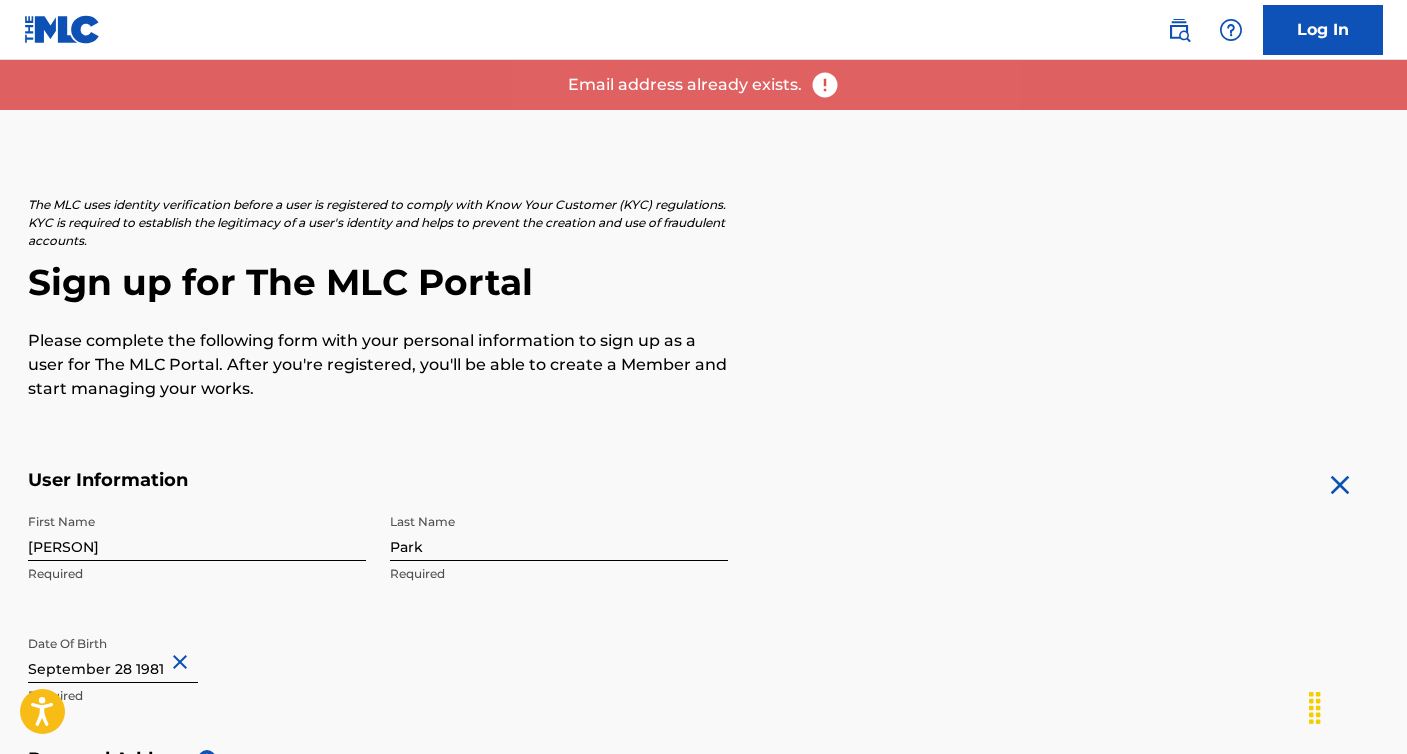 click on "Log In" at bounding box center (1323, 30) 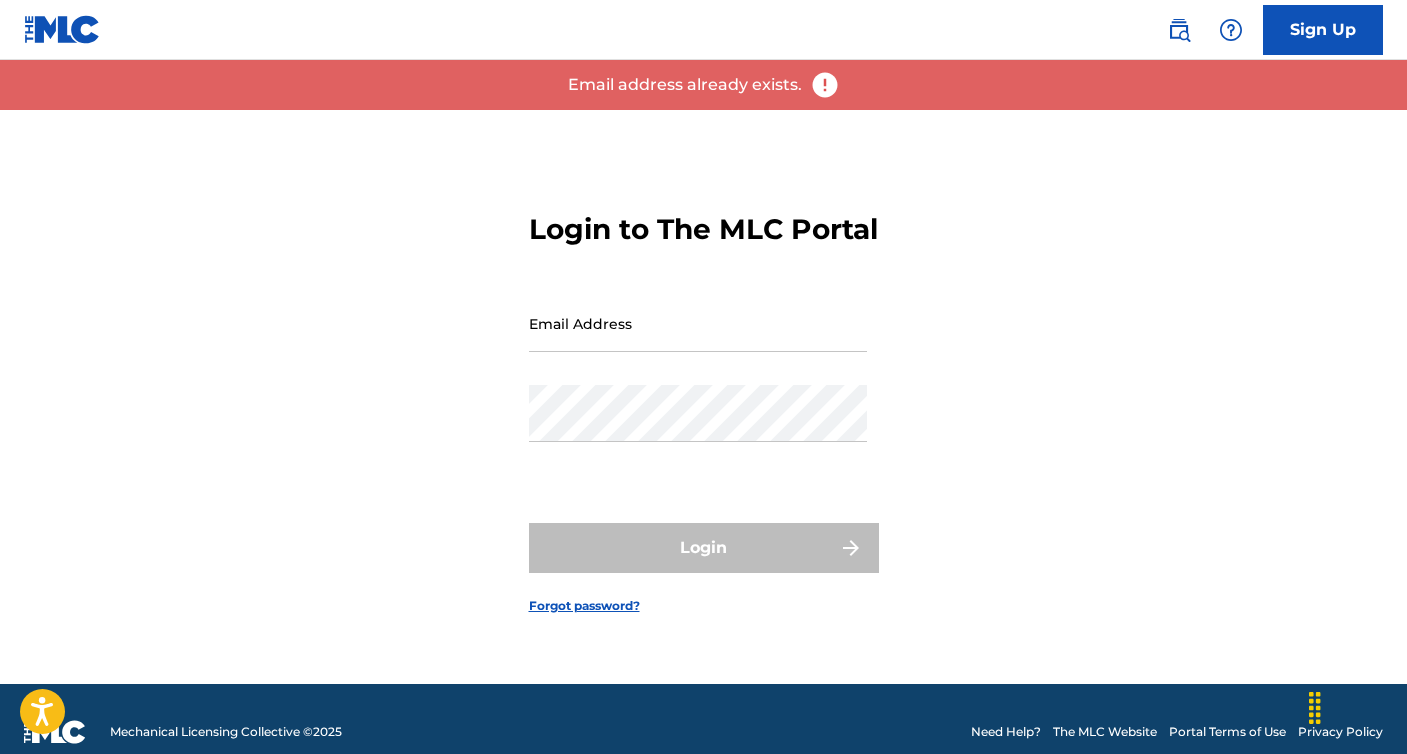 click on "Email Address" at bounding box center (698, 323) 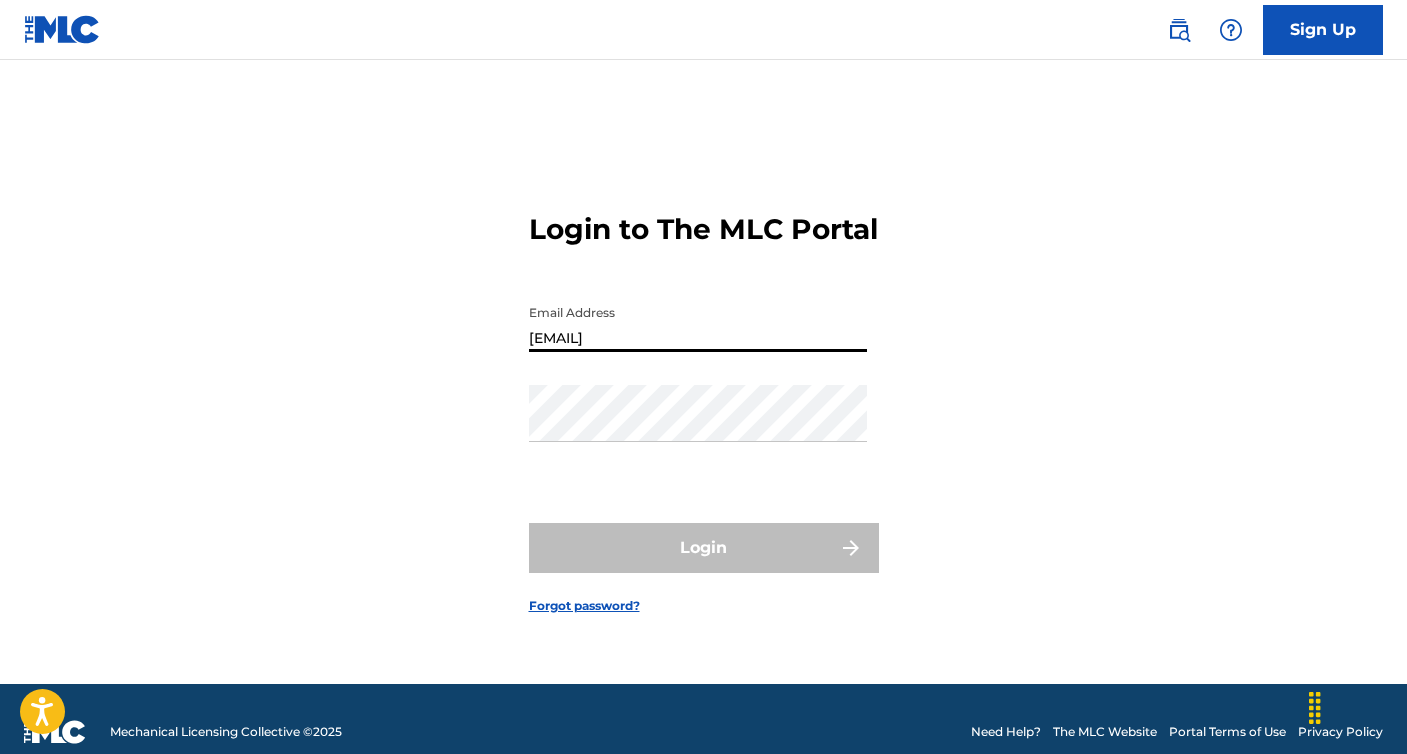 type on "[EMAIL]" 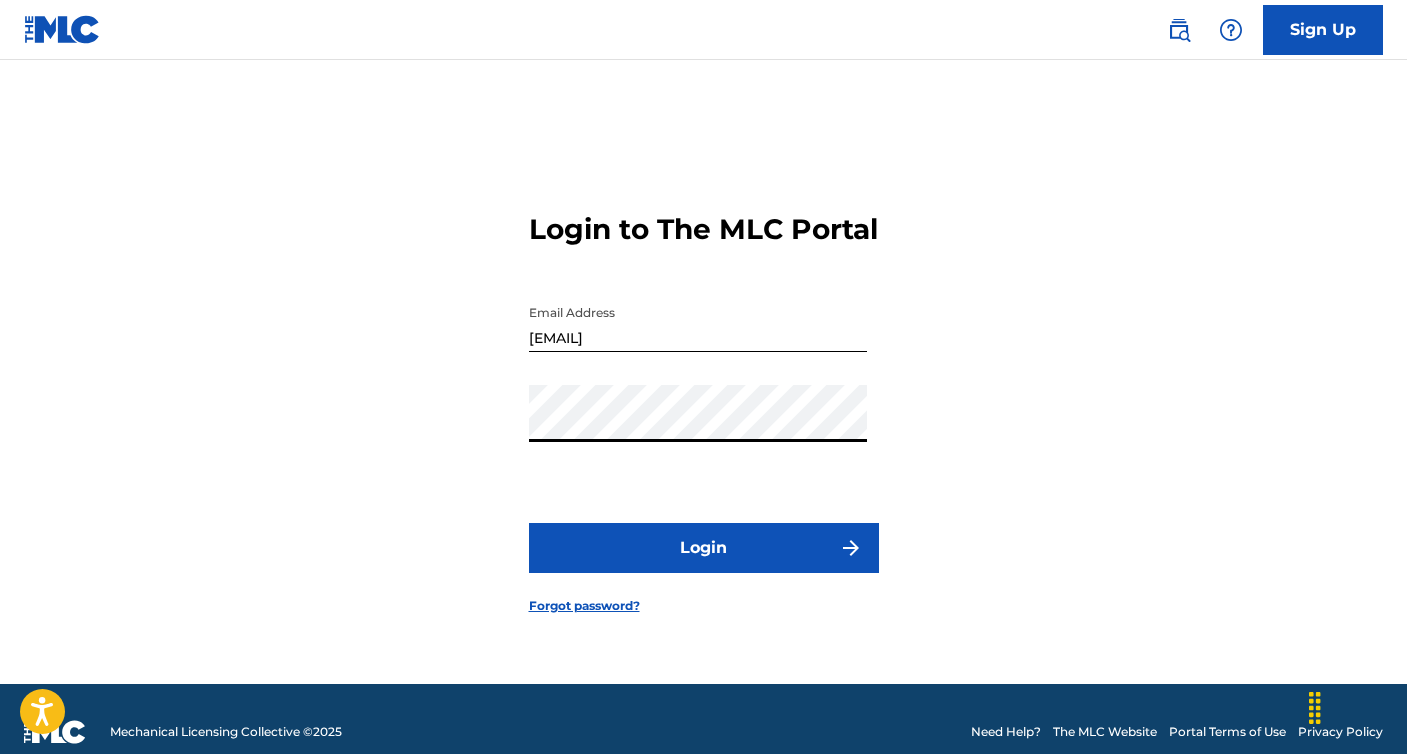 click on "Login" at bounding box center [704, 548] 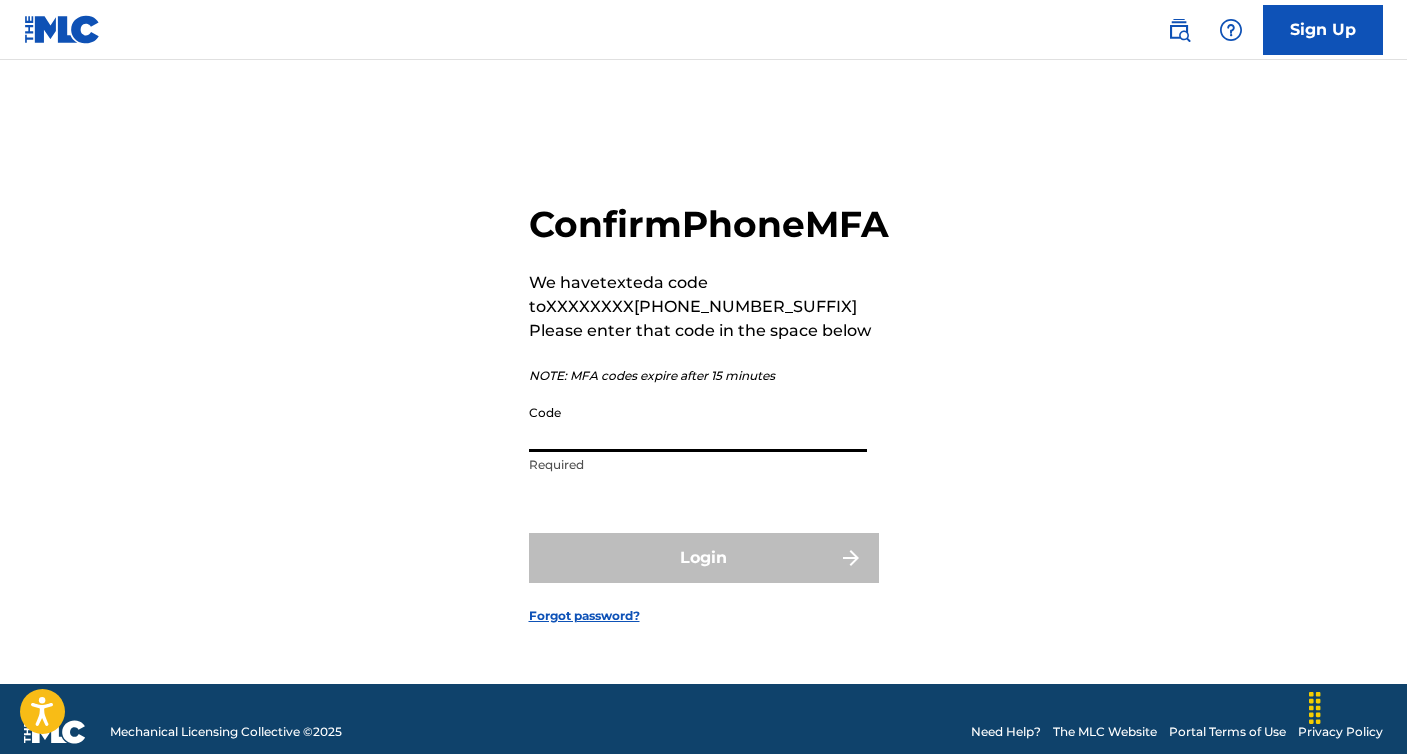 click on "Code" at bounding box center [698, 423] 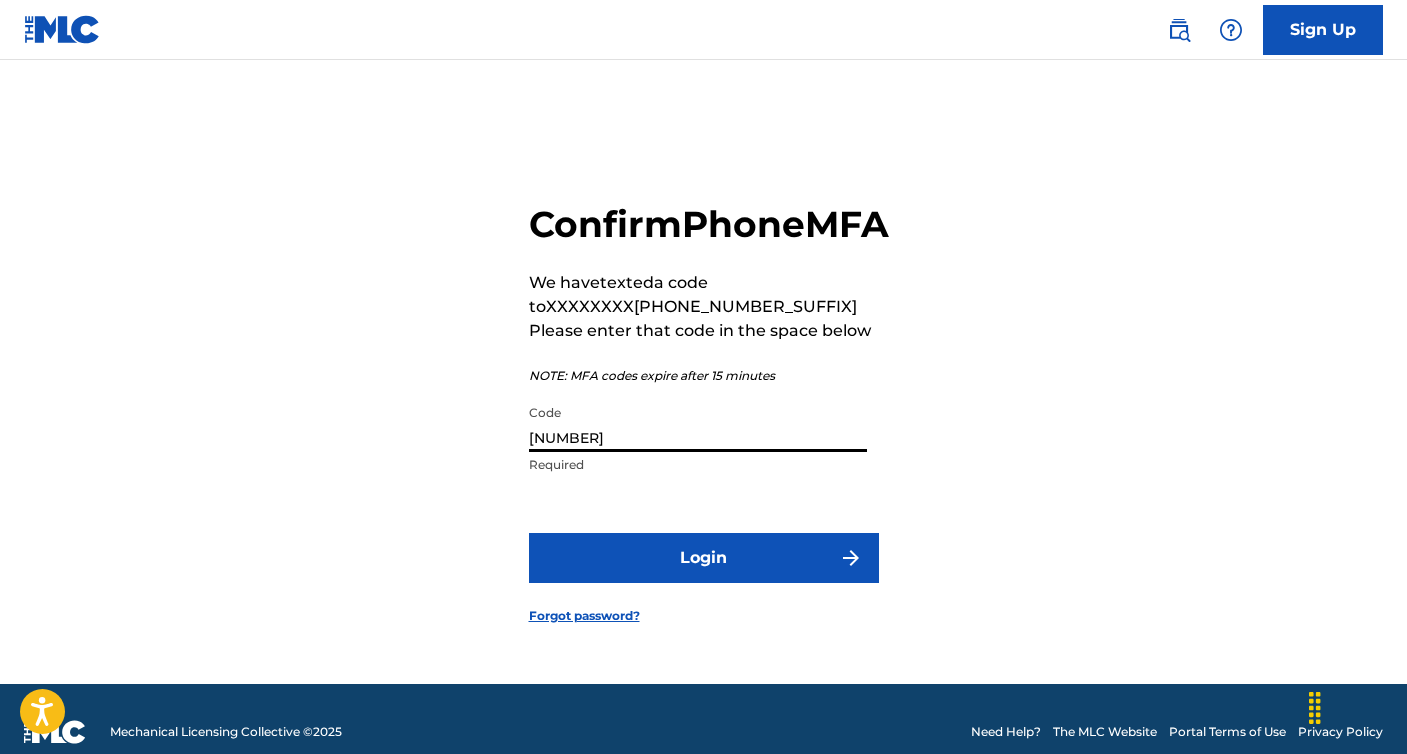 type on "[NUMBER]" 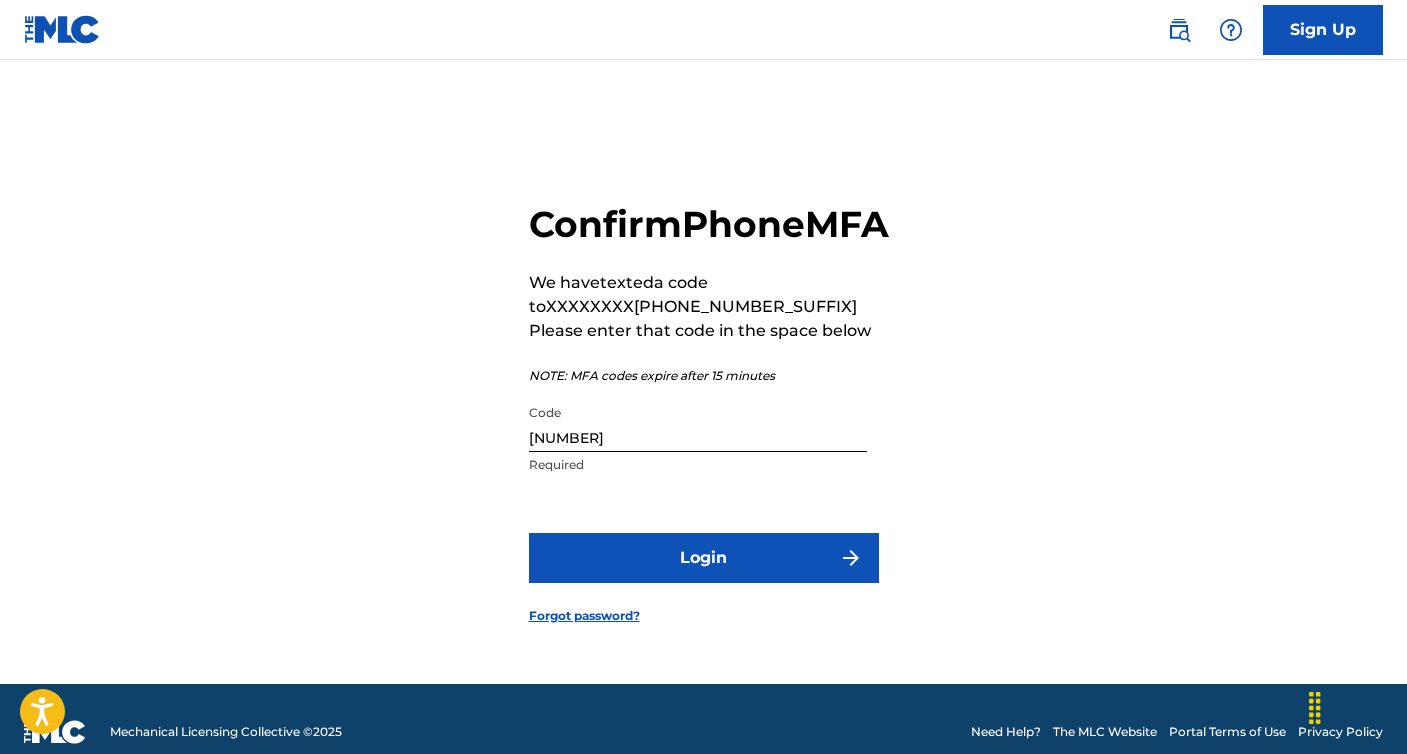 click on "Login" at bounding box center (704, 558) 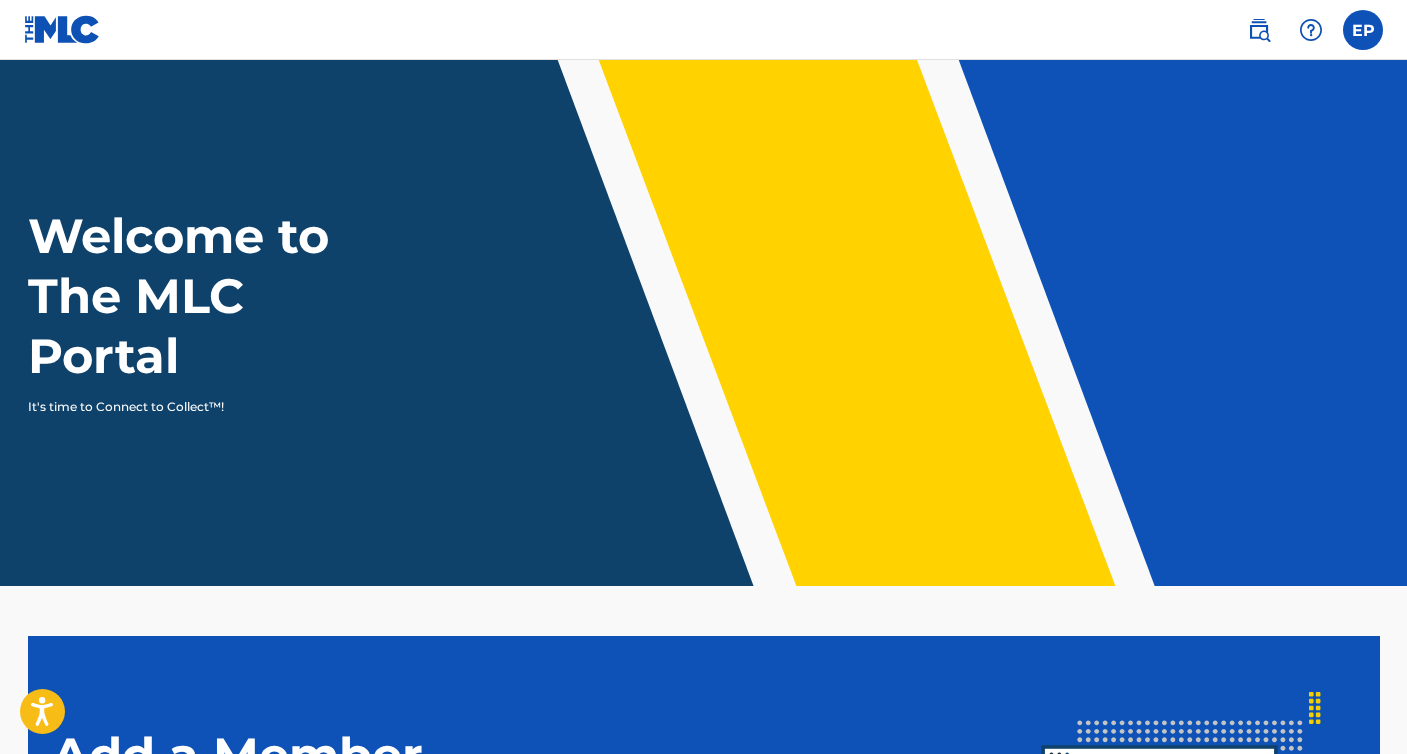 scroll, scrollTop: 0, scrollLeft: 0, axis: both 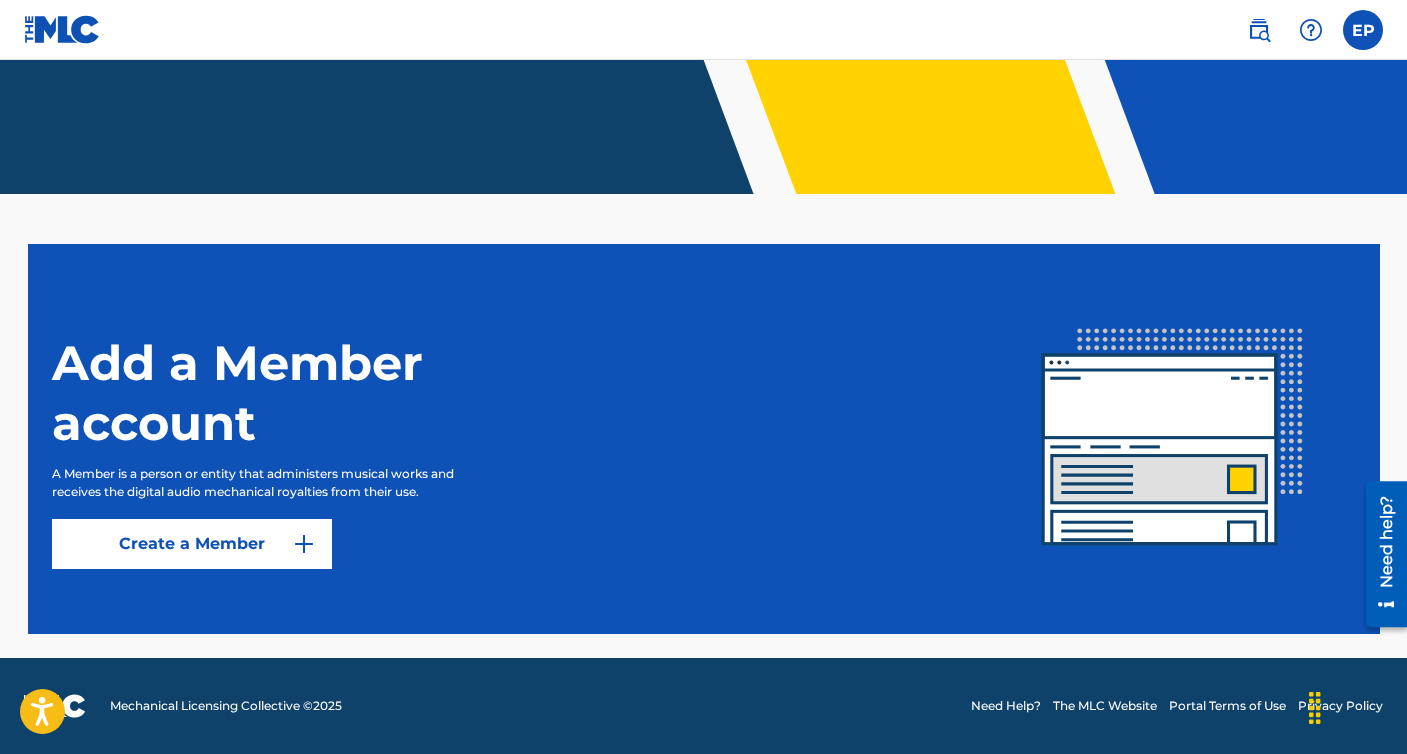 click at bounding box center (1363, 30) 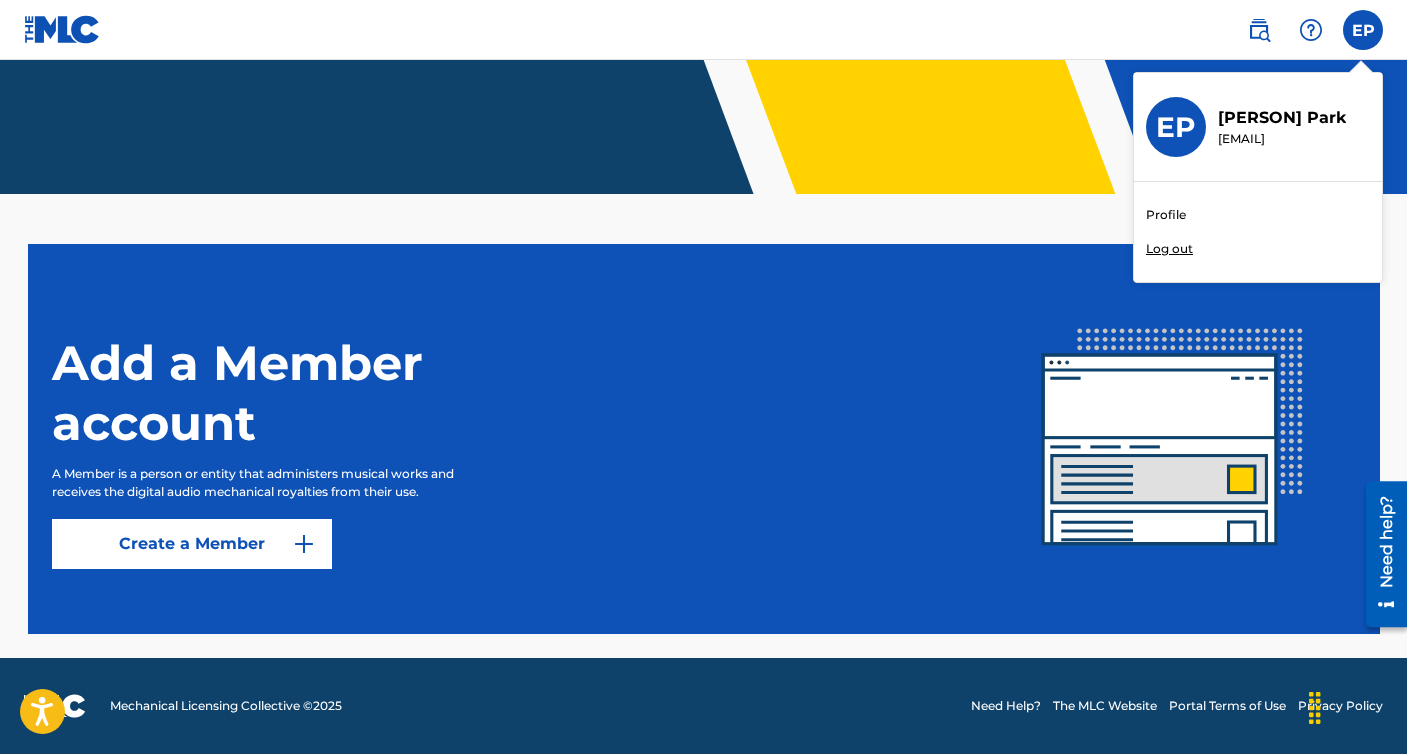 click on "Profile" at bounding box center [1166, 215] 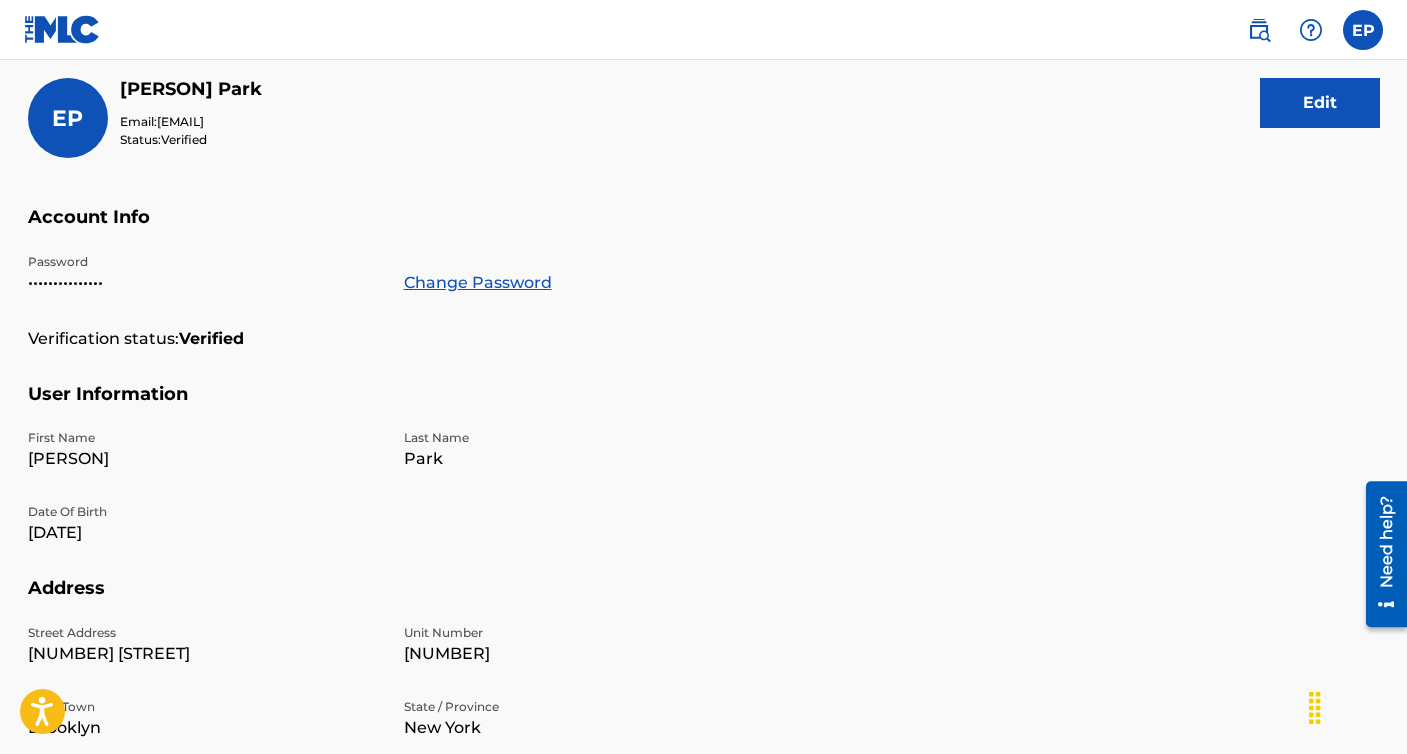 scroll, scrollTop: 0, scrollLeft: 0, axis: both 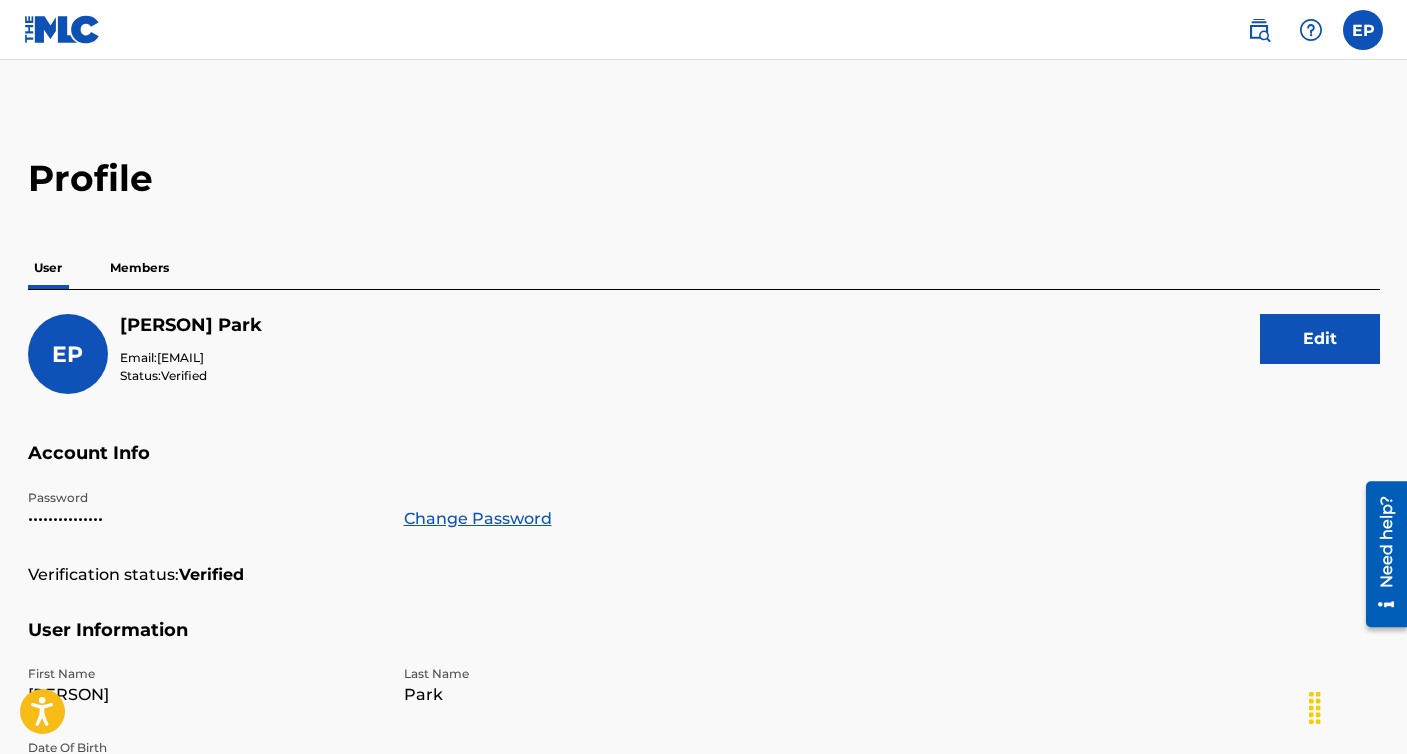 click on "Members" at bounding box center (139, 268) 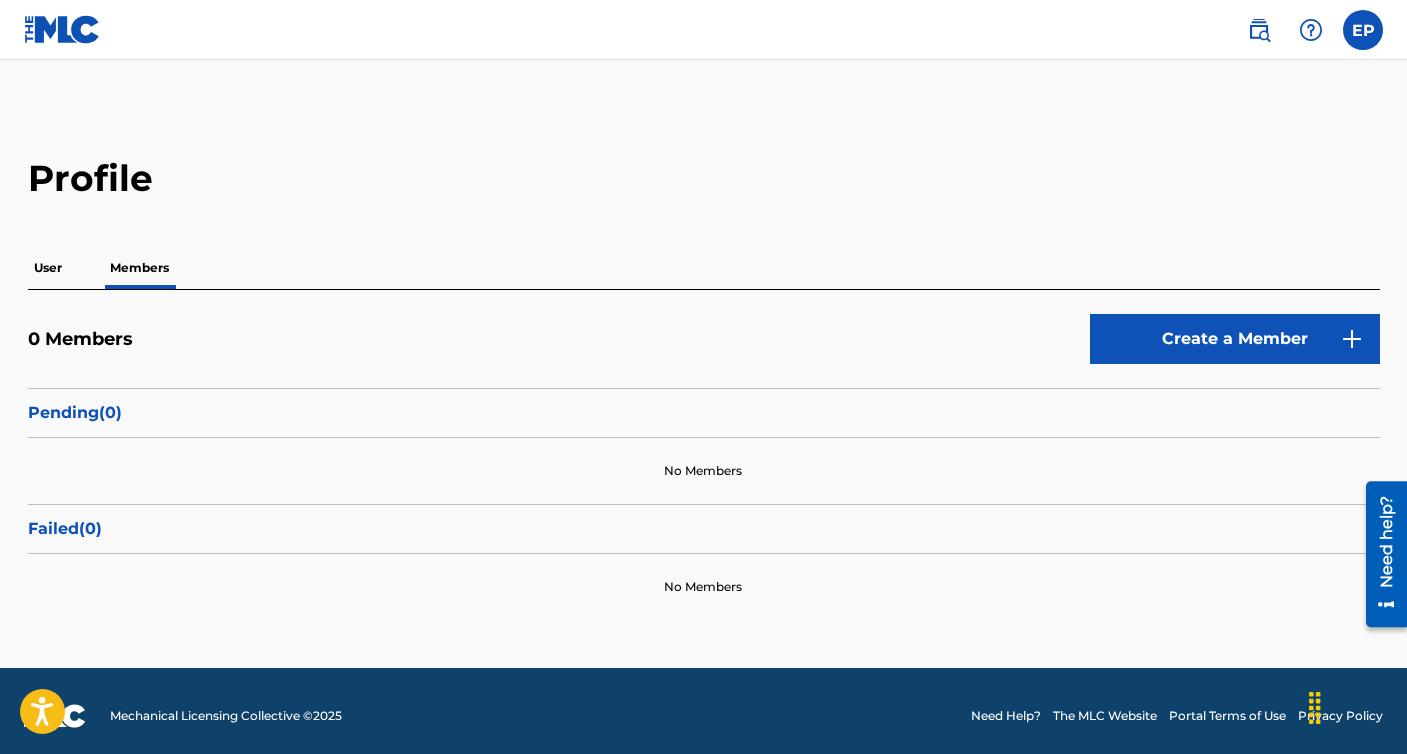 click at bounding box center (62, 29) 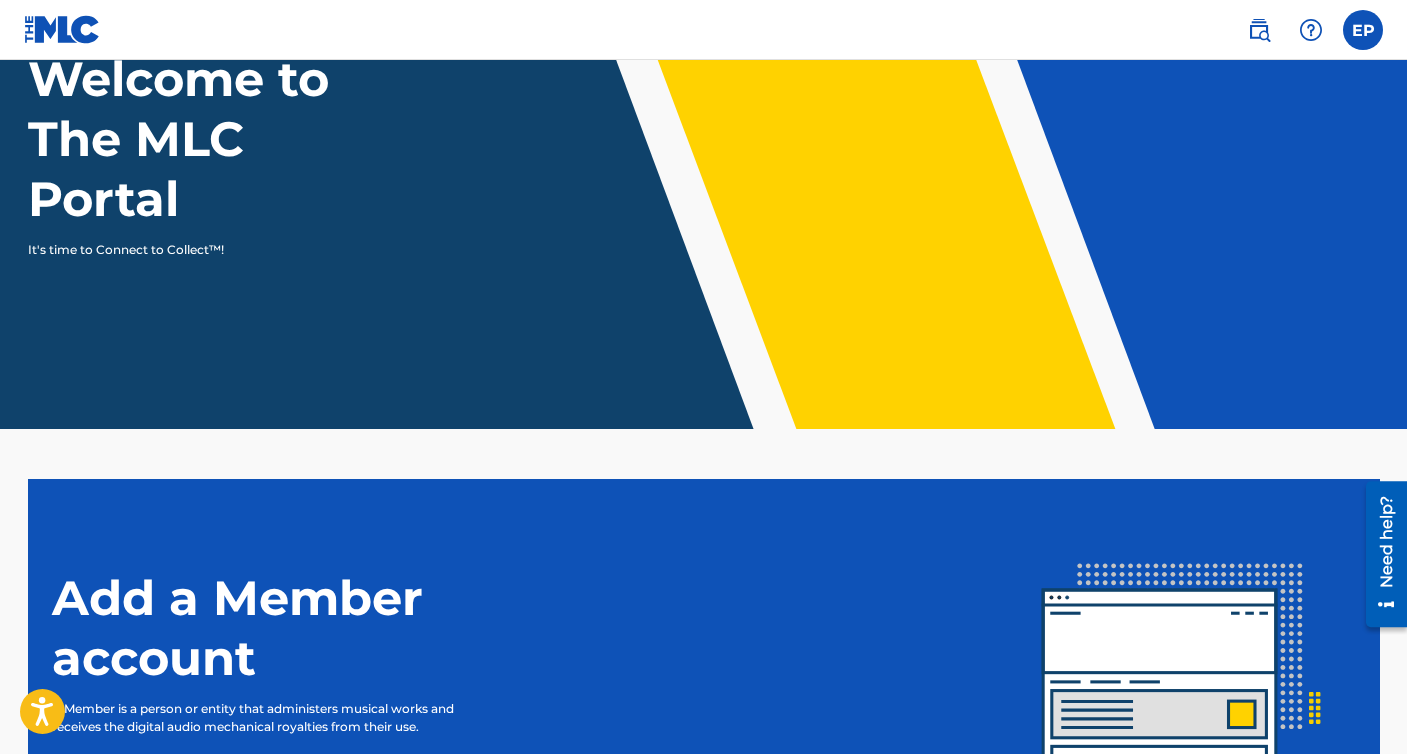 scroll, scrollTop: 392, scrollLeft: 0, axis: vertical 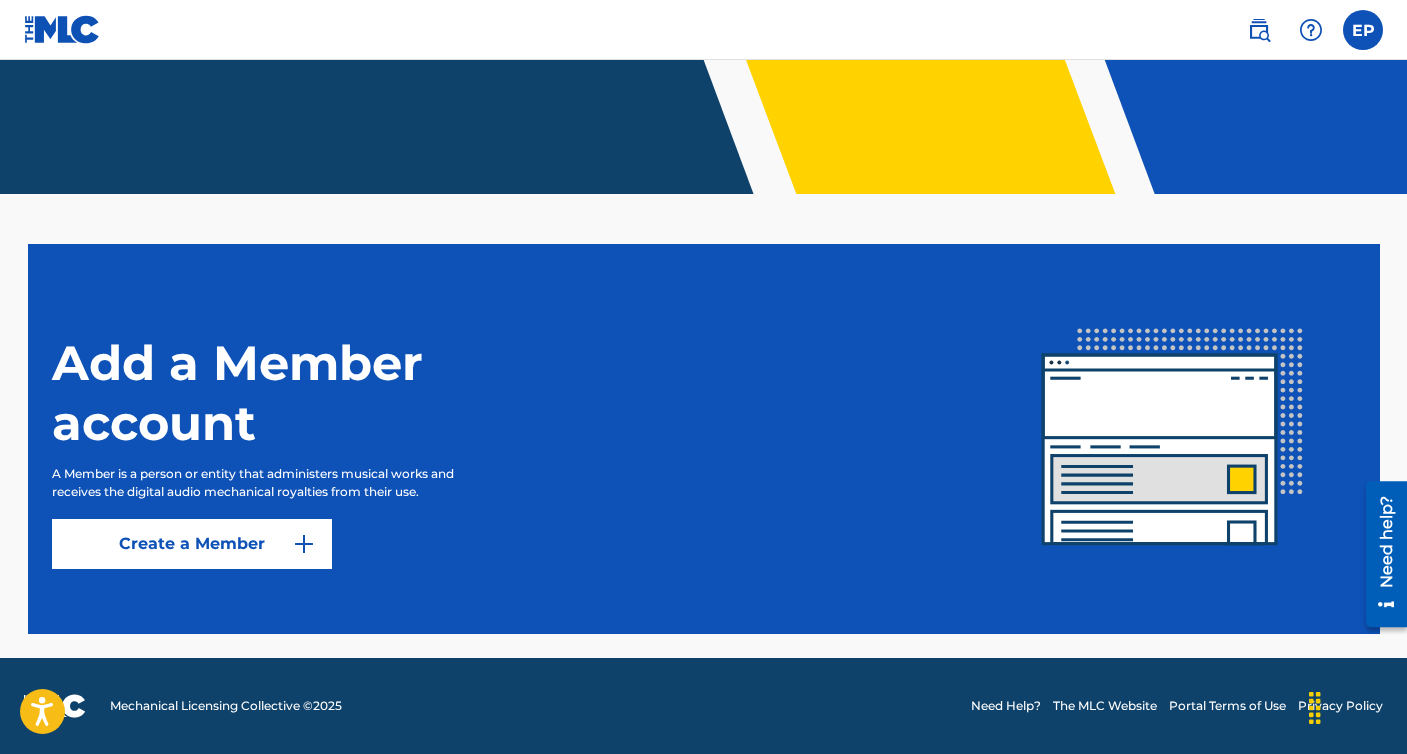 click on "Create a Member" at bounding box center (192, 544) 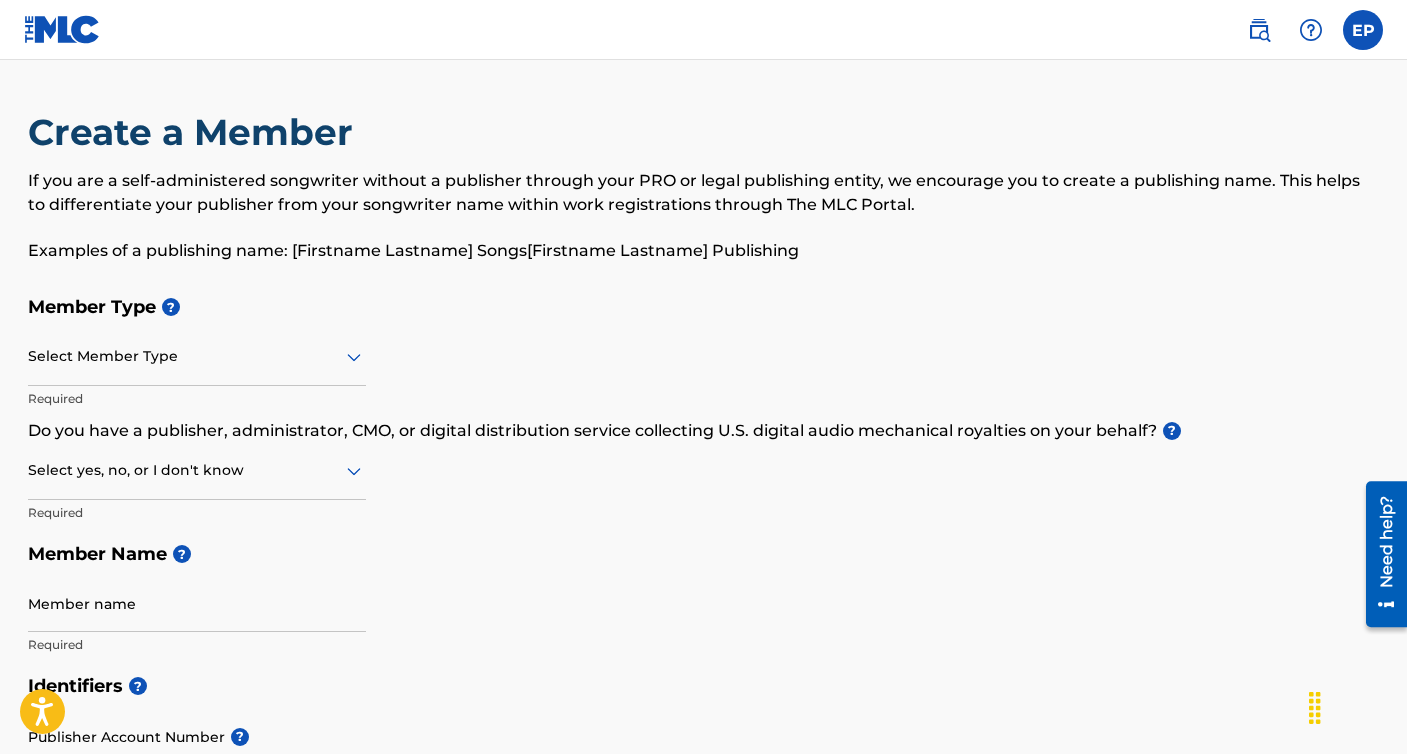 click at bounding box center (197, 356) 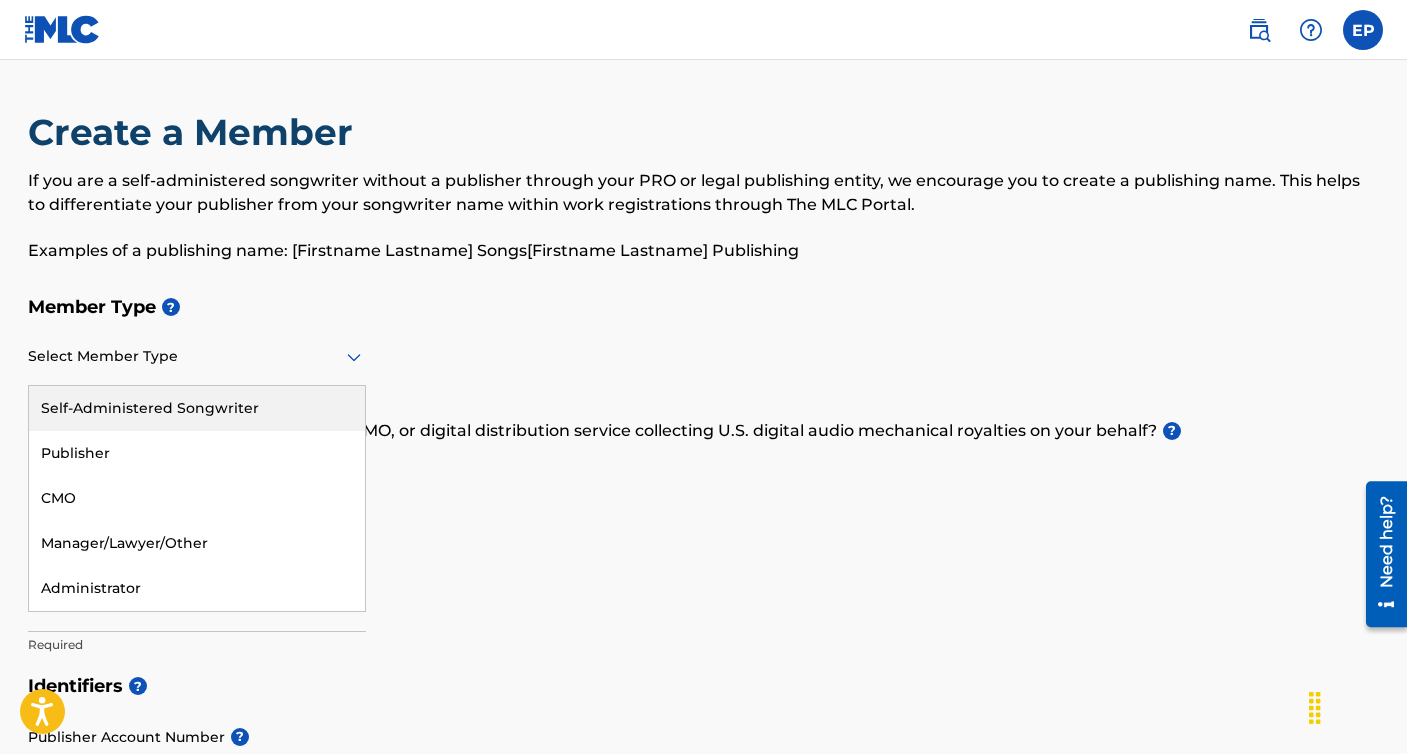 click on "Member Type ?" at bounding box center (704, 307) 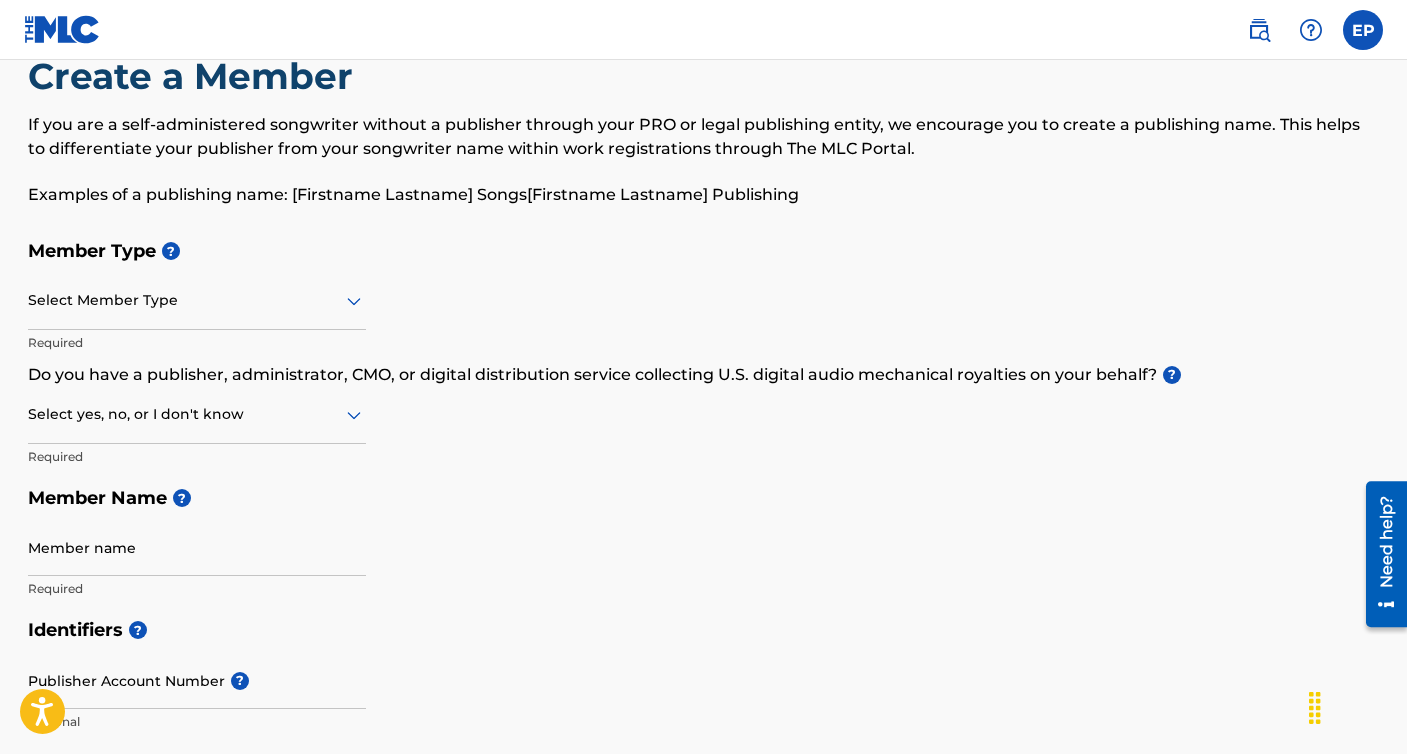 scroll, scrollTop: 36, scrollLeft: 0, axis: vertical 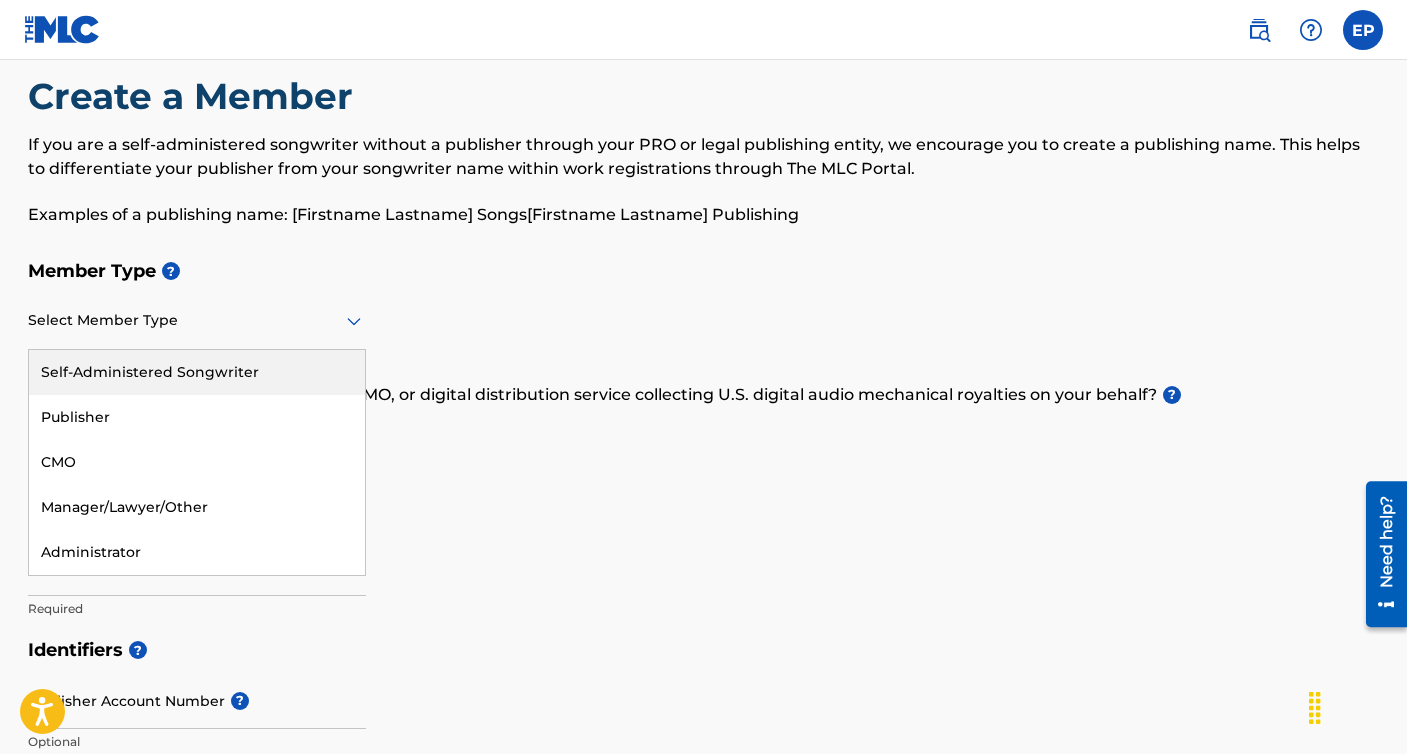 click 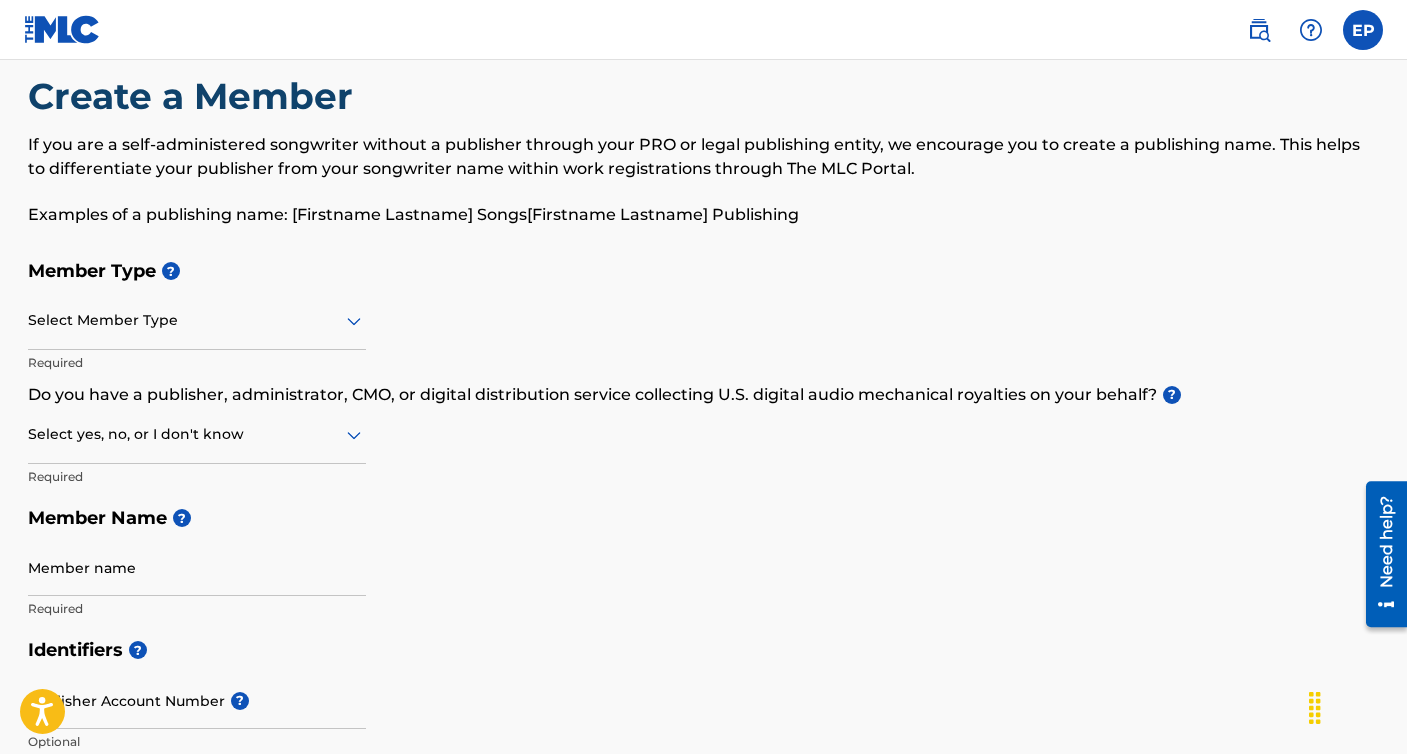 click on "Member Type ?" at bounding box center (704, 271) 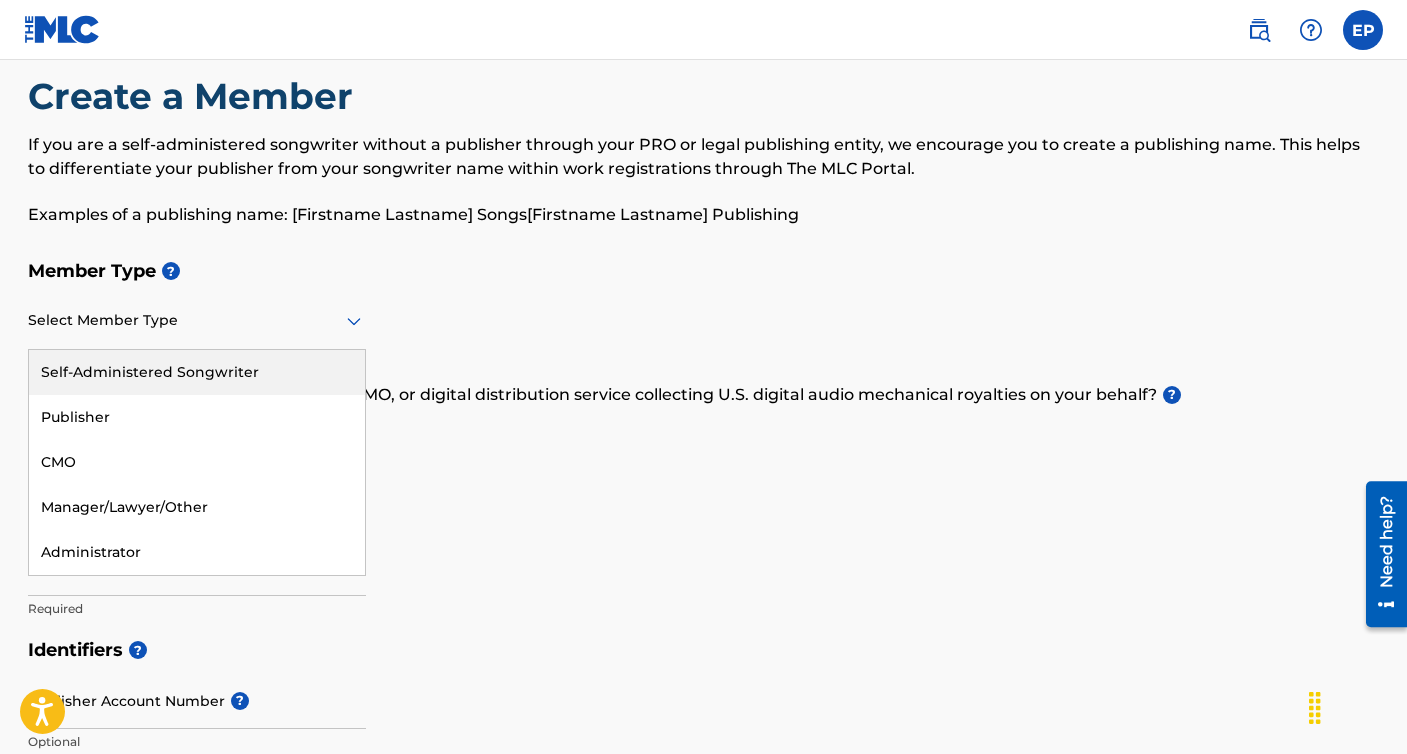 click 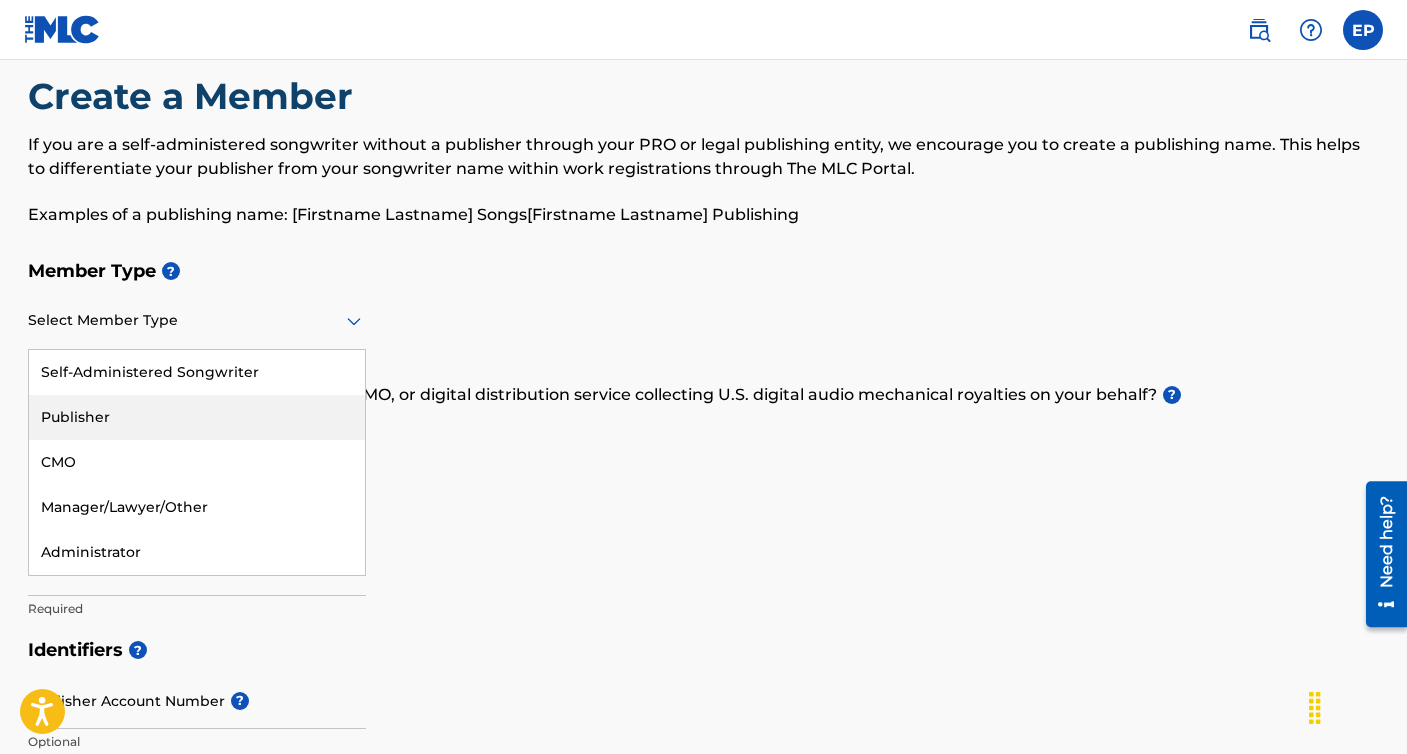 click on "Publisher" at bounding box center (197, 417) 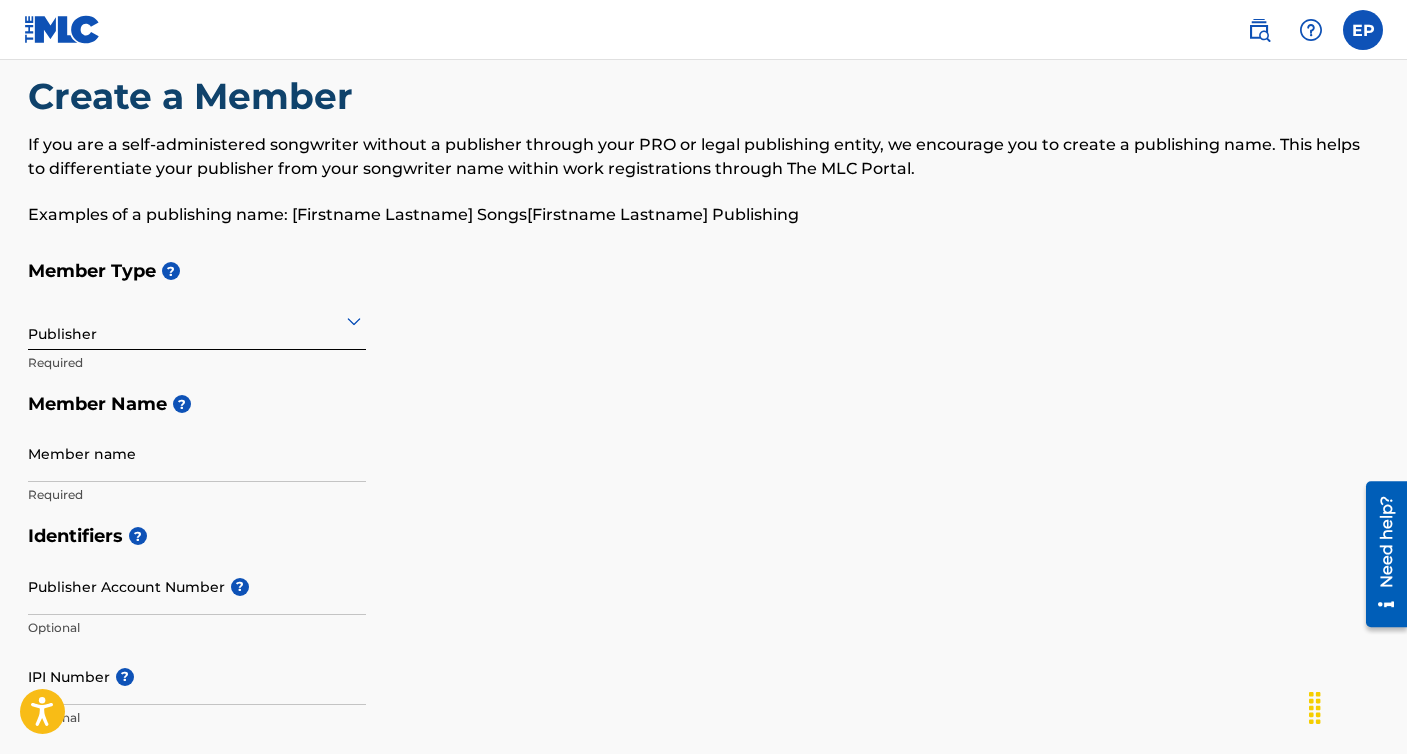 click at bounding box center (197, 320) 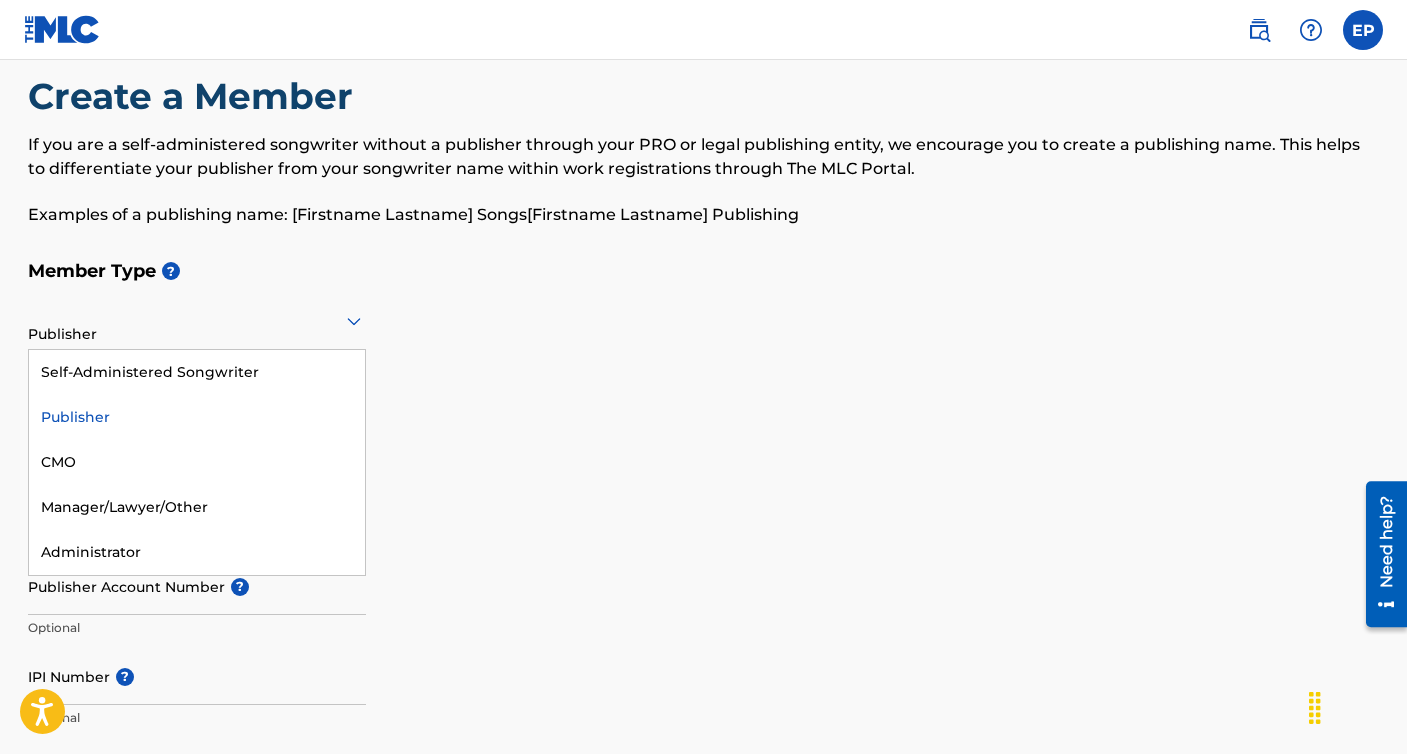 click on "Publisher" at bounding box center (197, 417) 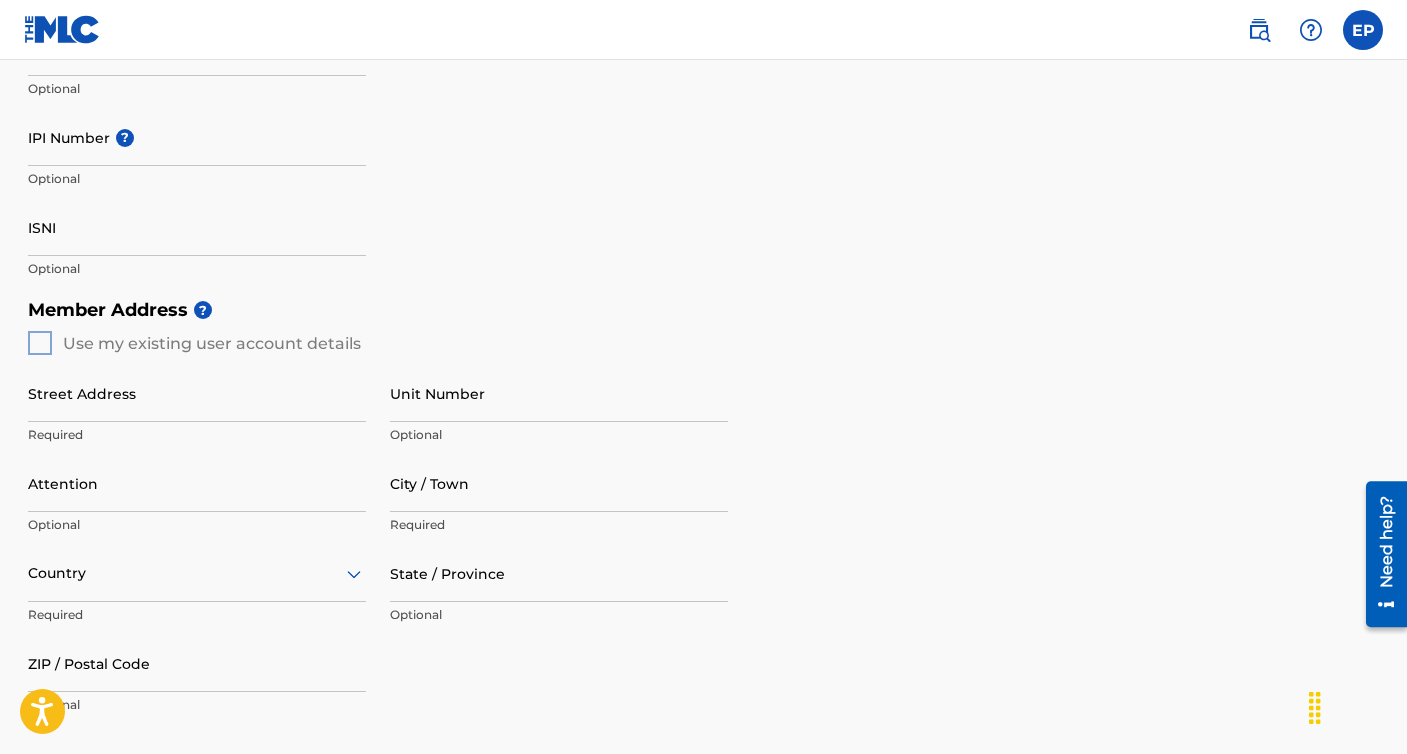 scroll, scrollTop: 0, scrollLeft: 0, axis: both 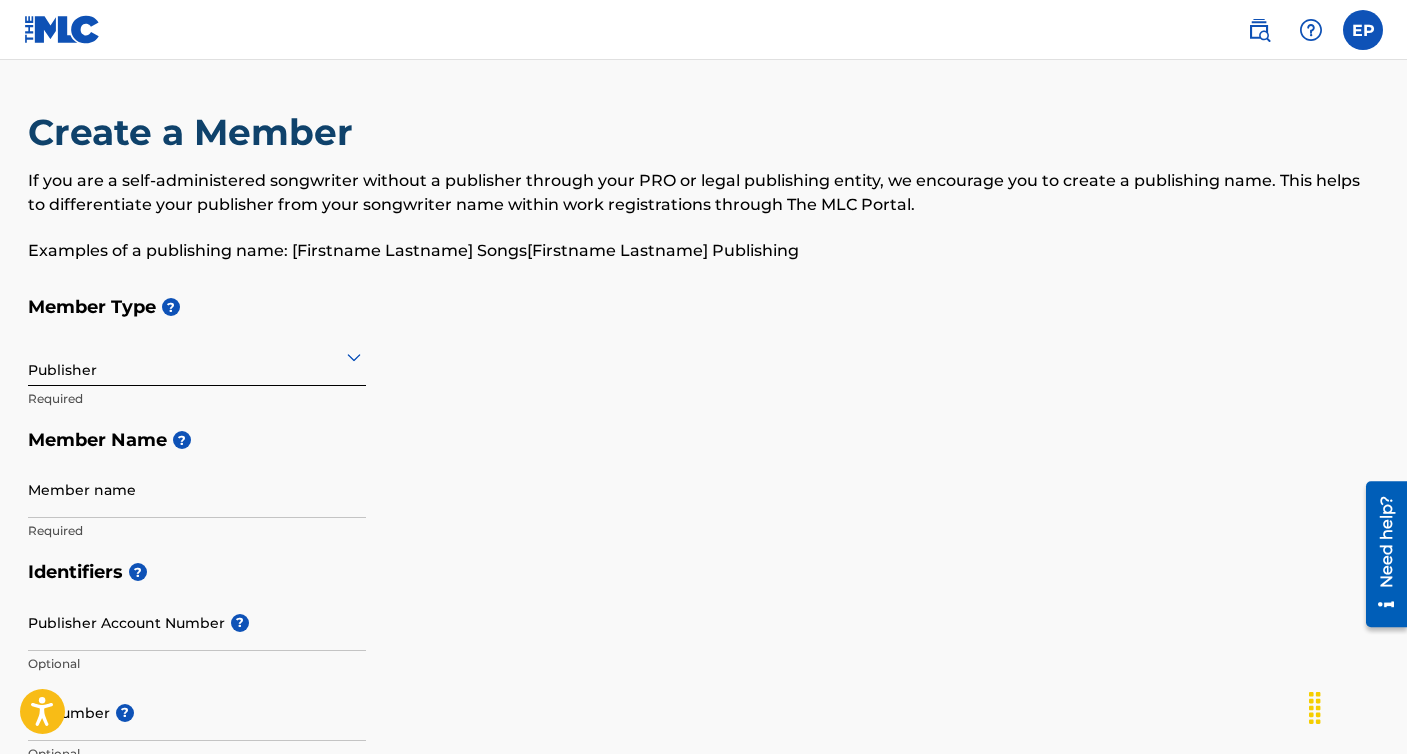 click on "Publisher" at bounding box center (197, 356) 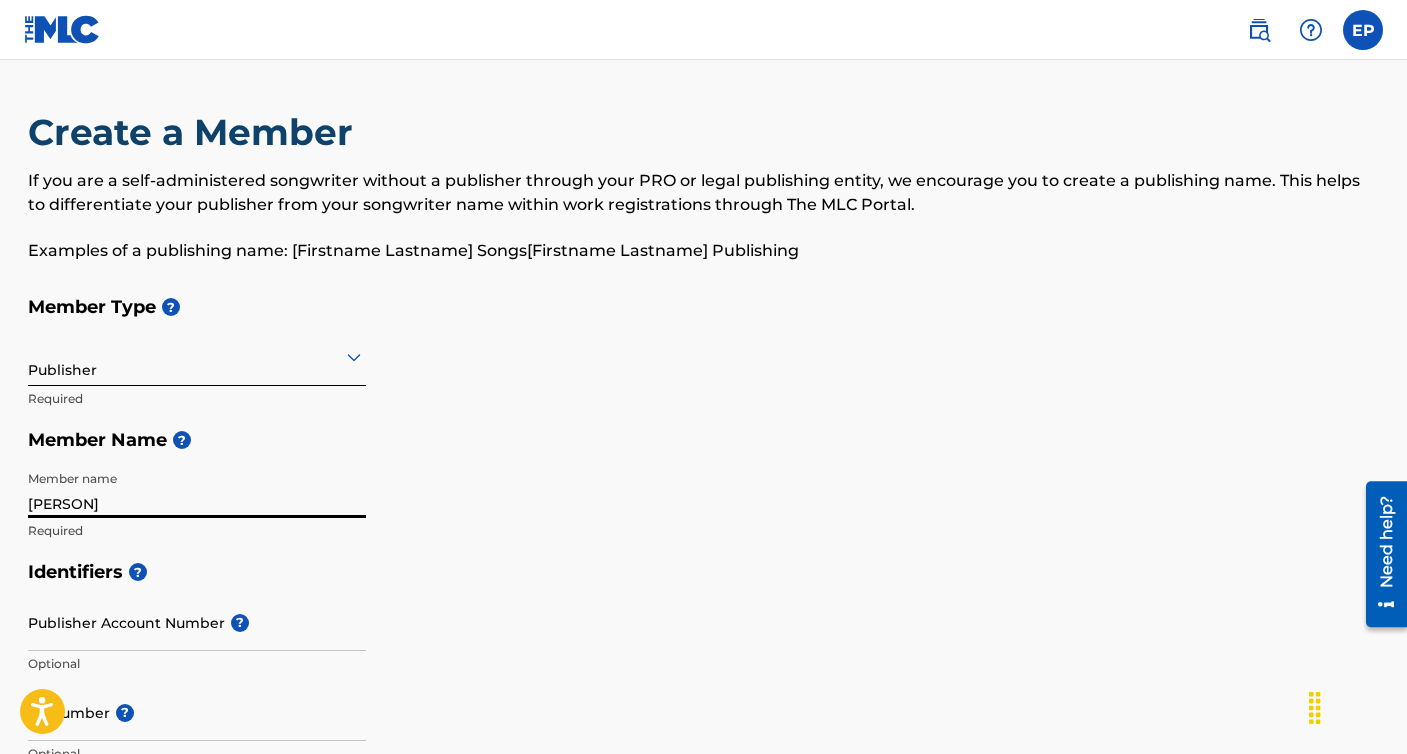 type on "[PERSON]" 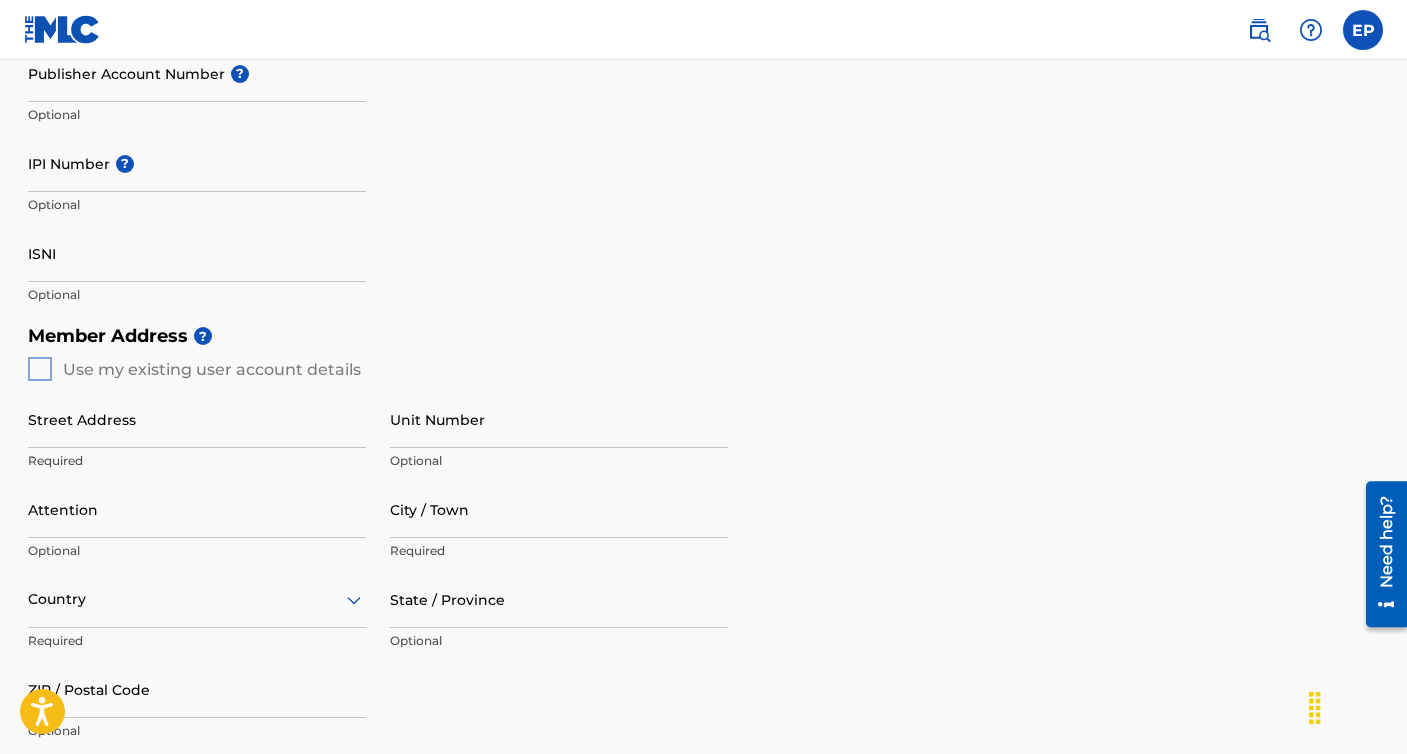 scroll, scrollTop: 557, scrollLeft: 0, axis: vertical 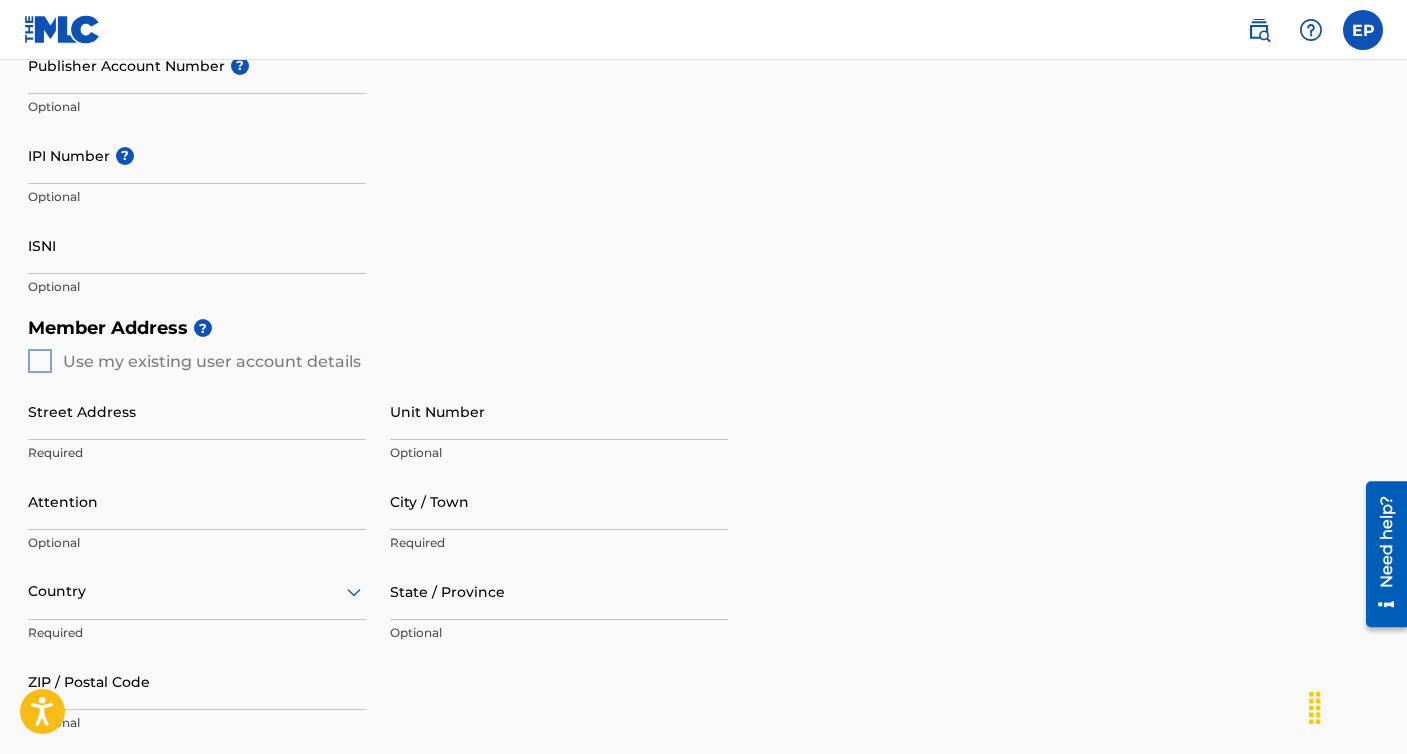 click on "Member Address ? Use my existing user account details Street Address Required Unit Number Optional Attention Optional City / Town Required Country Required State / Province Optional ZIP / Postal Code Optional" at bounding box center [704, 535] 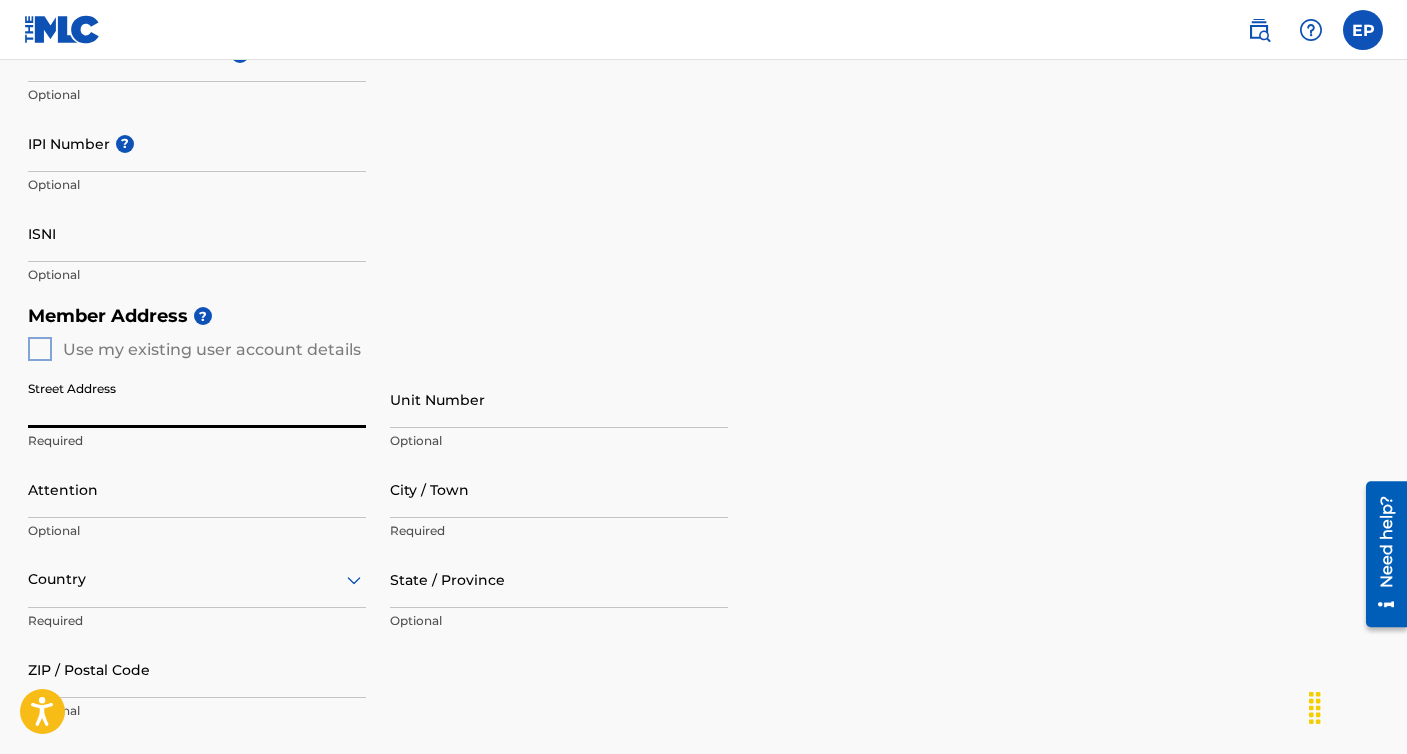 click on "Street Address" at bounding box center [197, 399] 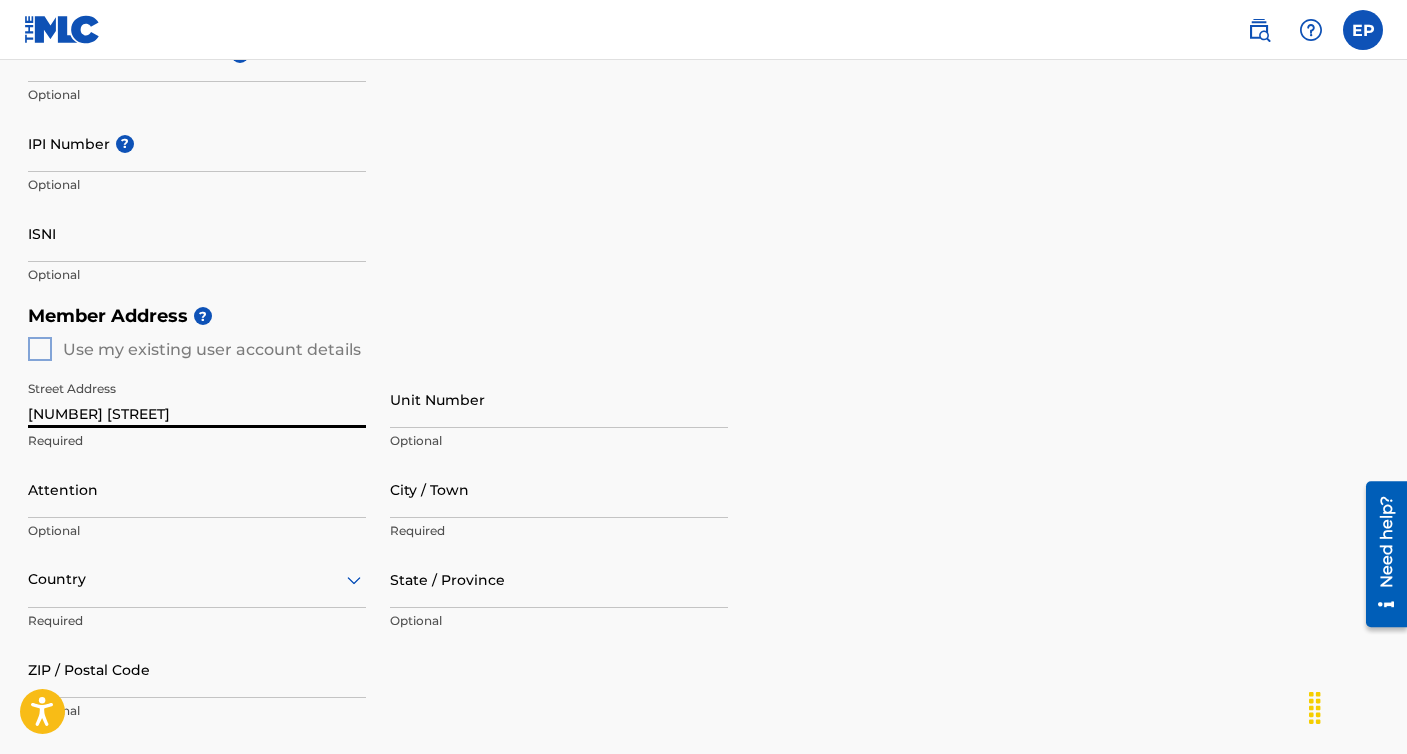 type on "[NUMBER] [STREET]" 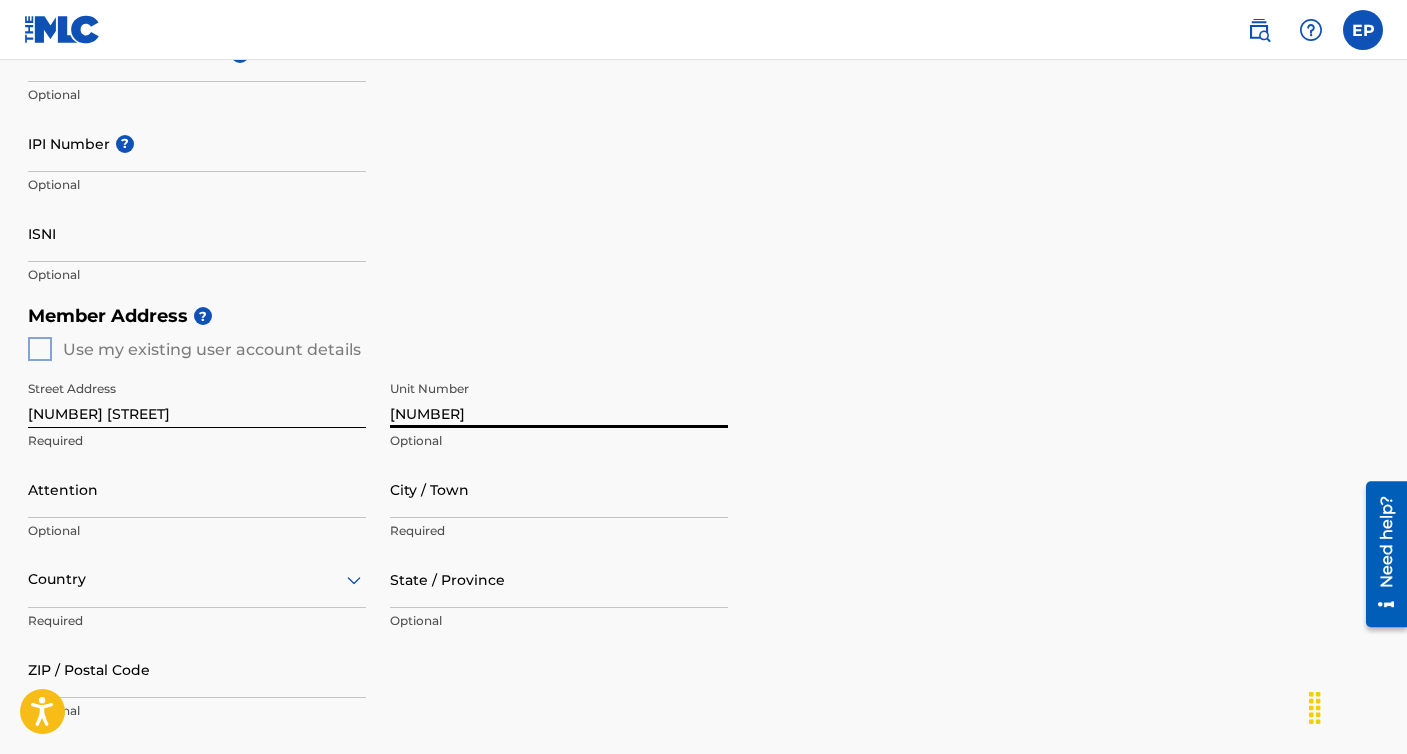 type on "[NUMBER]" 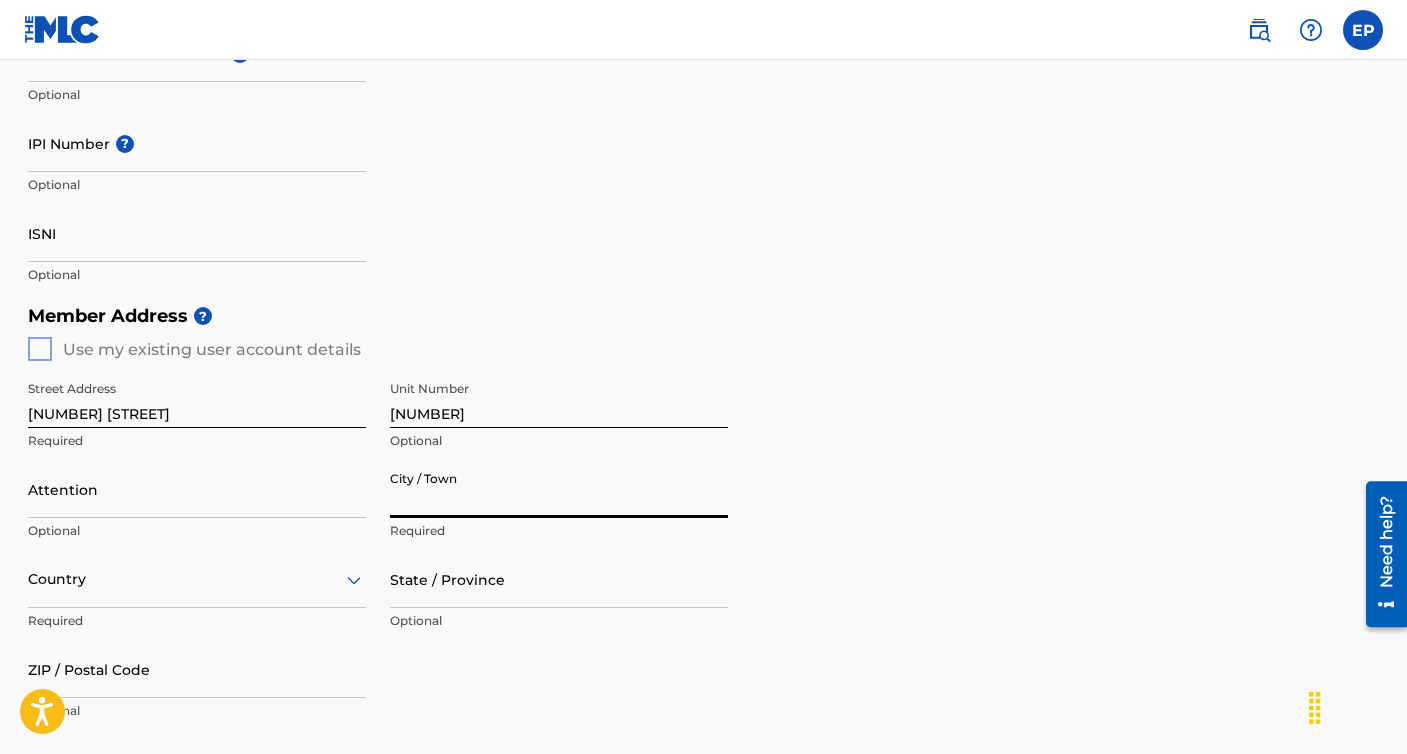 click on "City / Town" at bounding box center [559, 489] 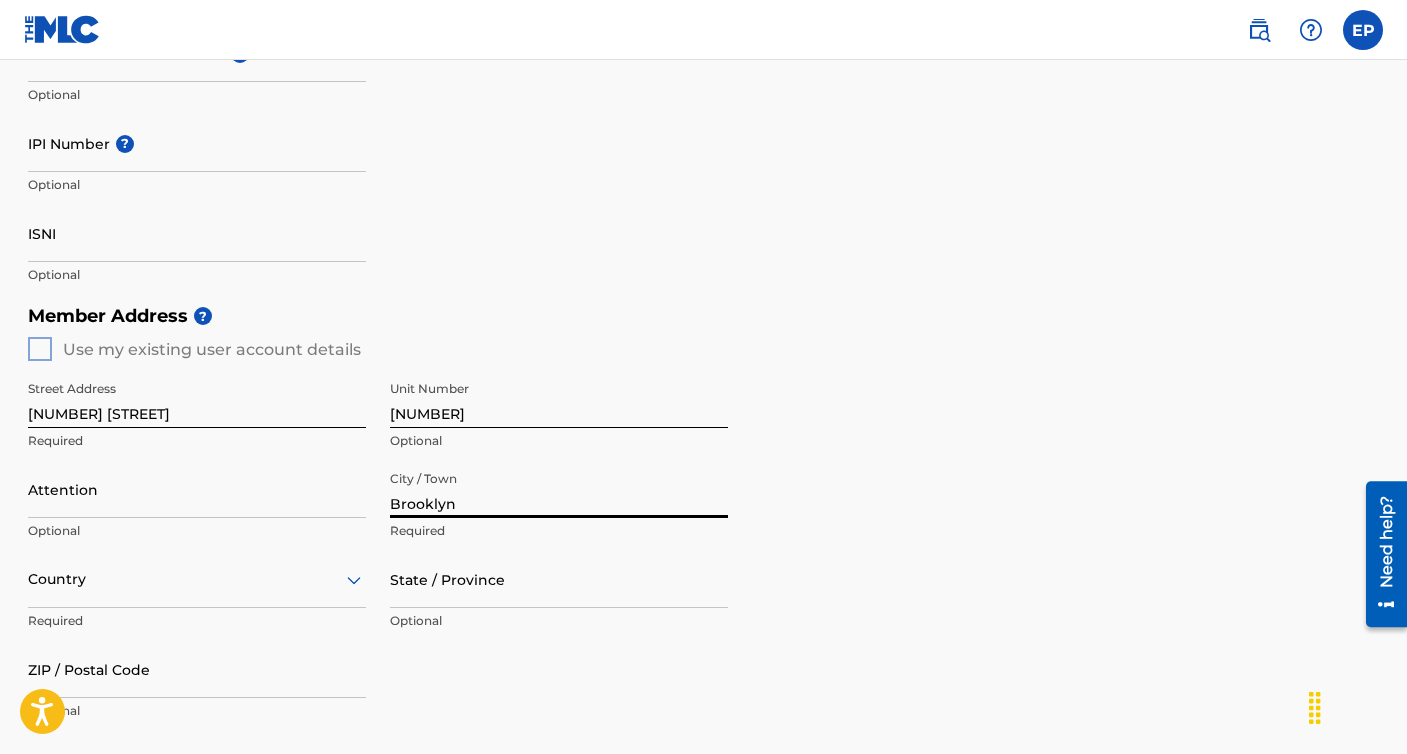 type on "Brooklyn" 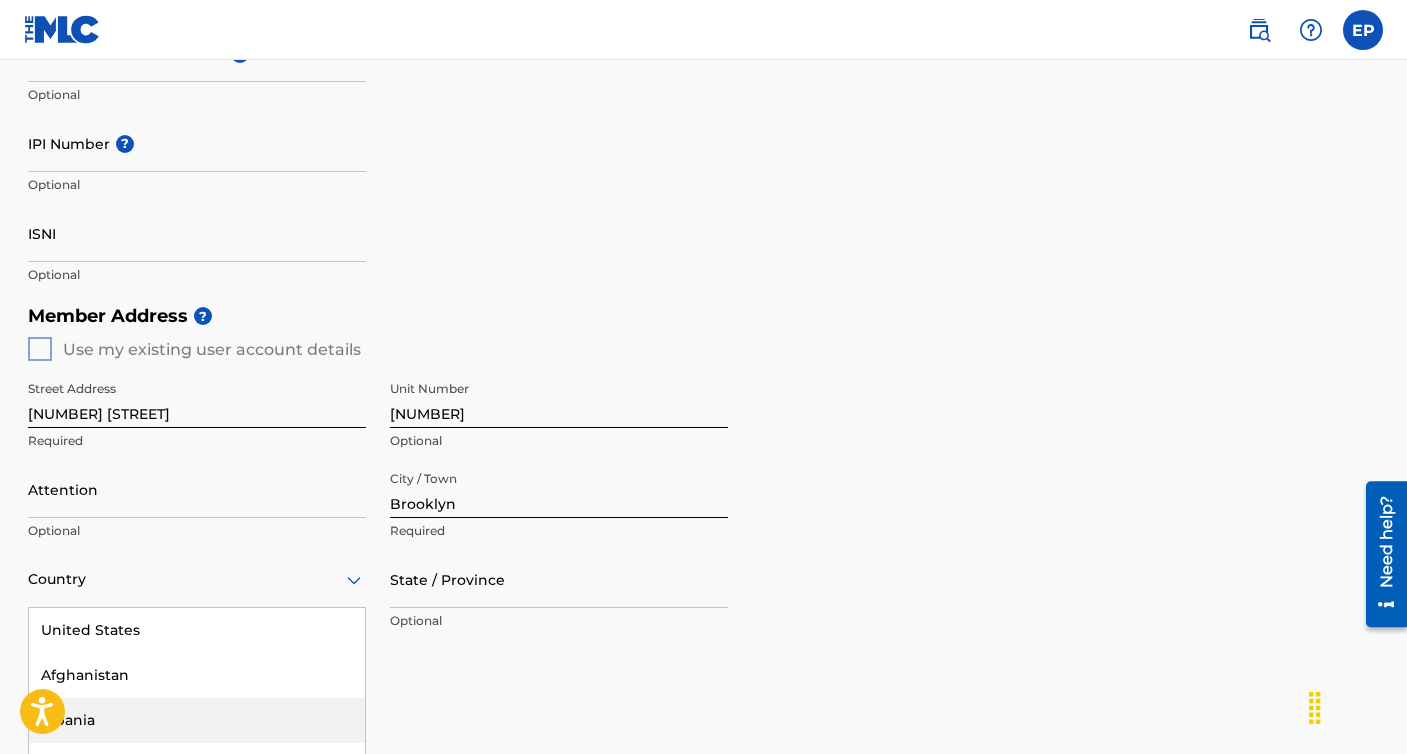 click on "[COUNTRY], 3 of 223. 223 results available. Use Up and Down to choose options, press Enter to select the currently focused option, press Escape to exit the menu, press Tab to select the option and exit the menu. Country United States Afghanistan Albania Algeria Andorra Angola Anguilla Antigua and Barbuda Argentina Armenia Aruba Australia Austria Azerbaijan Bahamas Bahrain Bangladesh Barbados Belarus Belgium Belize Benin Bermuda Bhutan Bolivia Bosnia and Herzegovina Botswana Brazil Brunei Darussalam Bulgaria Burkina Faso Burundi Cambodia Cameroon Canada Cape Verde Cayman Islands Central African Republic Chad Chile China Colombia Comoros Congo Congo, the Democratic Republic of the Cook Islands Costa Rica Cote D'Ivoire Croatia Cuba Cyprus Czech Republic Denmark Djibouti Dominica Dominican Republic Ecuador Egypt El Salvador Equatorial Guinea Eritrea Estonia Ethiopia Falkland Islands (Malvinas) Faroe Islands Fiji Finland France French Guiana French Polynesia Gabon Gambia Georgia Germany Ghana Gibraltar Greece Guinea" at bounding box center [197, 579] 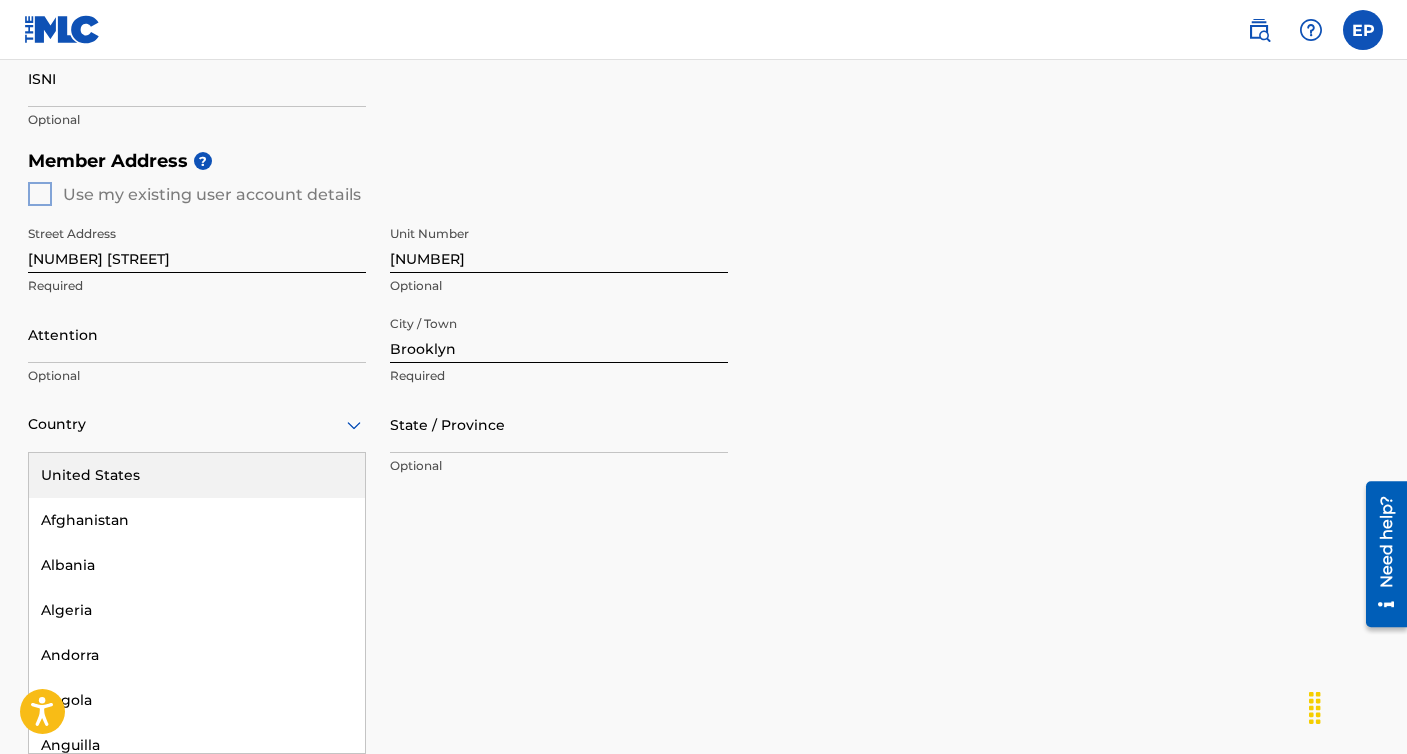 click on "United States" at bounding box center [197, 475] 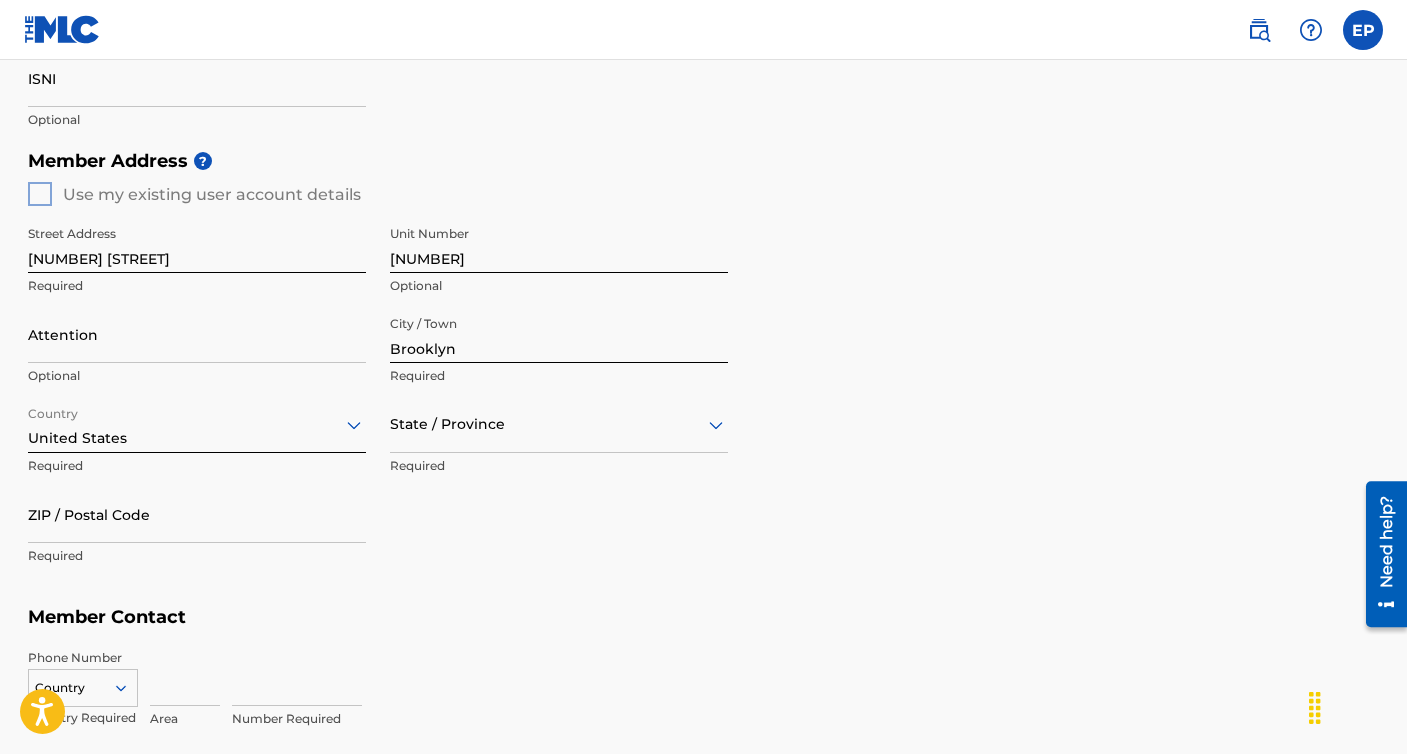 click at bounding box center (559, 424) 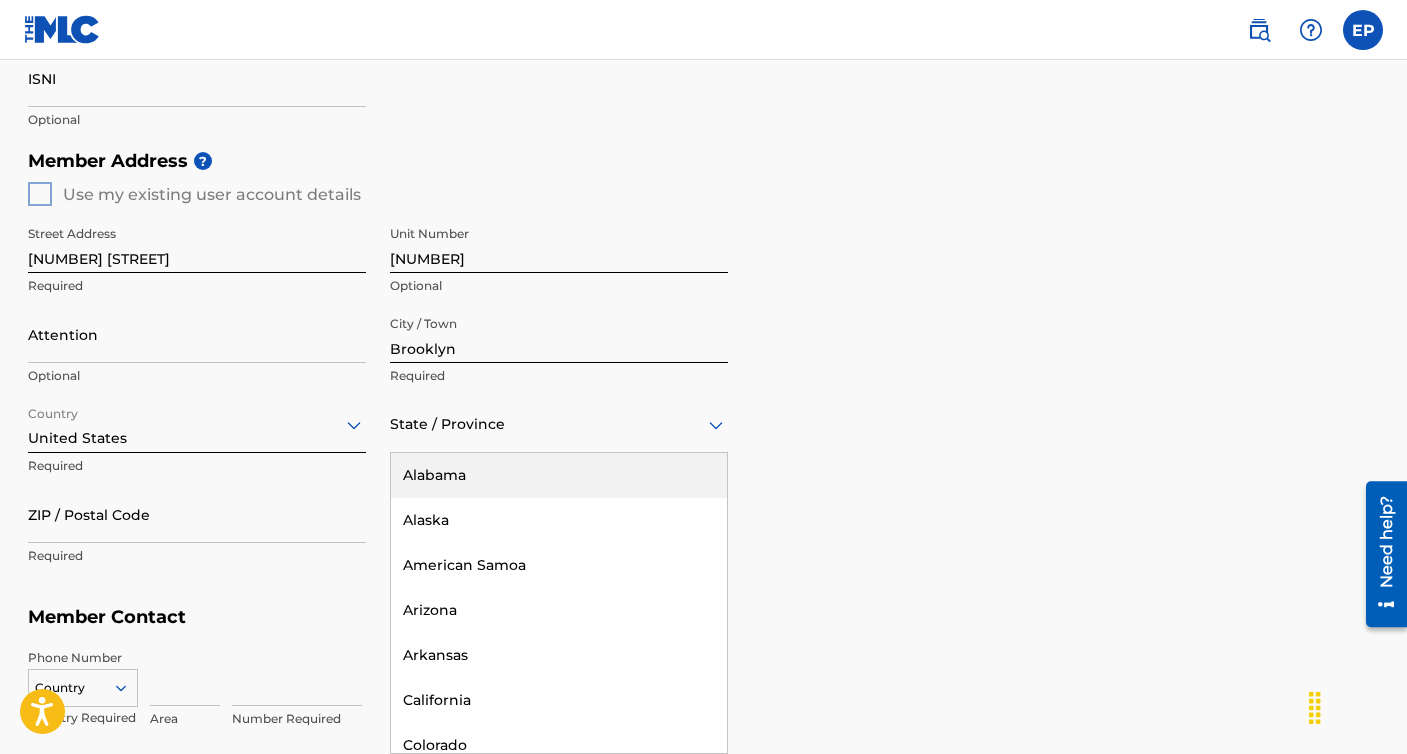 type on "e" 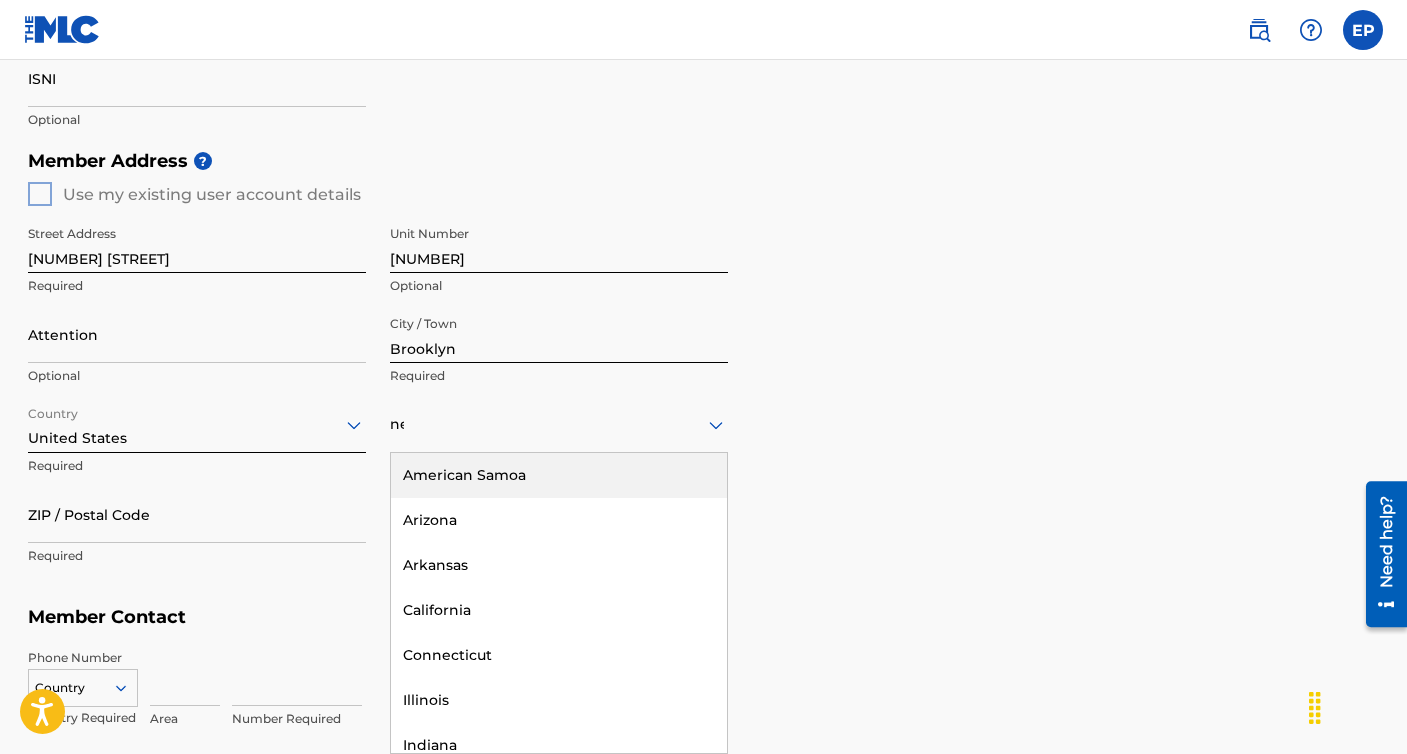 type on "new" 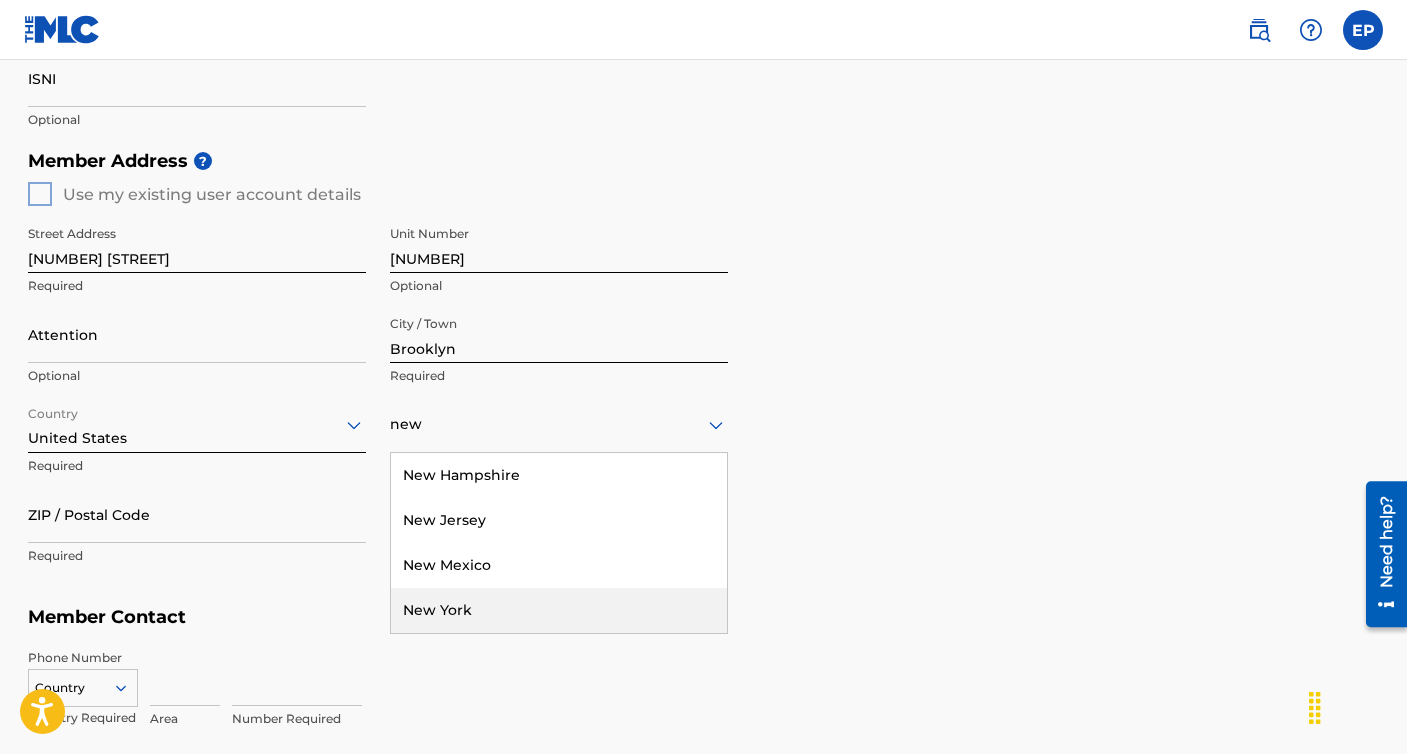 click on "New York" at bounding box center (559, 610) 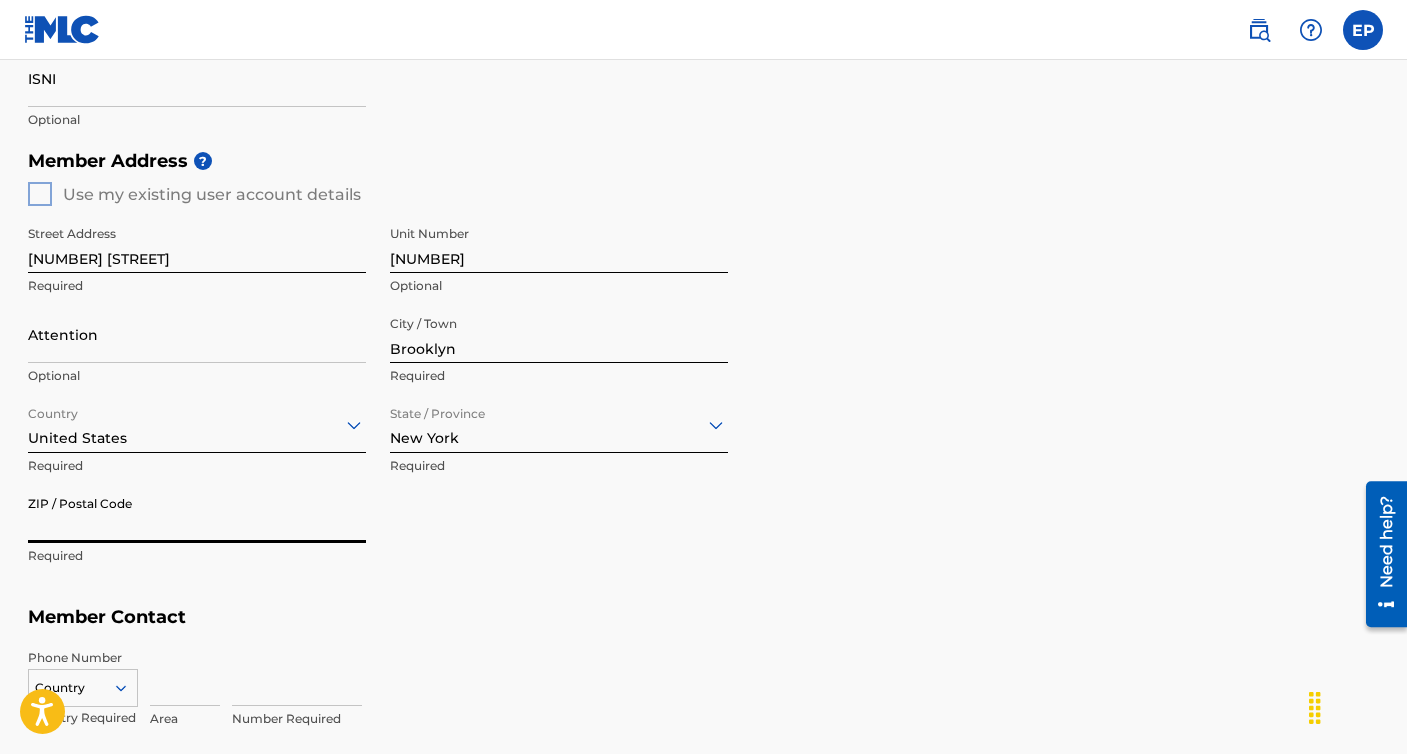 click on "ZIP / Postal Code" at bounding box center (197, 514) 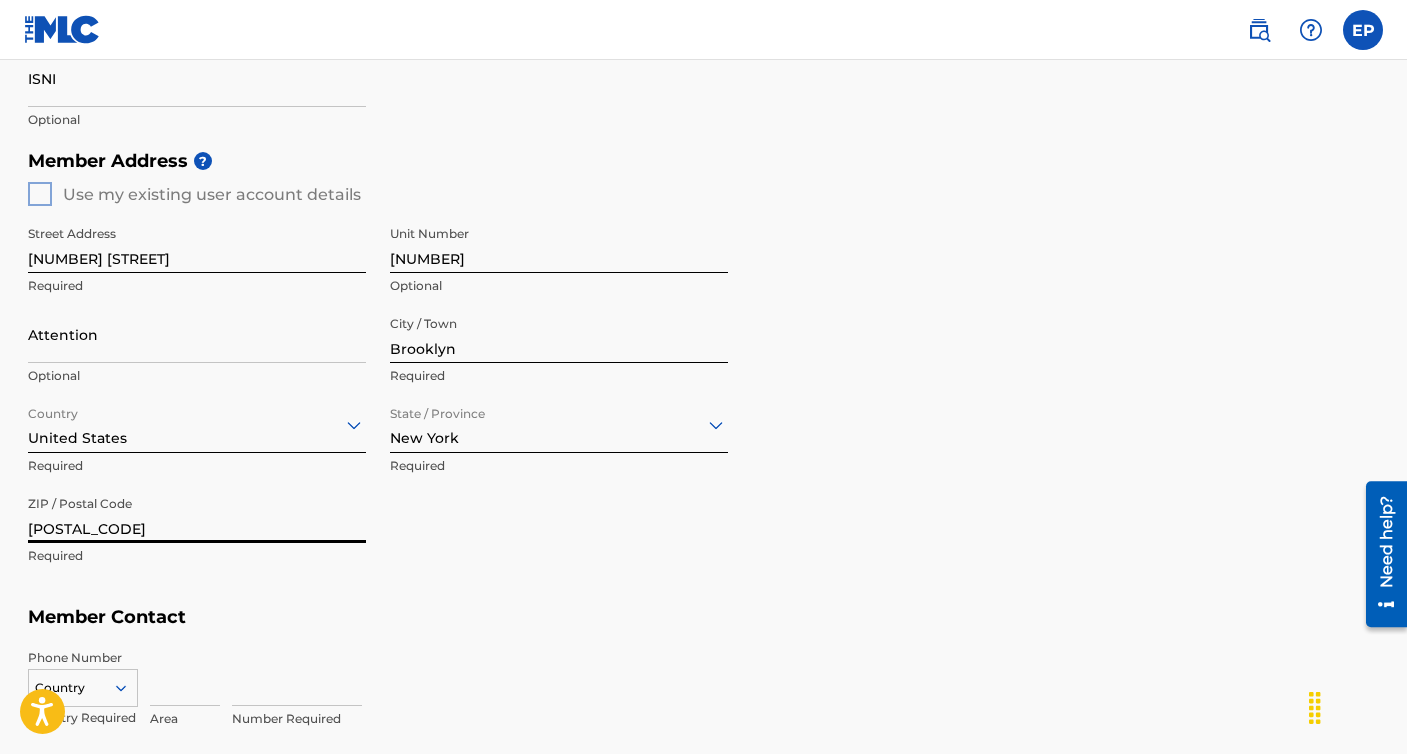 type on "[POSTAL_CODE]" 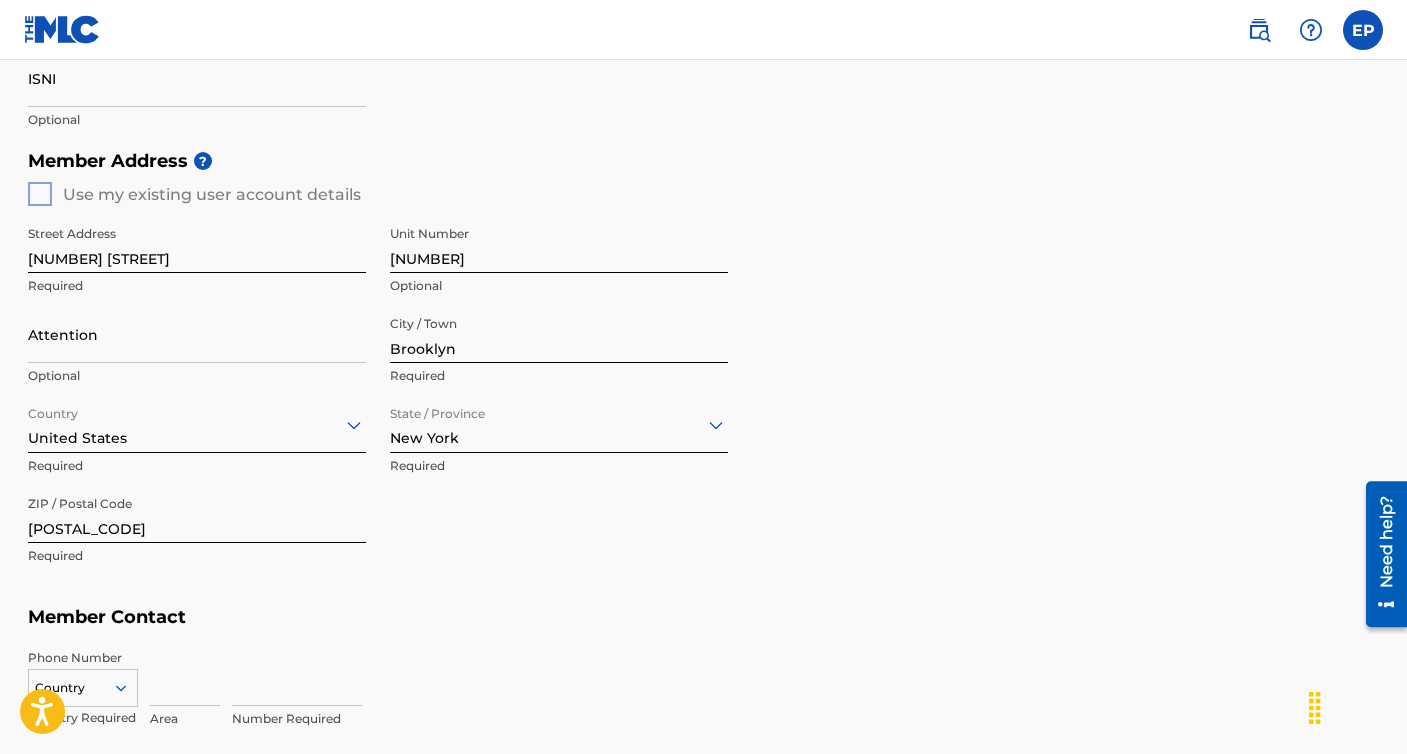 click on "Member Address ? Use my existing user account details Street Address [NUMBER] [STREET] Required Unit Number [NUMBER] Optional Attention Optional City / Town [CITY] Required Country [COUNTRY] Required State / Province [STATE] Required ZIP / Postal Code [POSTAL_CODE] Required" at bounding box center (704, 368) 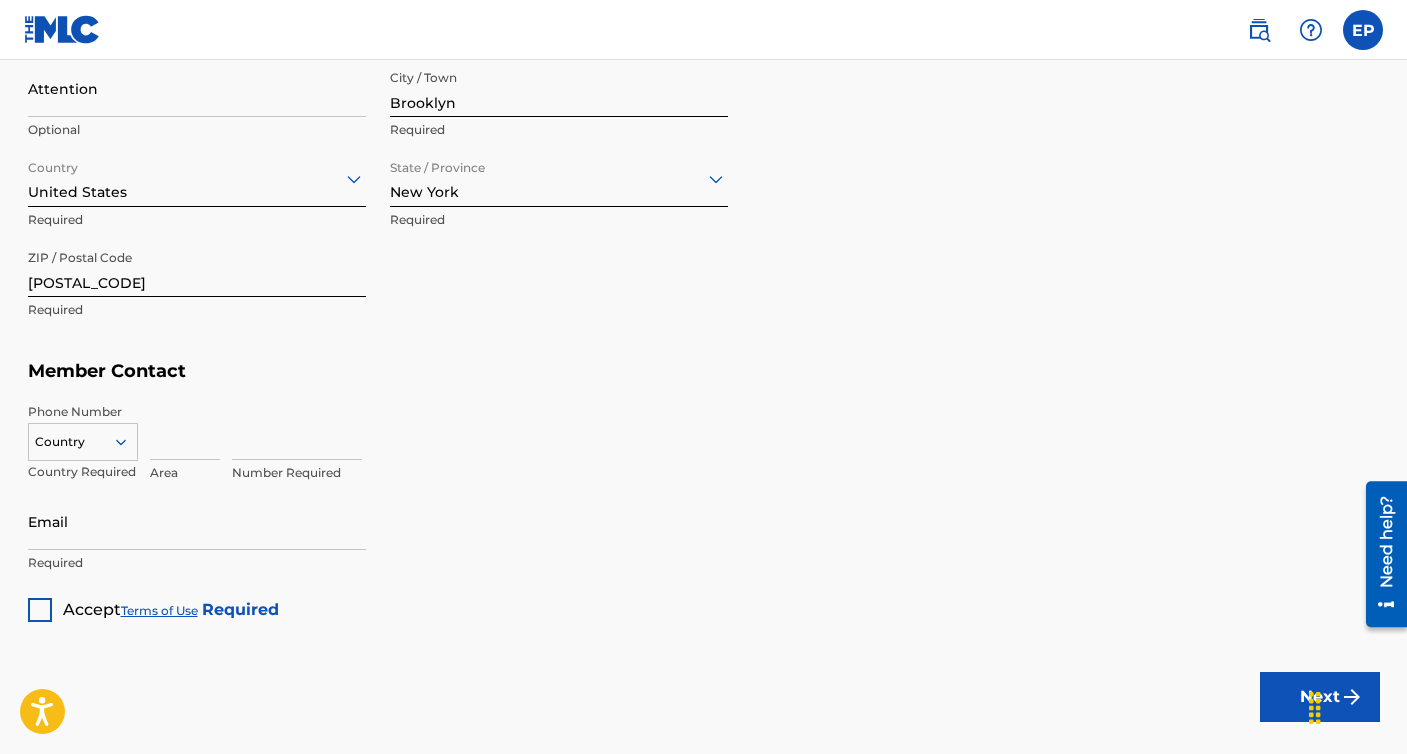 scroll, scrollTop: 1032, scrollLeft: 0, axis: vertical 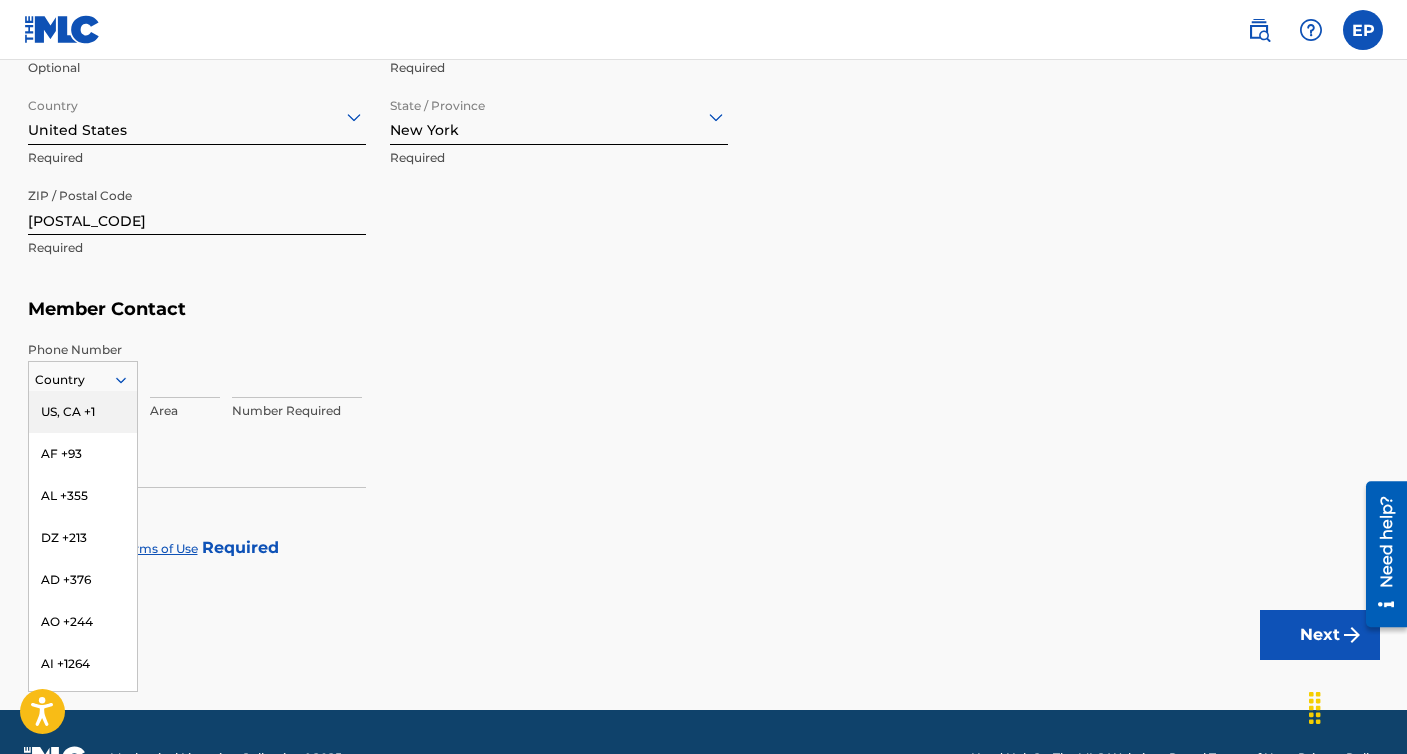 click at bounding box center [83, 380] 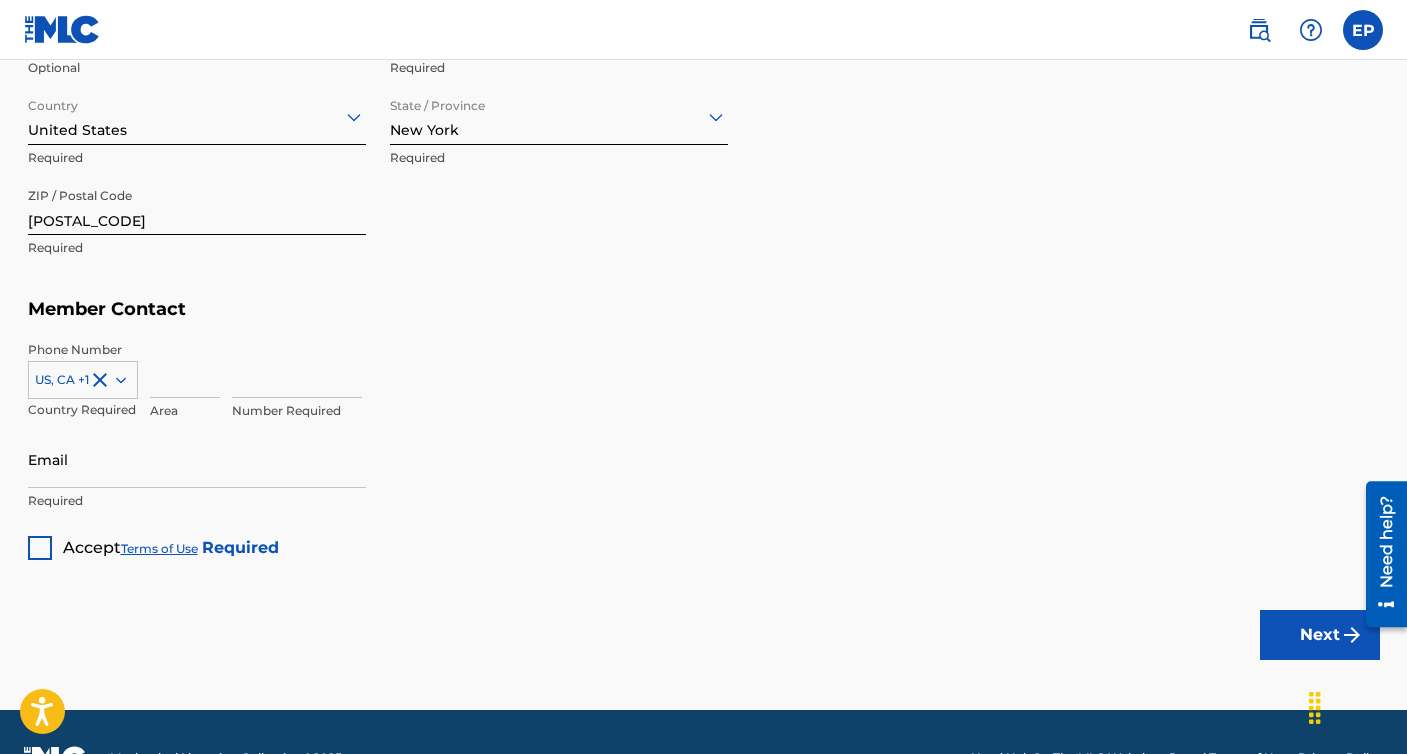 click at bounding box center (185, 369) 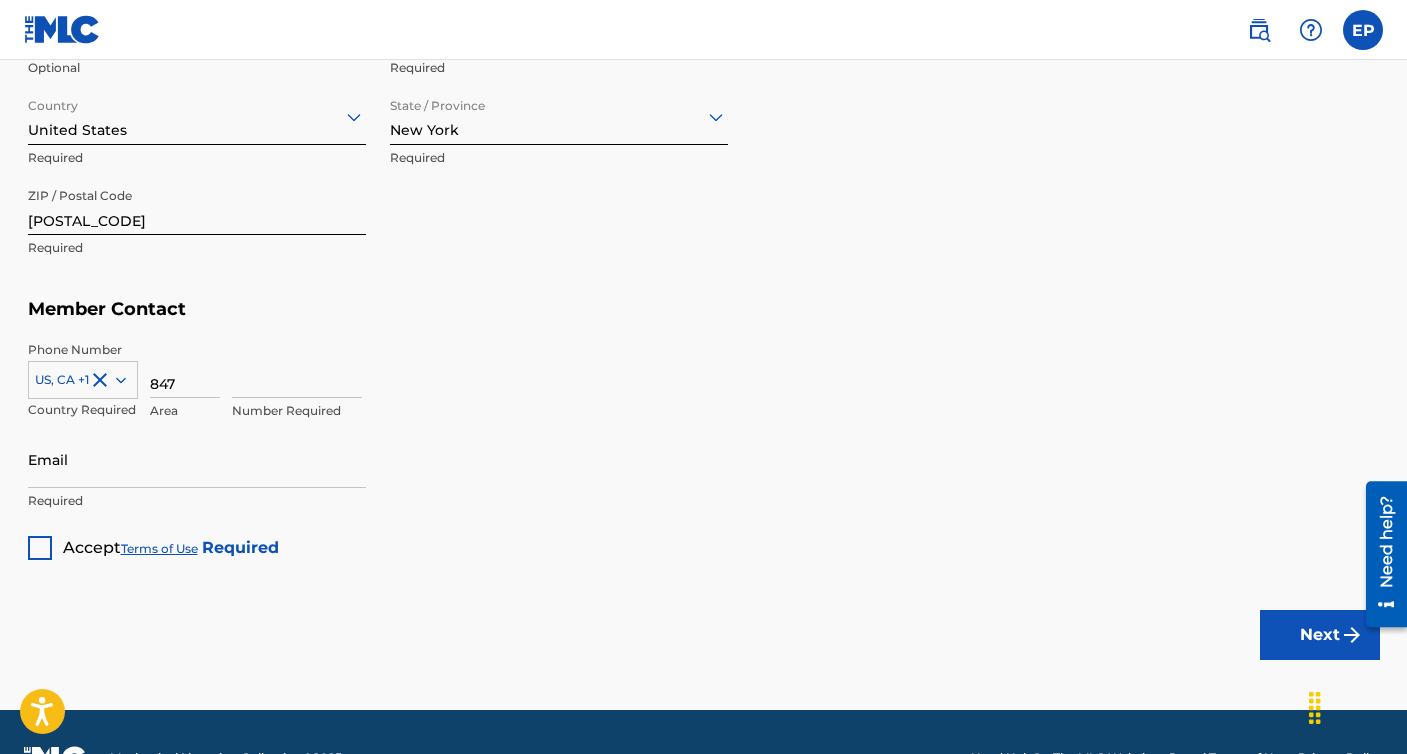 type on "847" 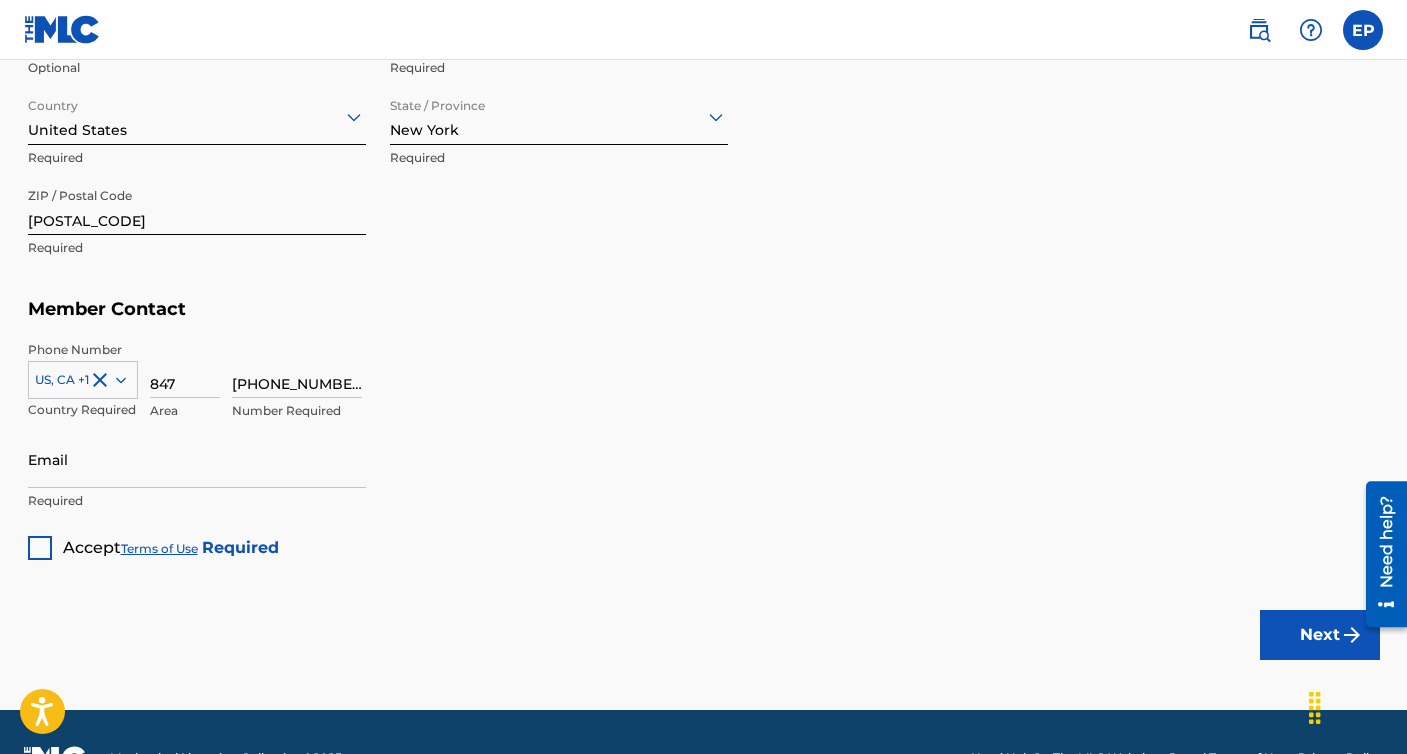 type on "[PHONE_NUMBER]" 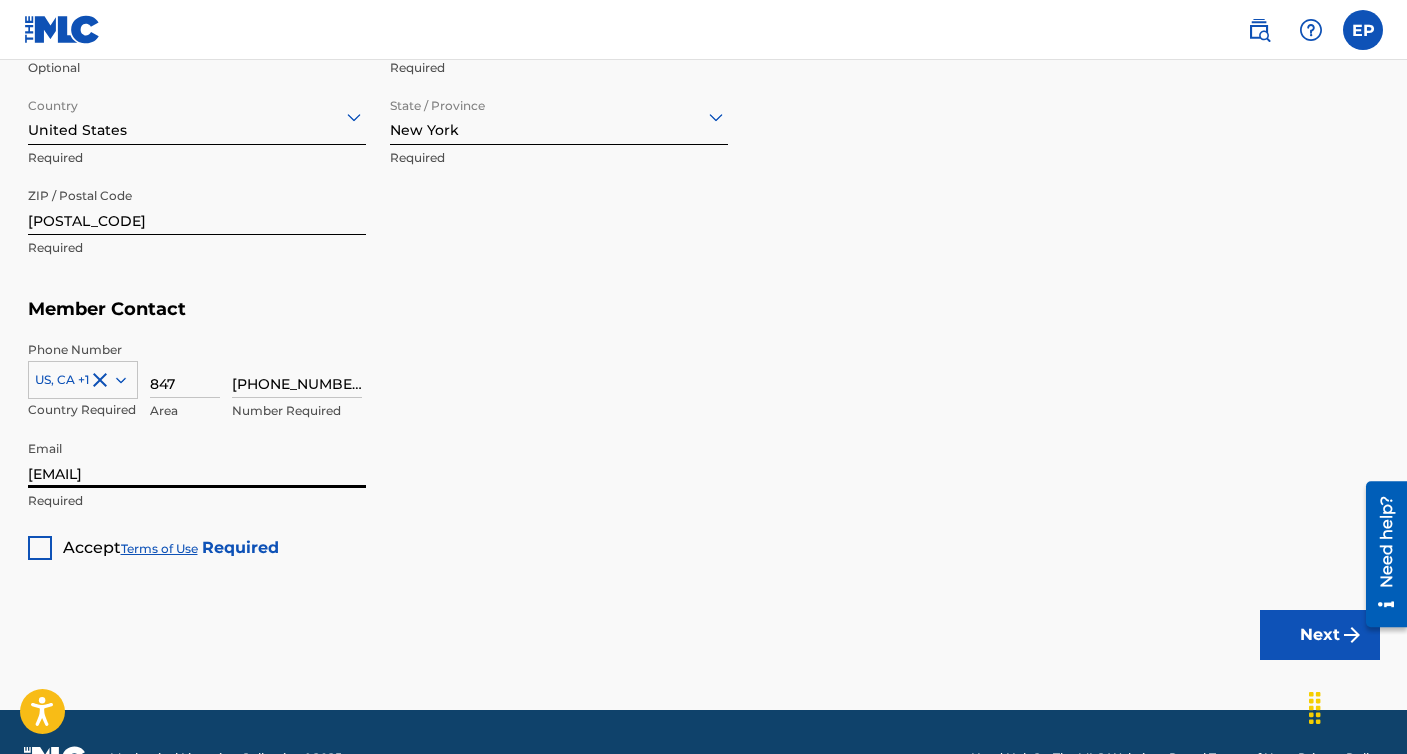 type on "[EMAIL]" 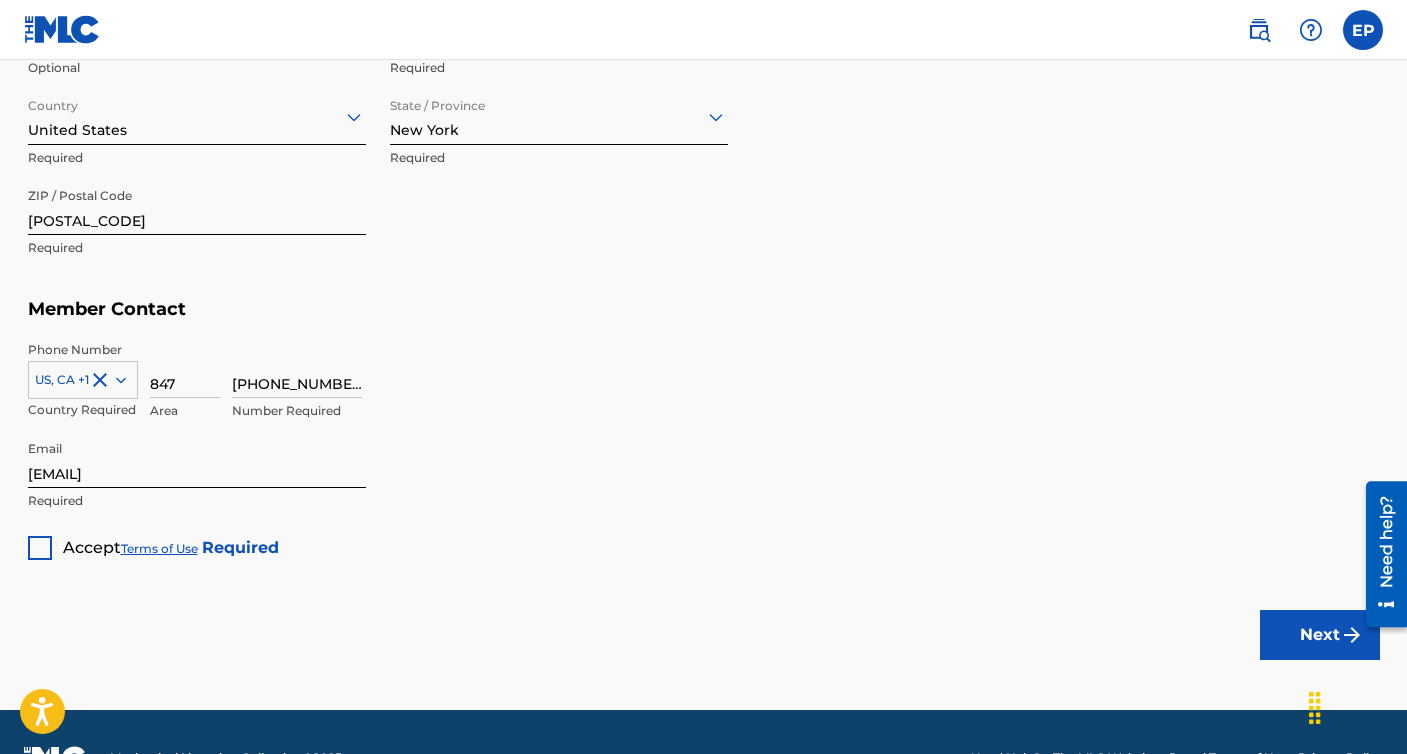 click on "Member Type ? Publisher Required Member Name ? Member name [PERSON] Required Identifiers ? Publisher Account Number ? Optional IPI Number ? Optional ISNI Optional Member Address ? Use my existing user account details Street Address [NUMBER] [STREET] Required Unit Number [NUMBER] Optional Attention Optional City / Town [CITY] Required Country [COUNTRY] Required State / Province [STATE] Required ZIP / Postal Code [POSTAL_CODE] Required Member Contact Phone Number US, CA +1 Country Required [AREA_CODE] [PHONE_NUMBER] Number Required Email [EMAIL] Required Accept  Terms of Use   Required Next" at bounding box center (704, -93) 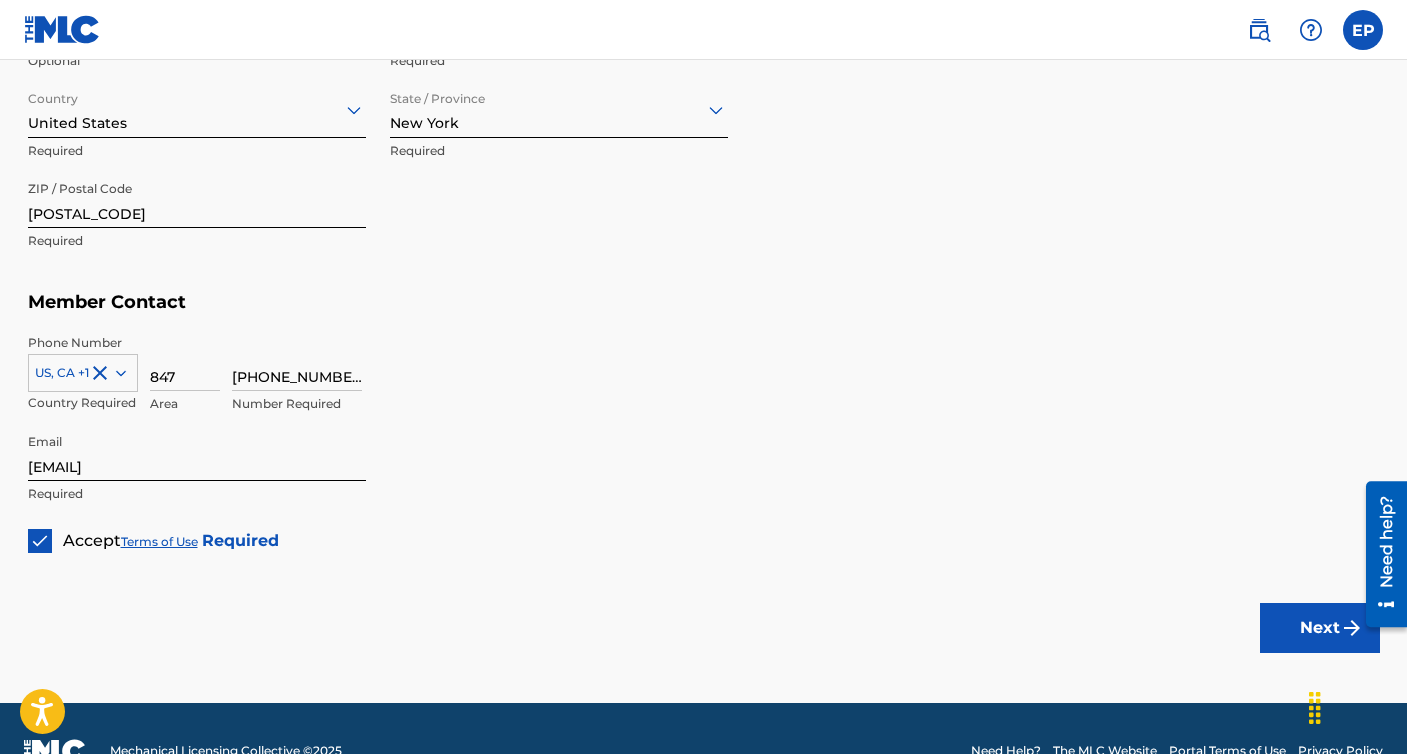 scroll, scrollTop: 1083, scrollLeft: 0, axis: vertical 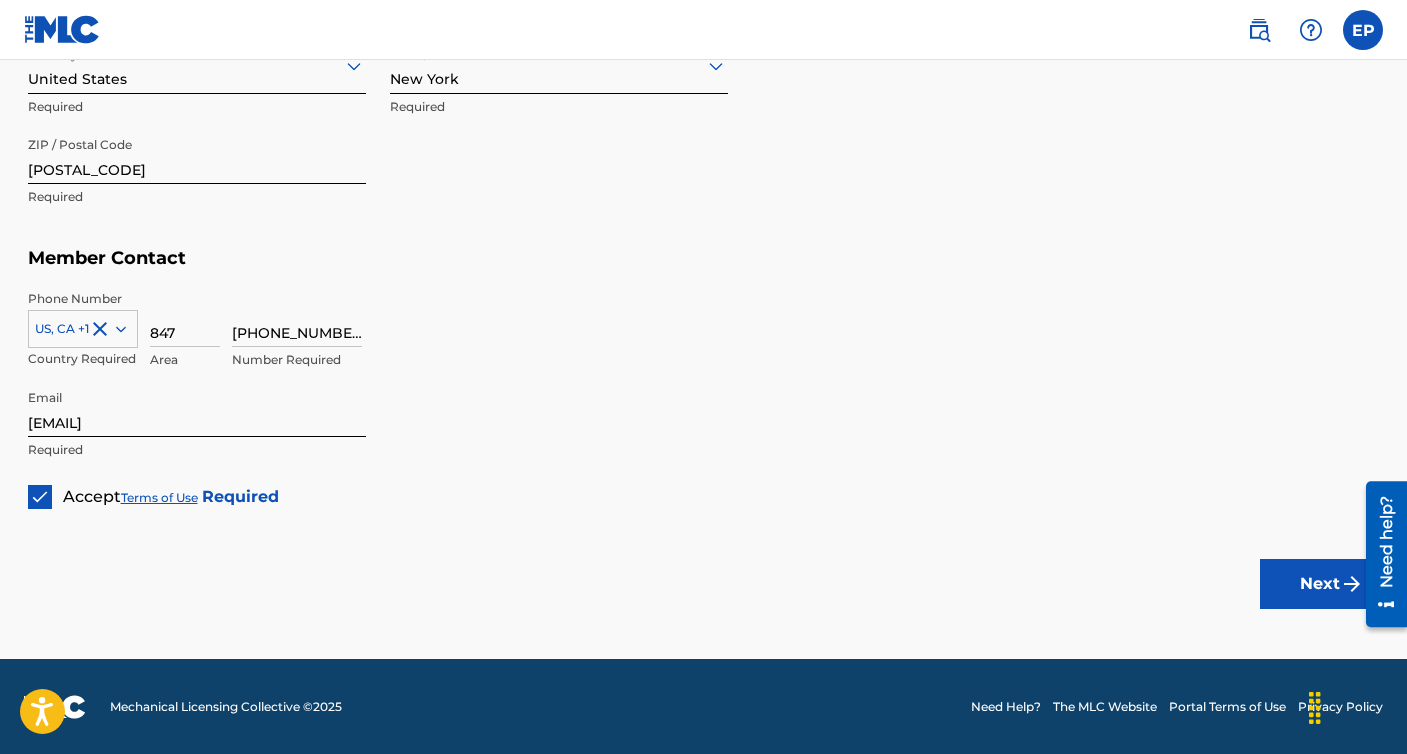 click on "Next" at bounding box center [1320, 584] 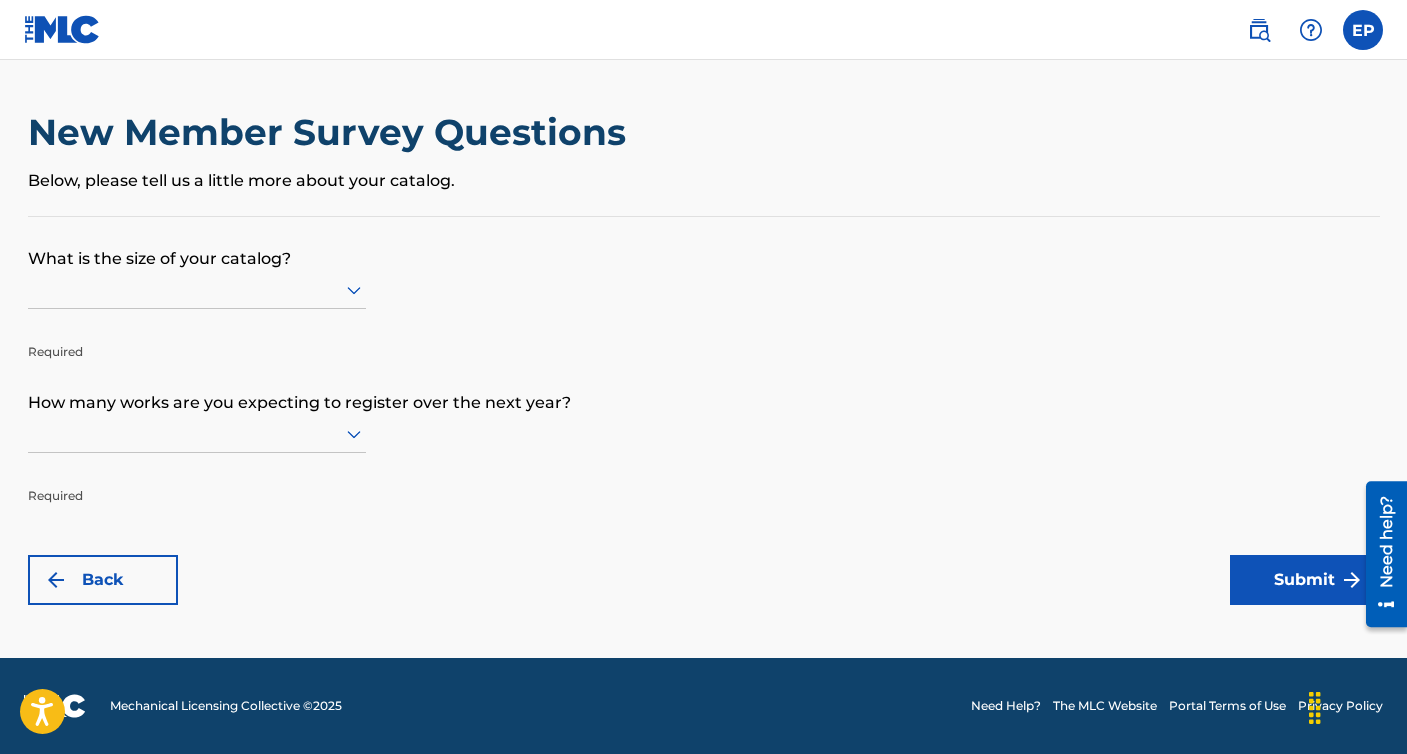 scroll, scrollTop: 0, scrollLeft: 0, axis: both 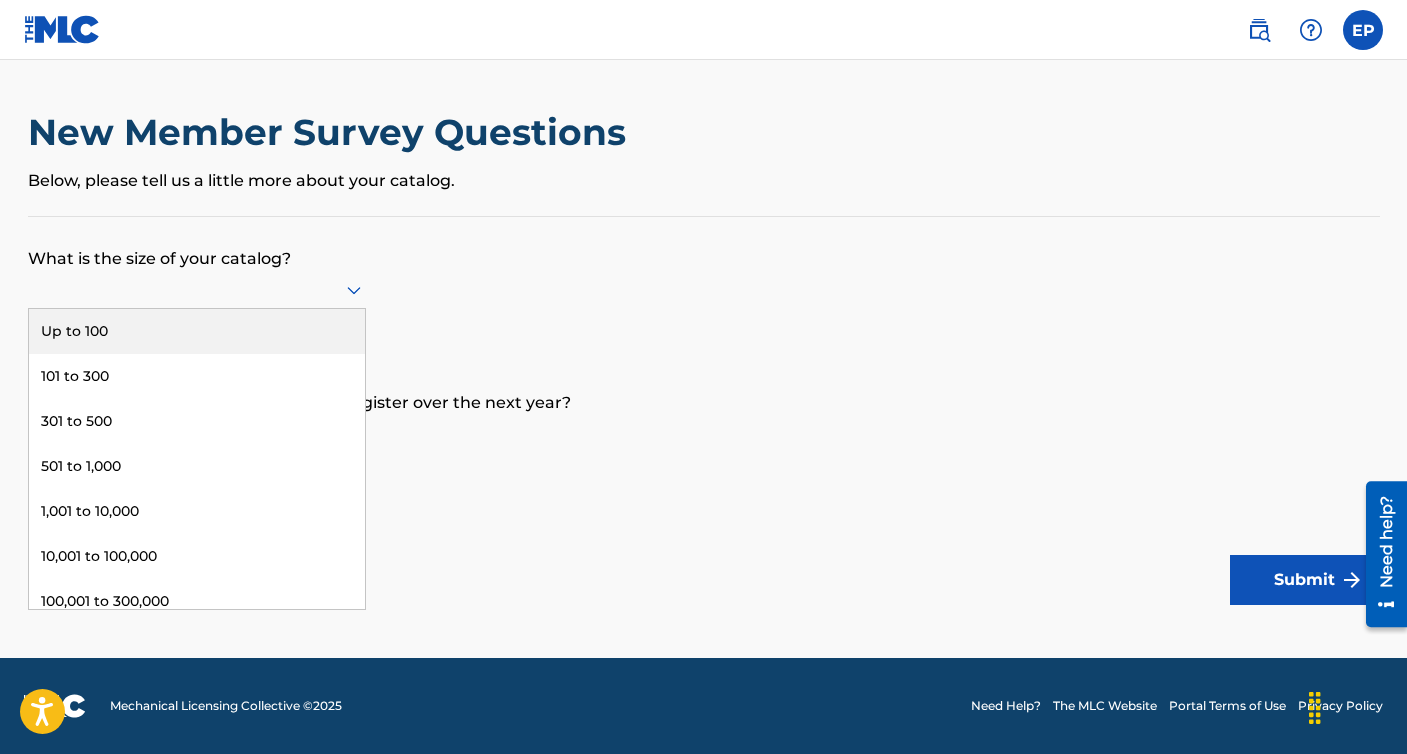 click on "Up to 100" at bounding box center [197, 331] 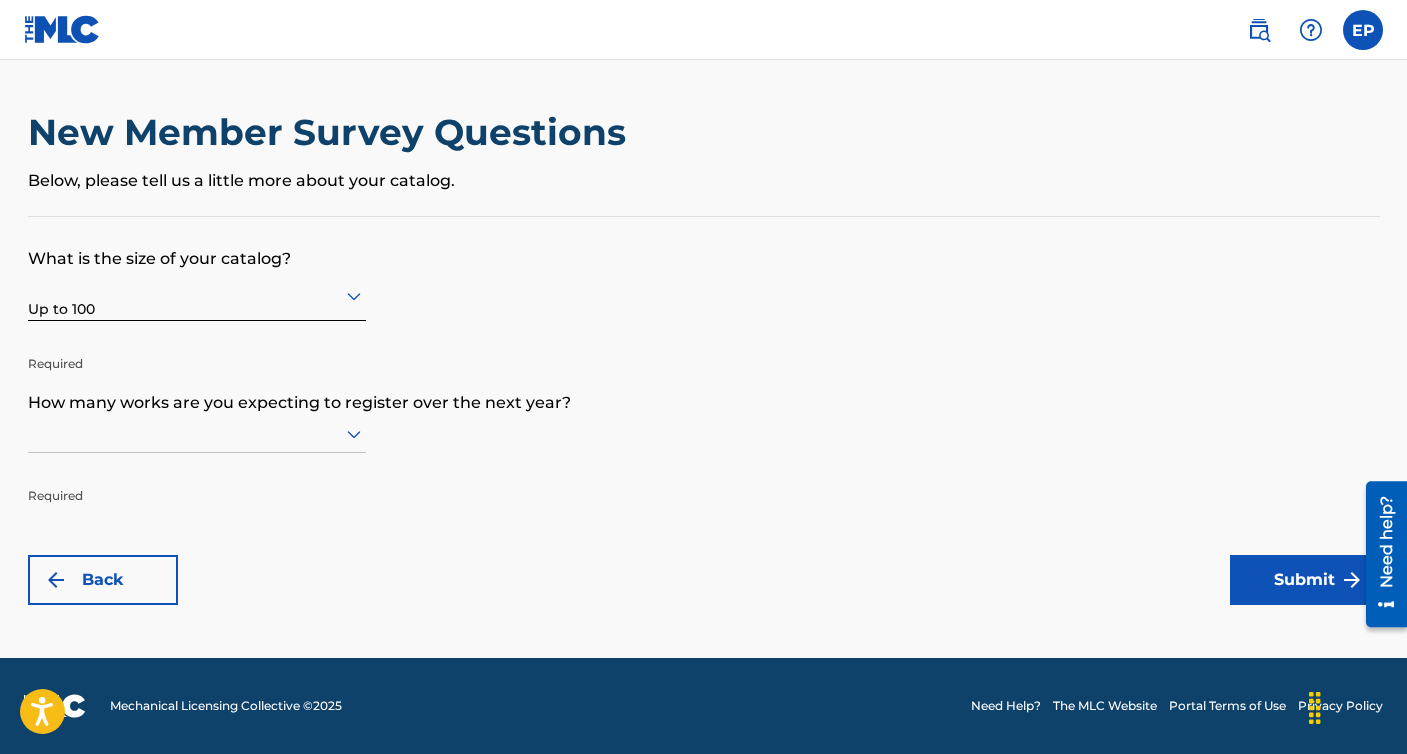 click 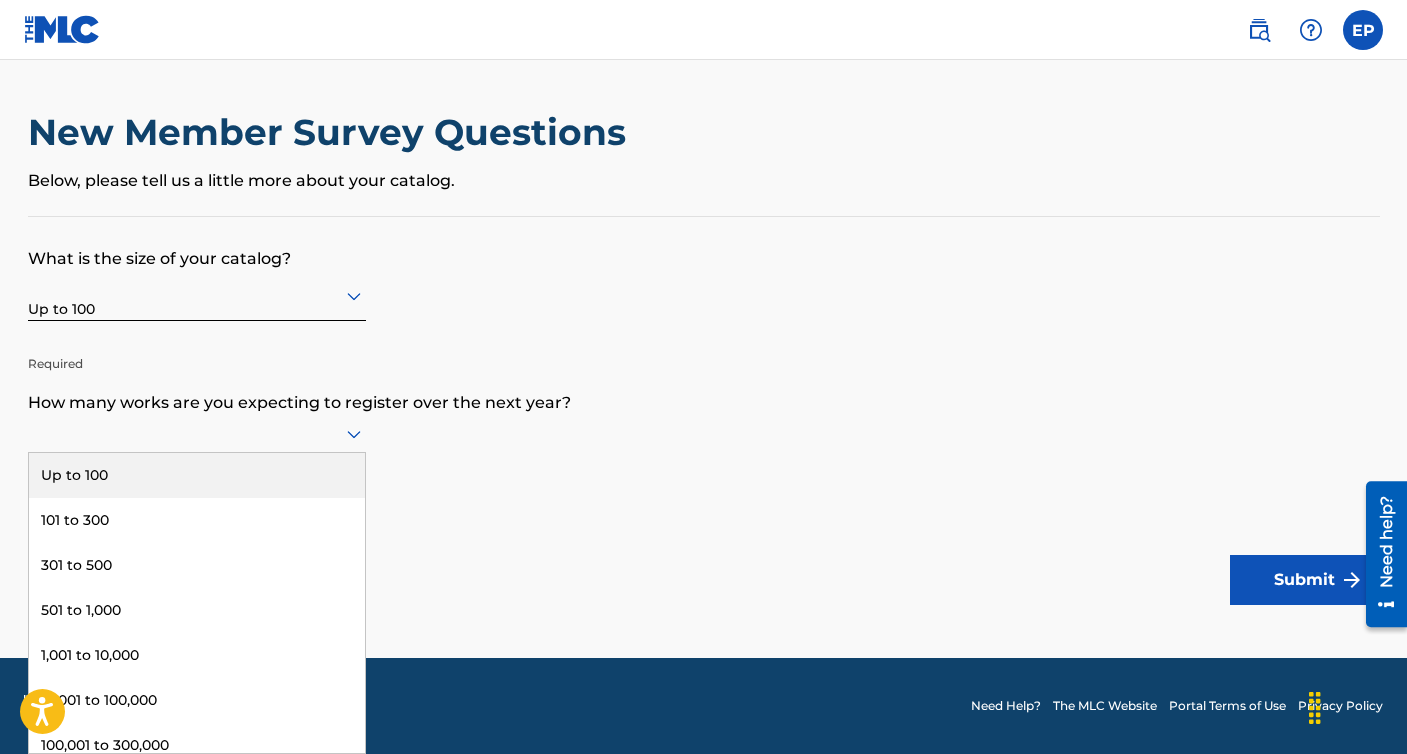 click at bounding box center (197, 433) 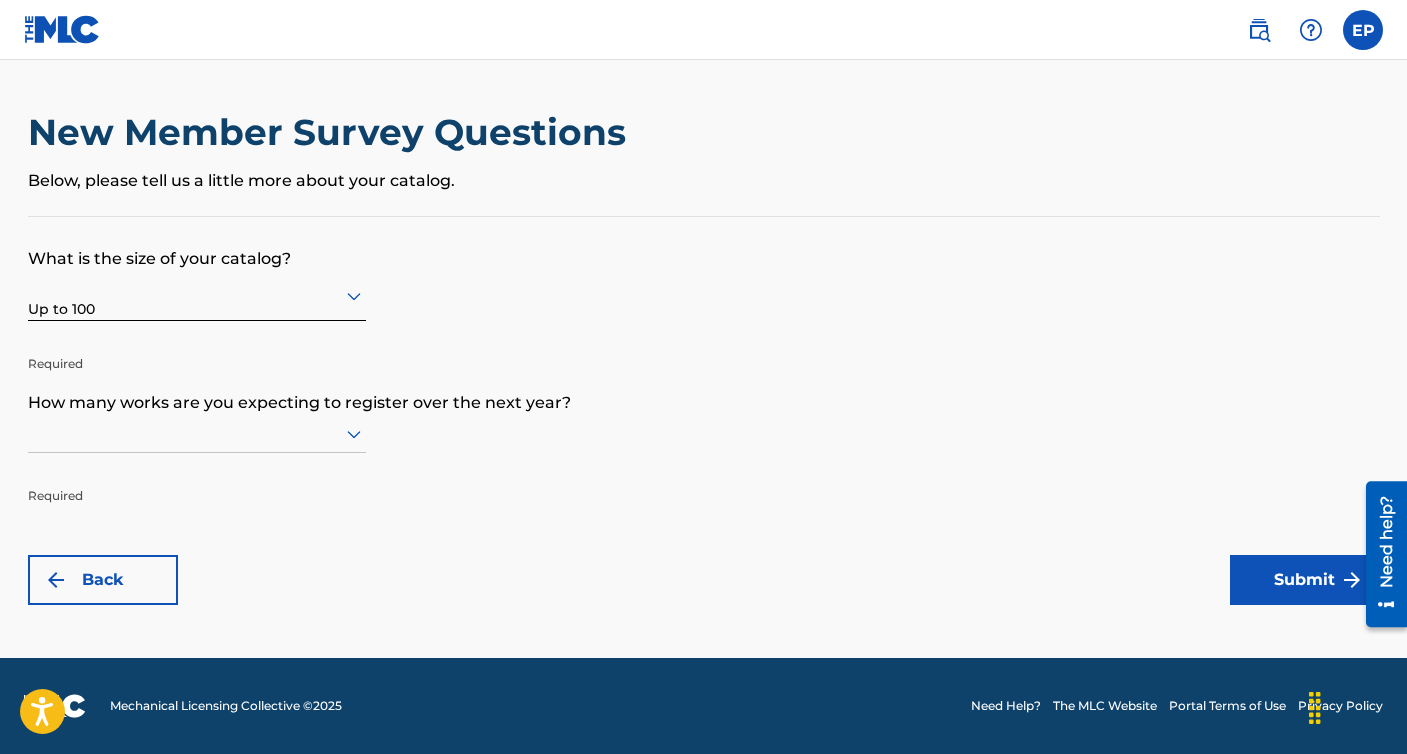 click at bounding box center [197, 433] 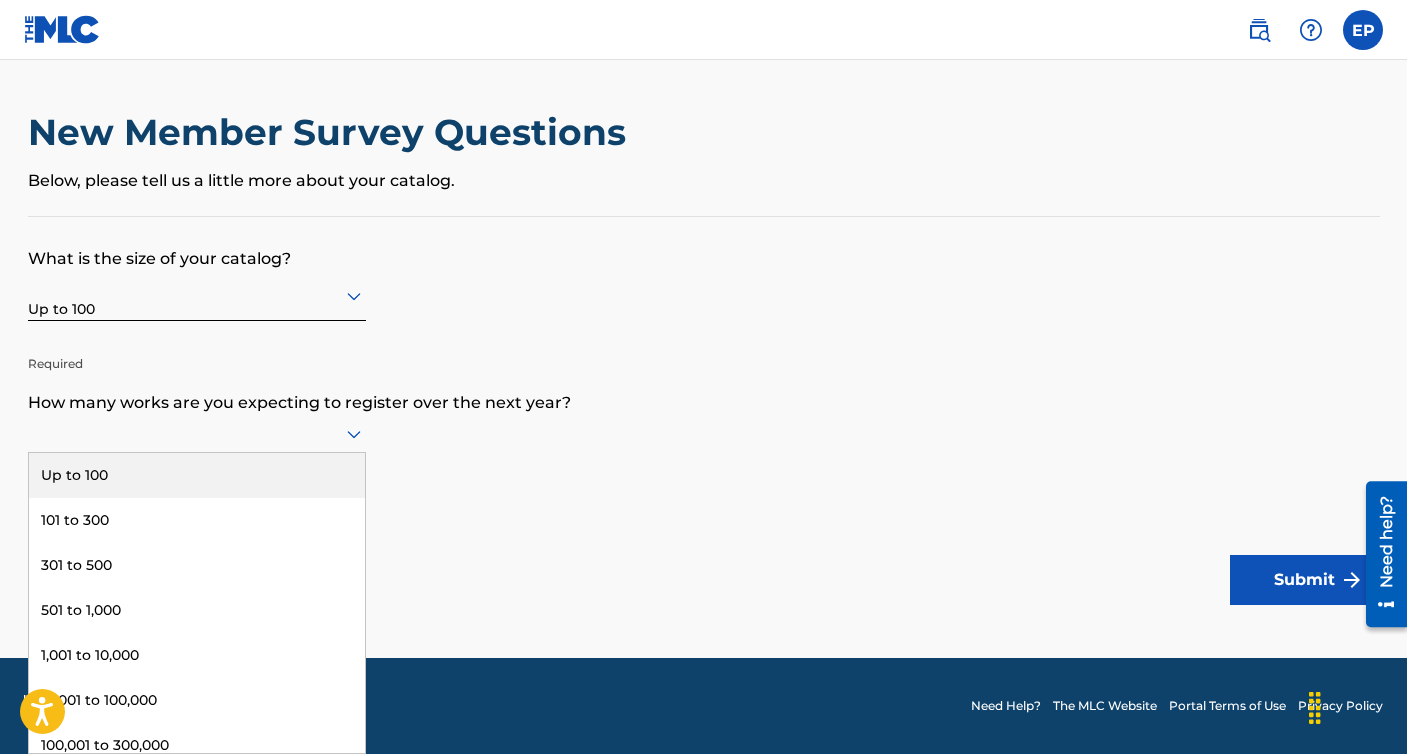click on "Up to 100" at bounding box center (197, 475) 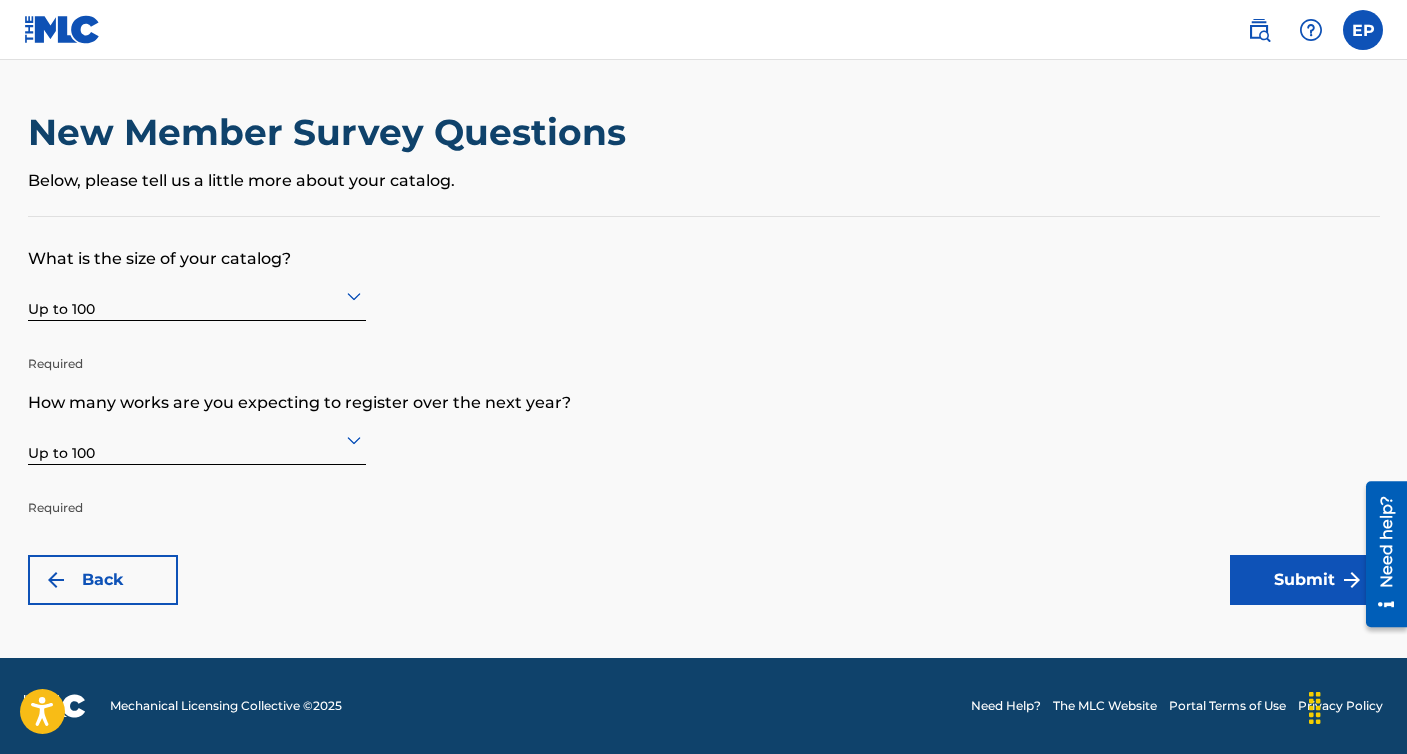 click on "Submit" at bounding box center [1305, 580] 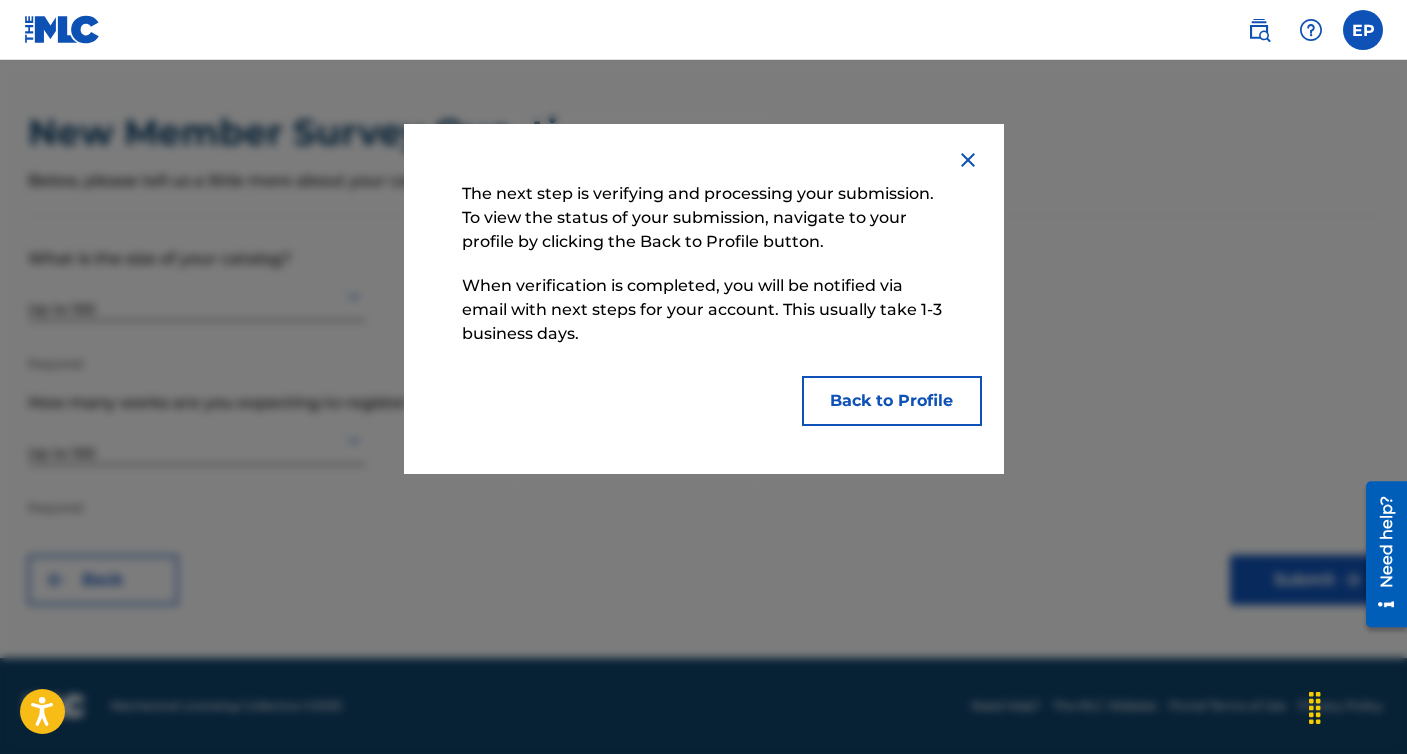 click on "Back to Profile" at bounding box center [892, 401] 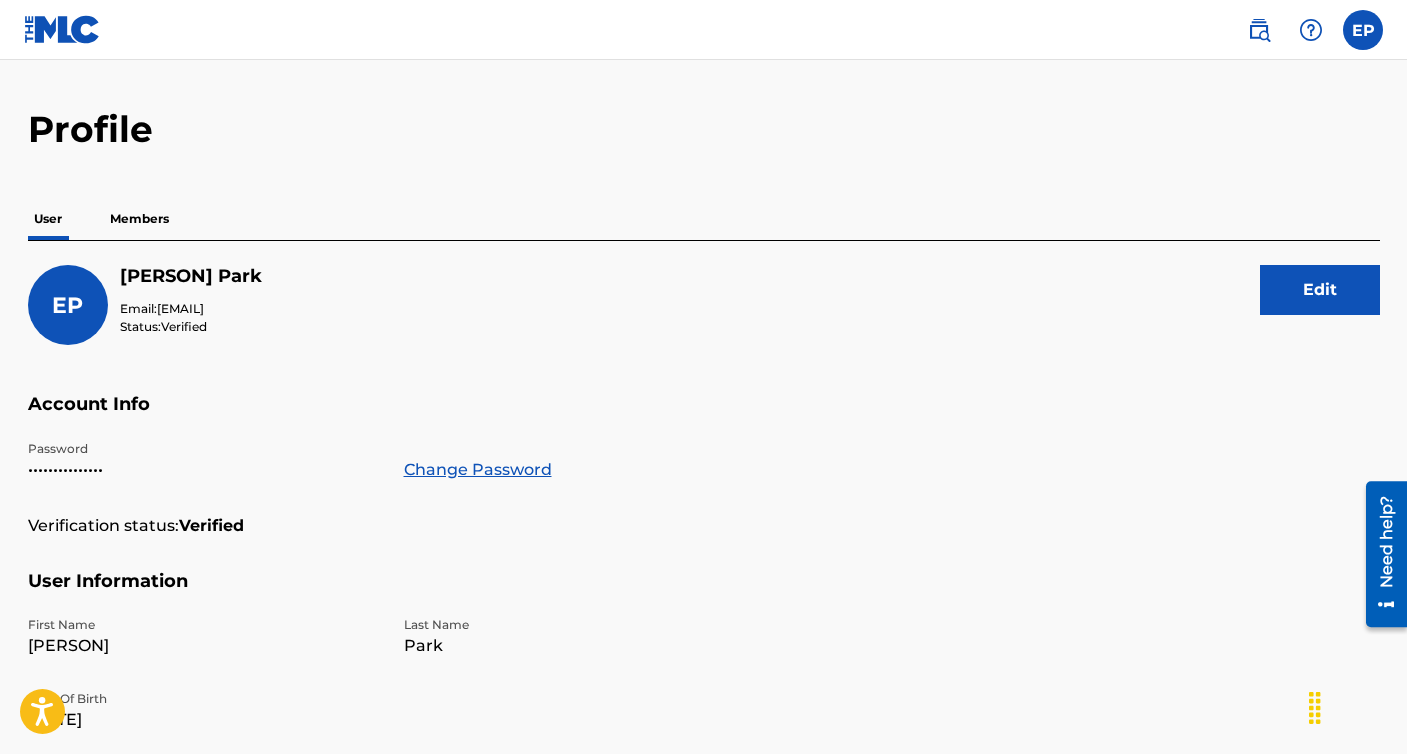 scroll, scrollTop: 0, scrollLeft: 0, axis: both 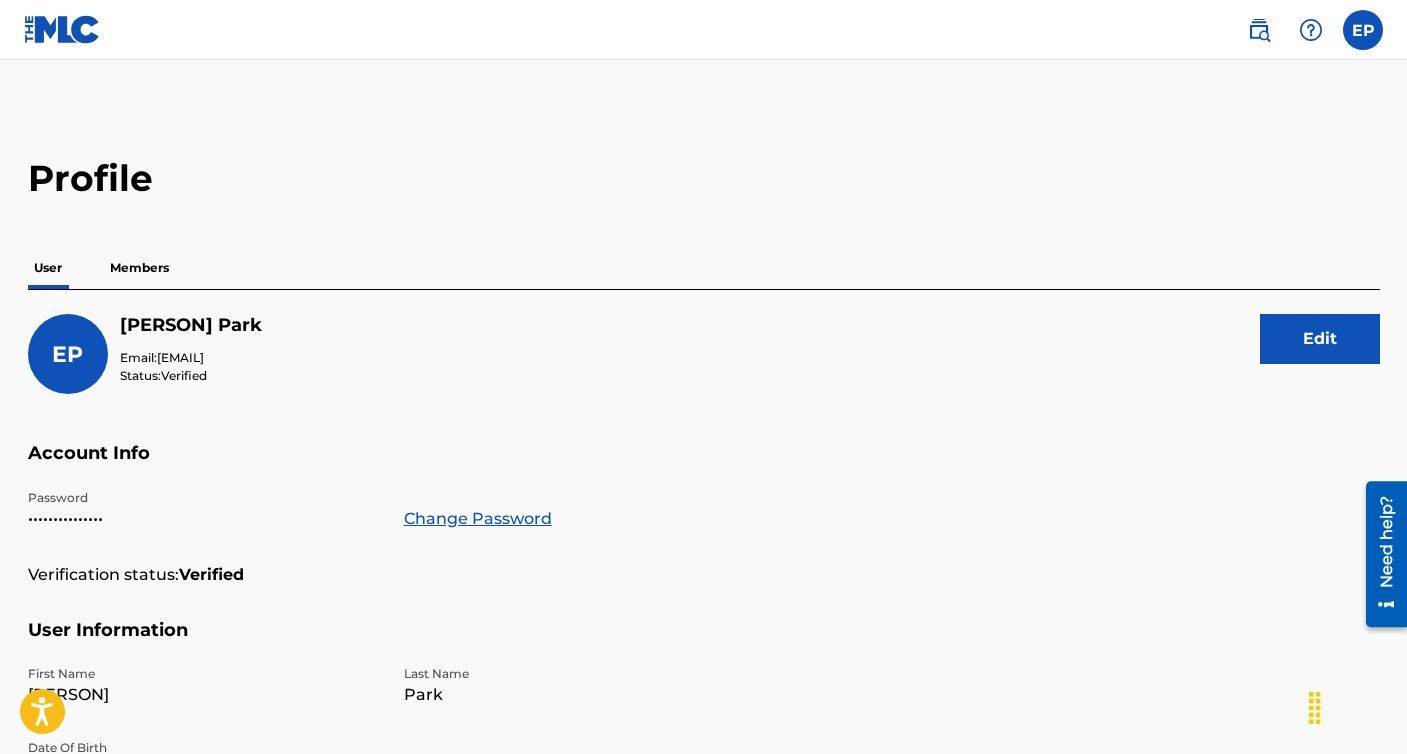 click on "Members" at bounding box center (139, 268) 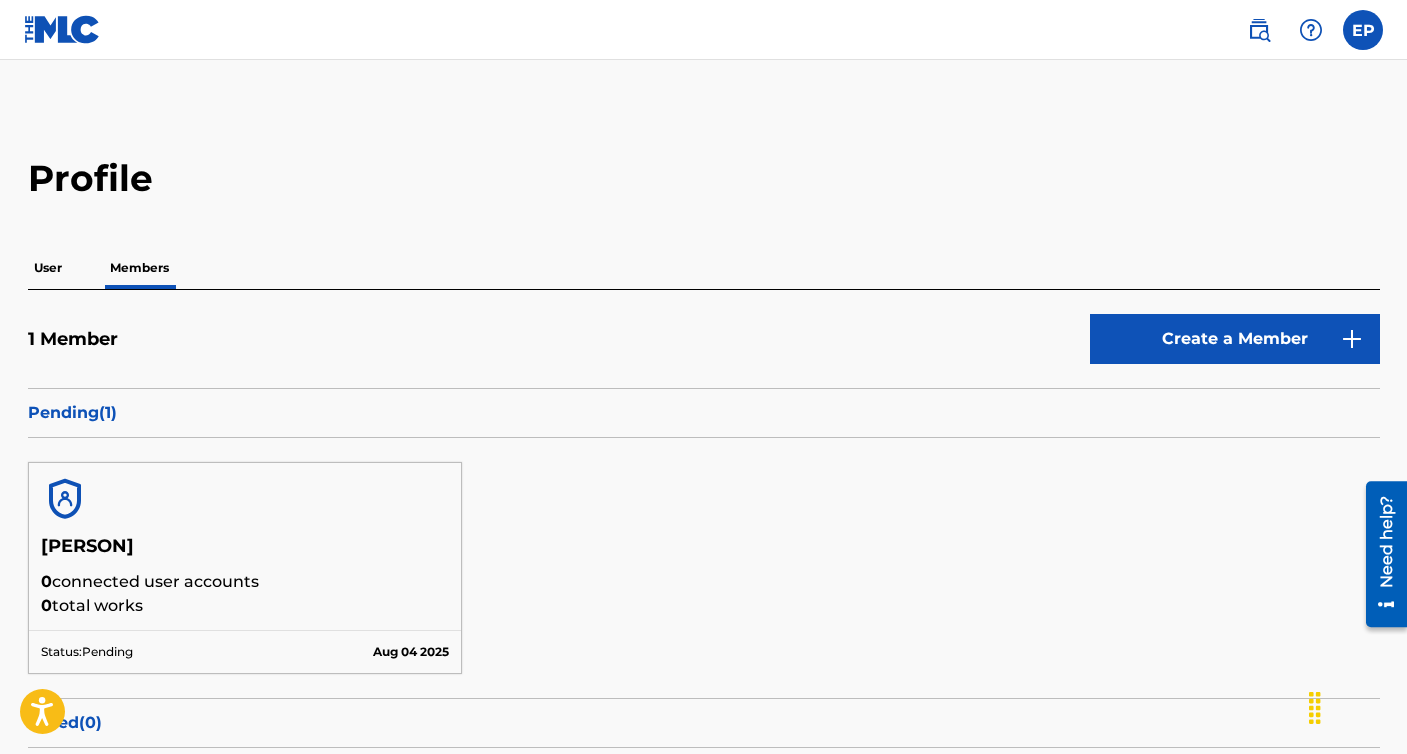 scroll, scrollTop: 1, scrollLeft: 0, axis: vertical 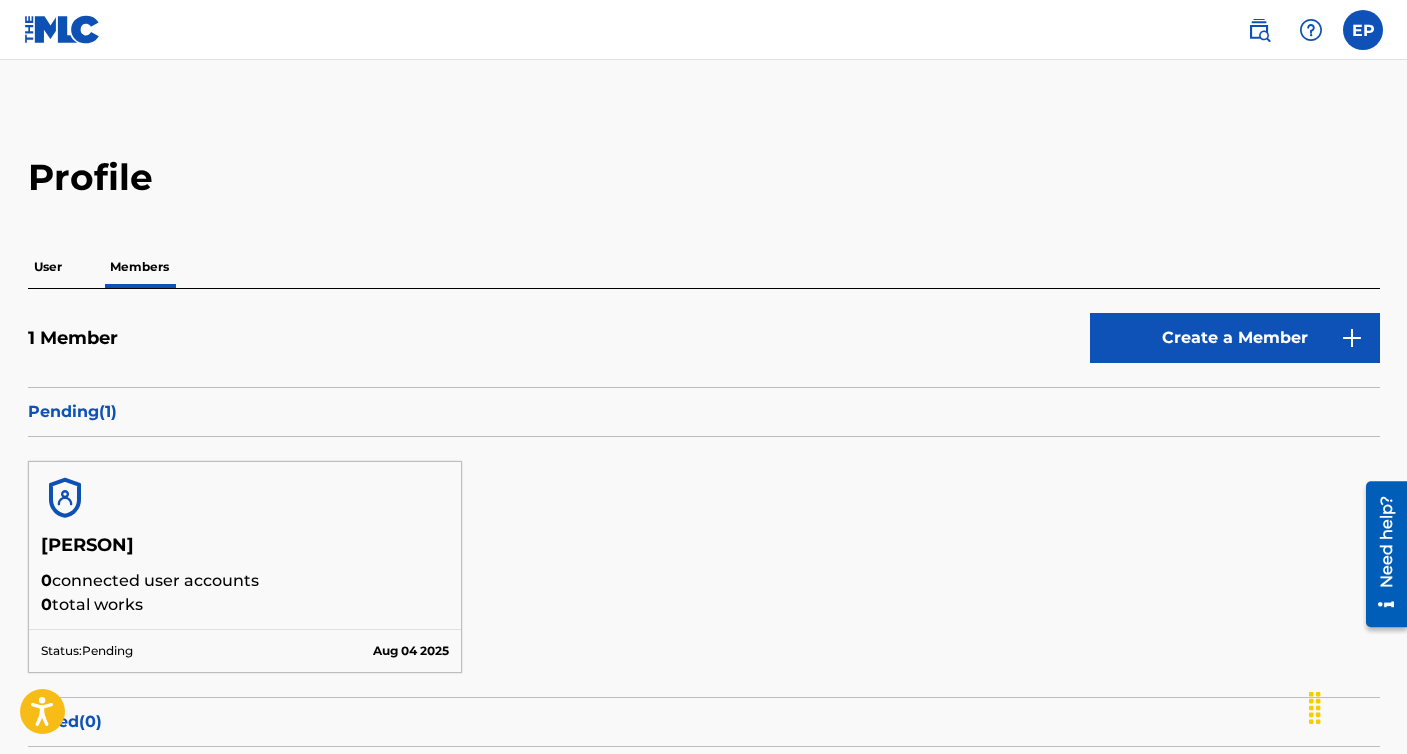 click on "Create a Member" at bounding box center [1235, 338] 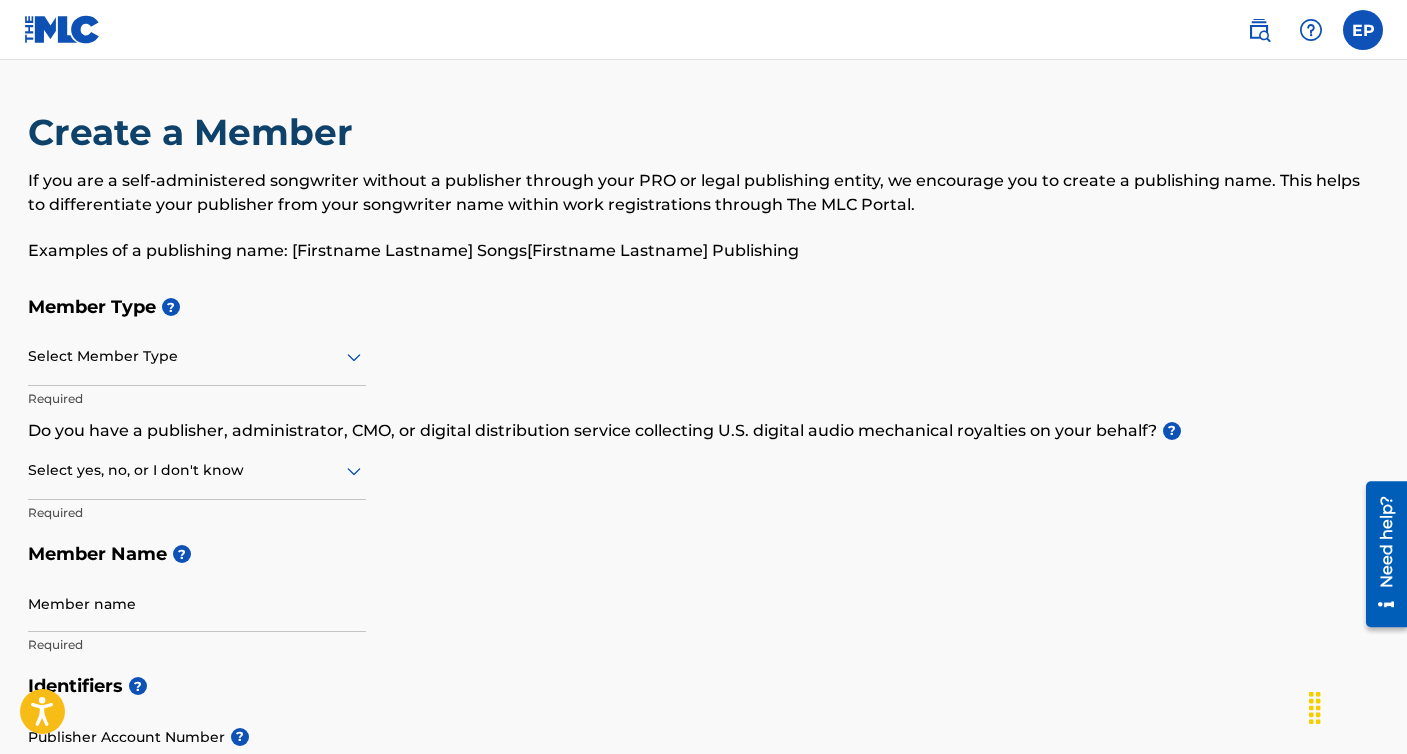 click 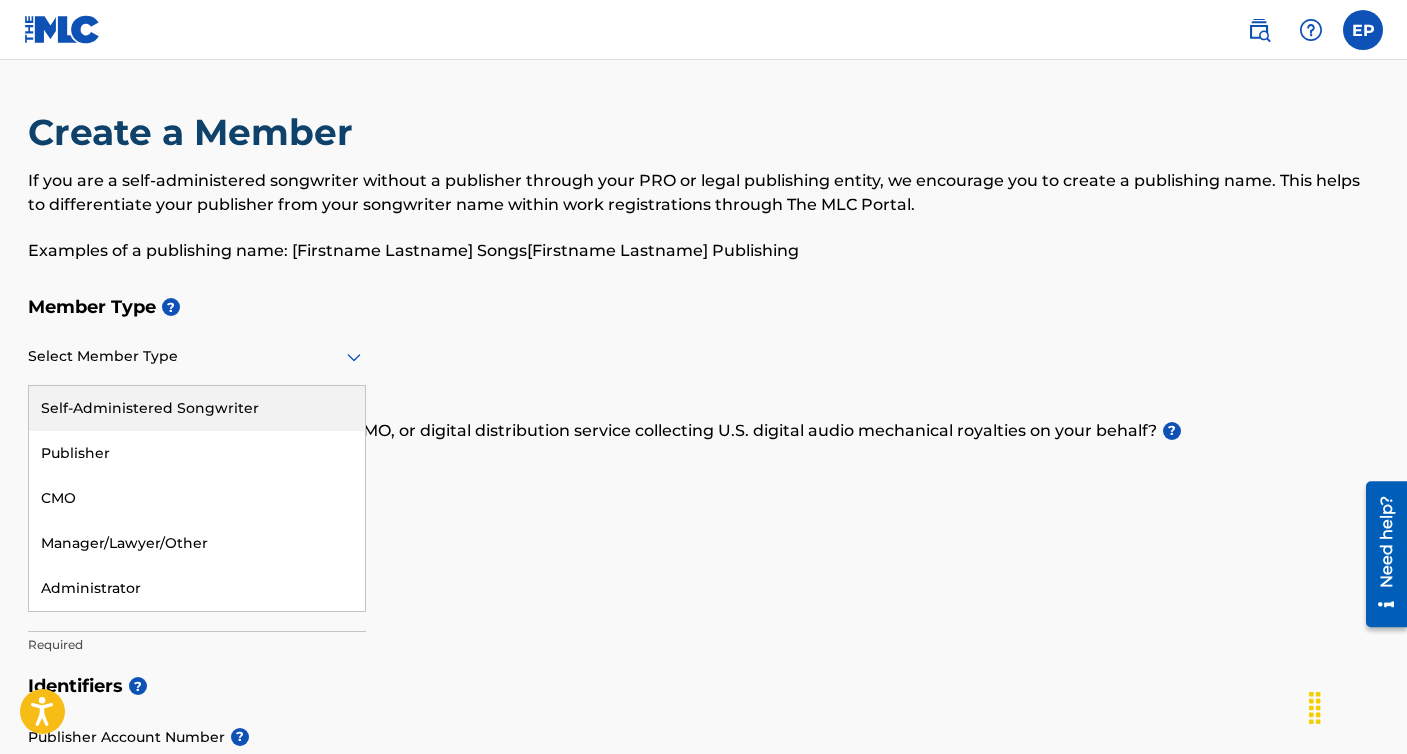 click on "Self-Administered Songwriter" at bounding box center (197, 408) 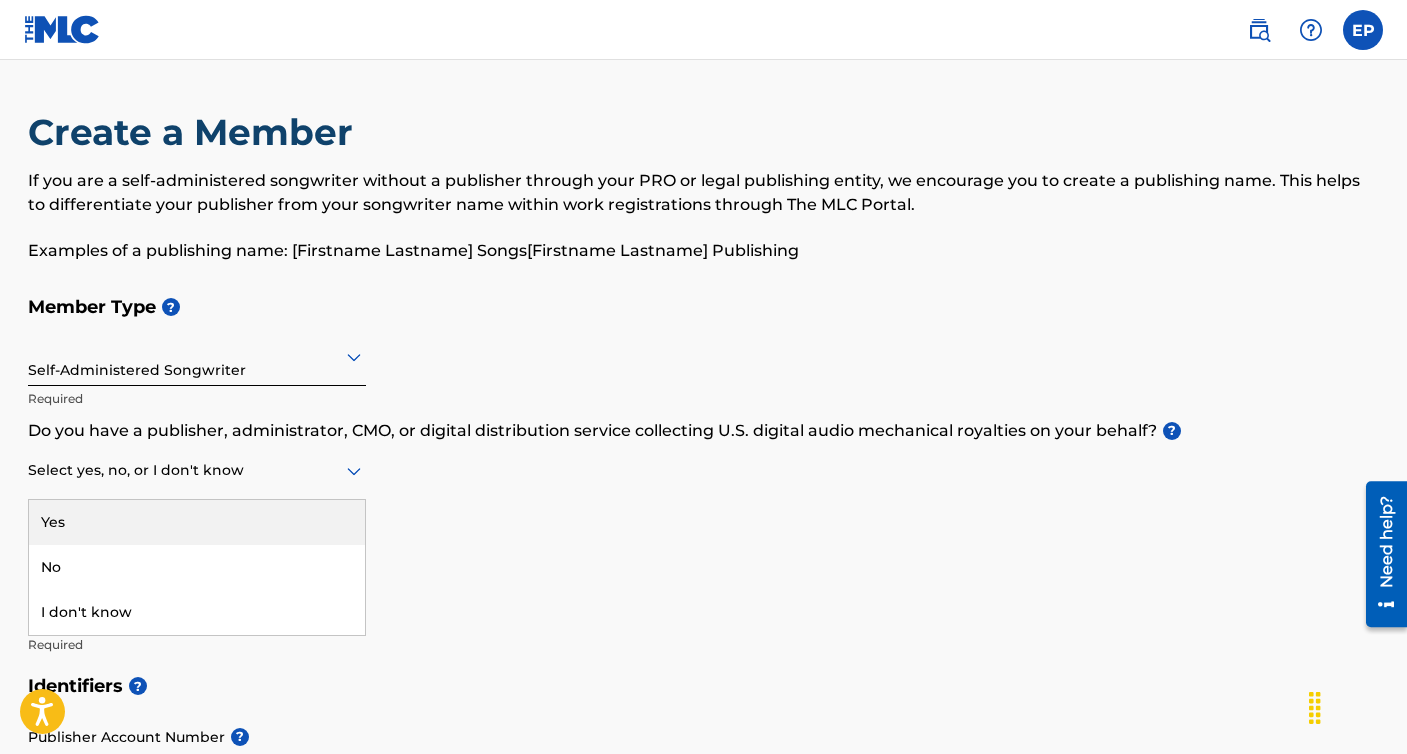 click at bounding box center (197, 470) 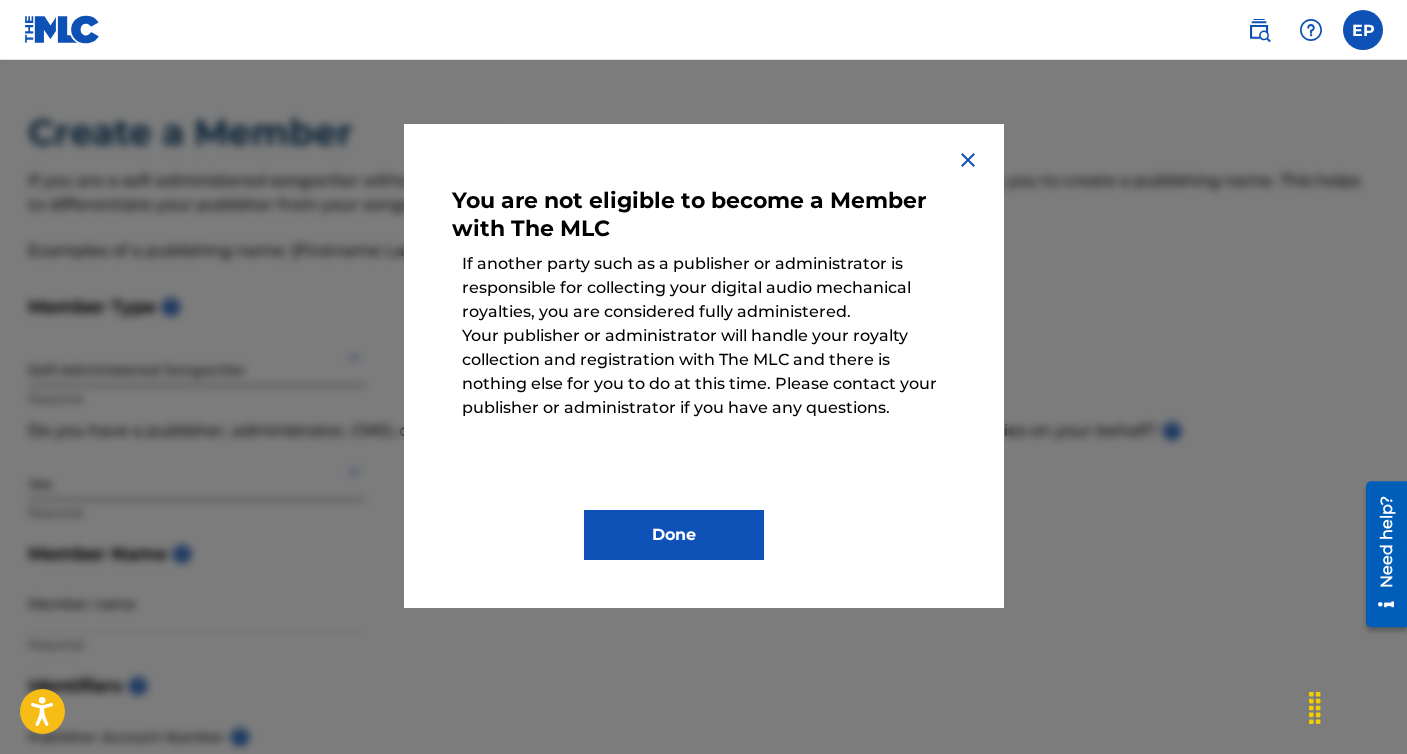 click at bounding box center [968, 160] 